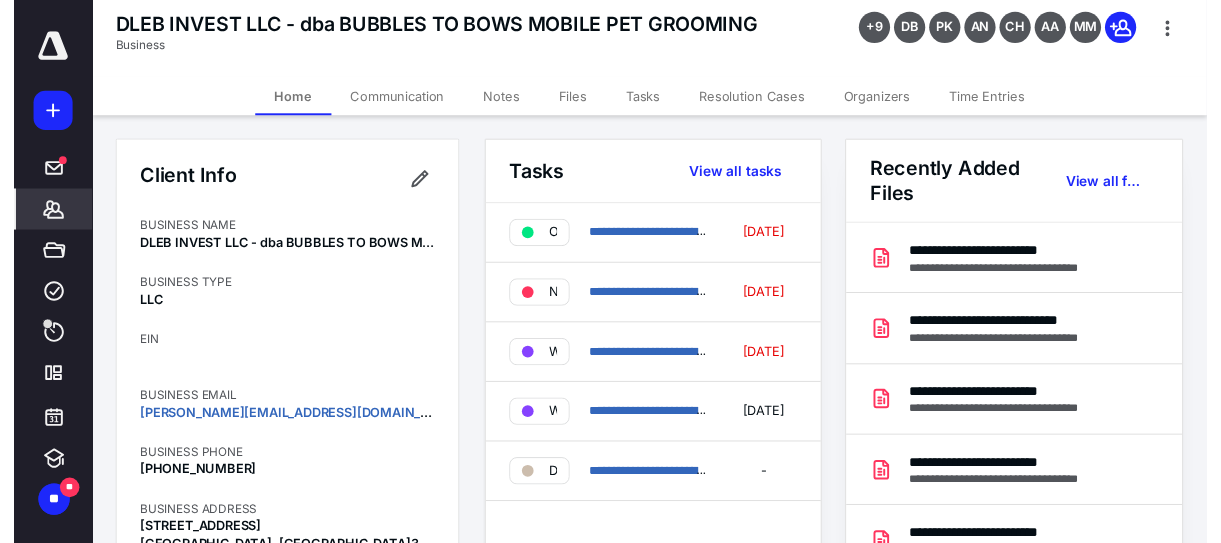 scroll, scrollTop: 0, scrollLeft: 0, axis: both 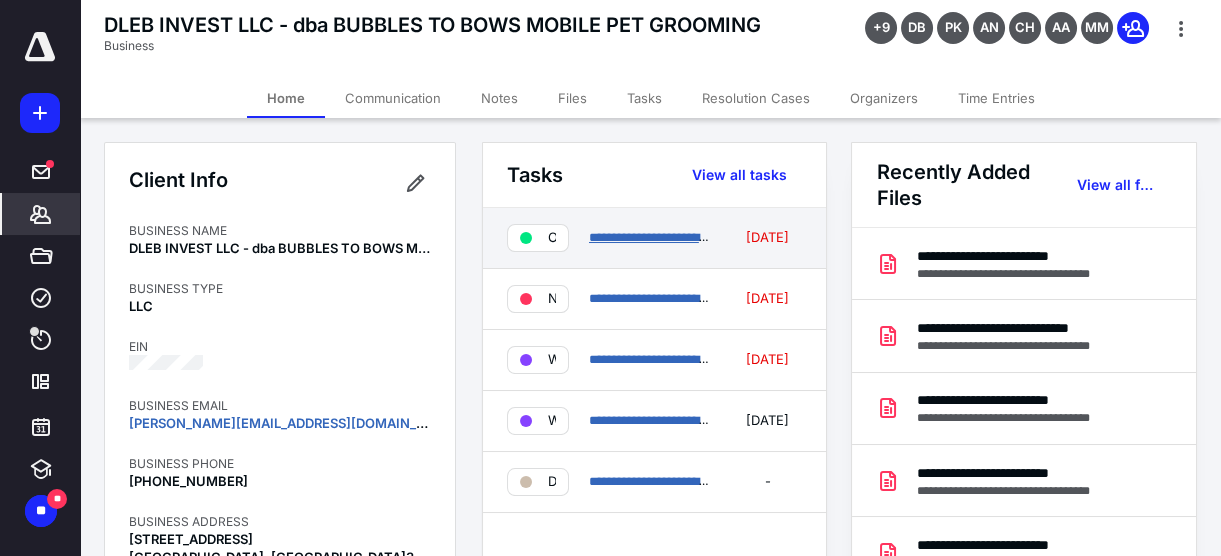 click on "**********" at bounding box center (841, 237) 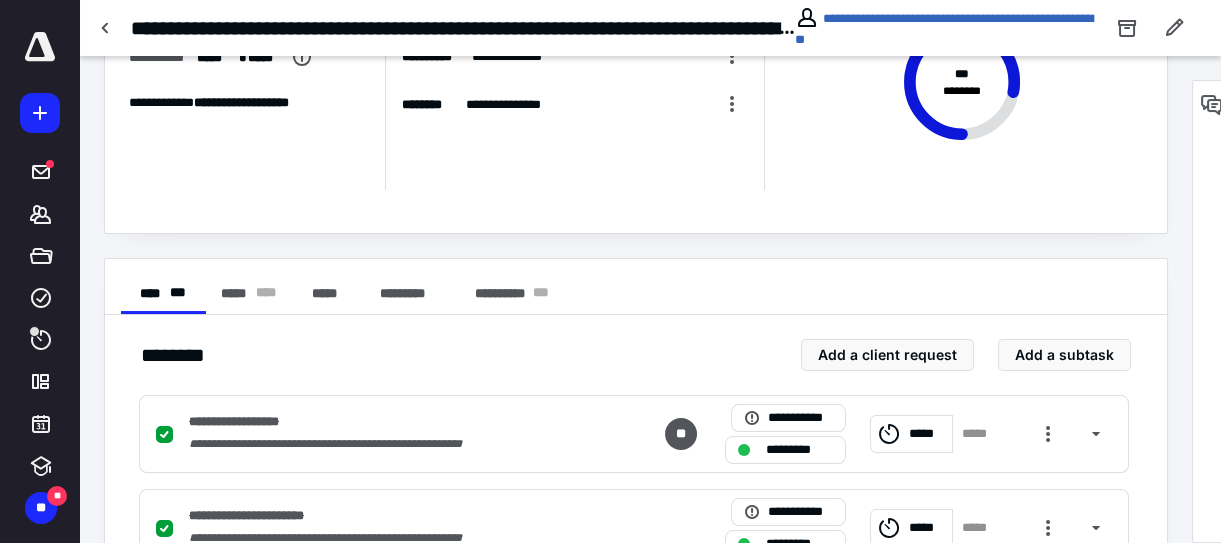 scroll, scrollTop: 181, scrollLeft: 0, axis: vertical 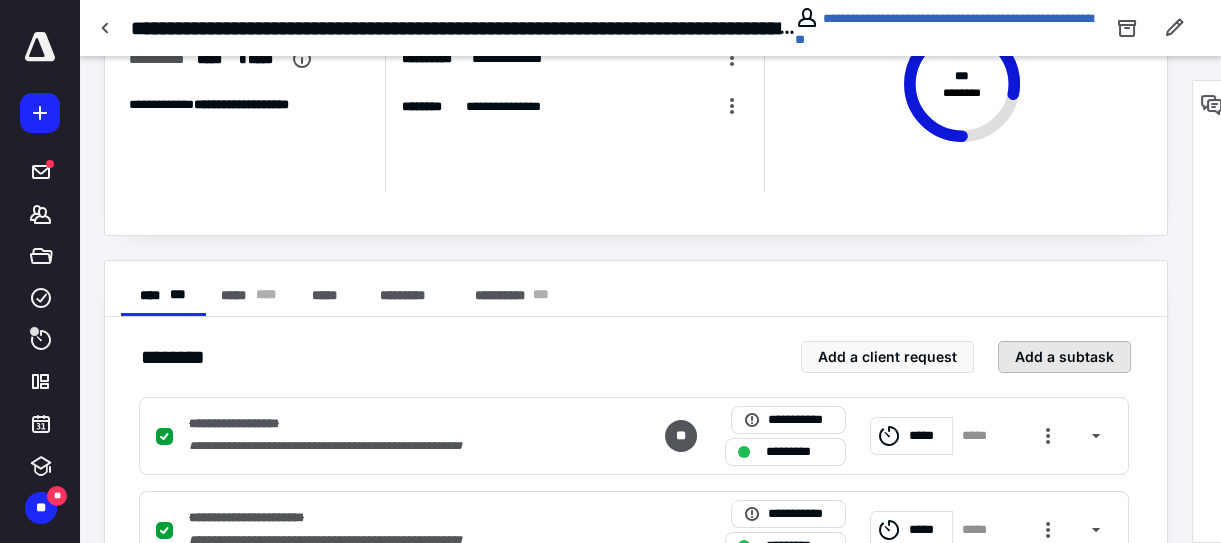 click on "Add a subtask" at bounding box center [1064, 357] 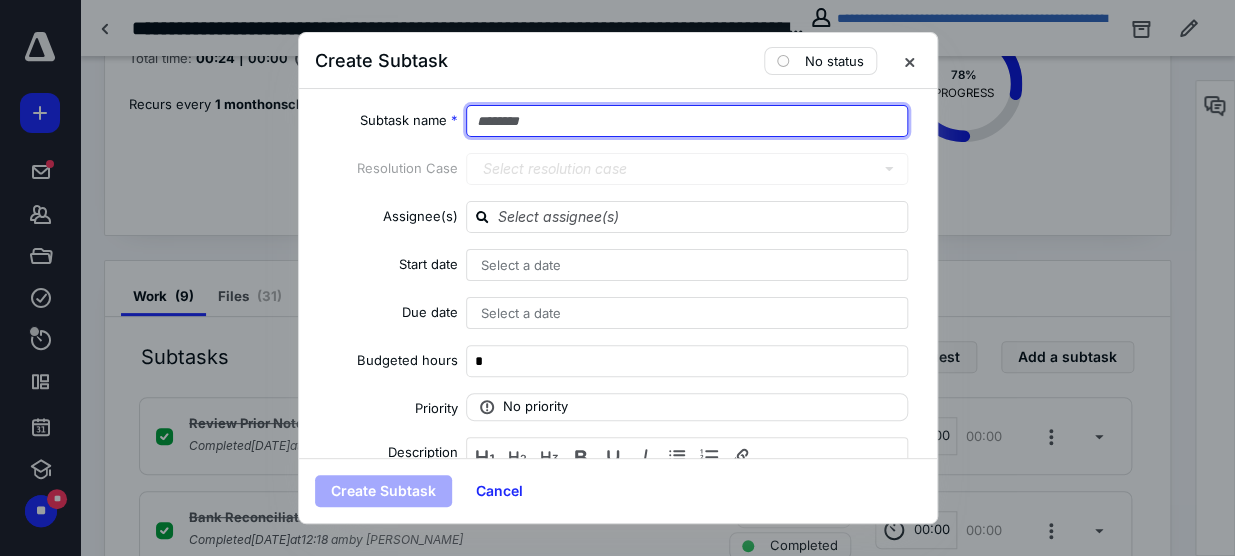 click at bounding box center (687, 121) 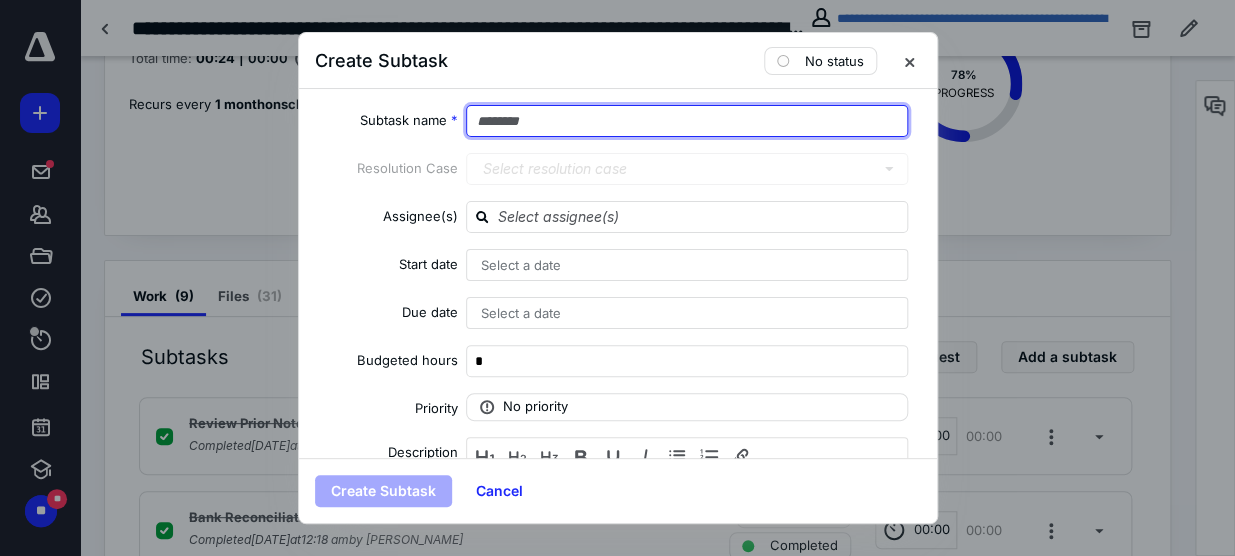 paste on "**********" 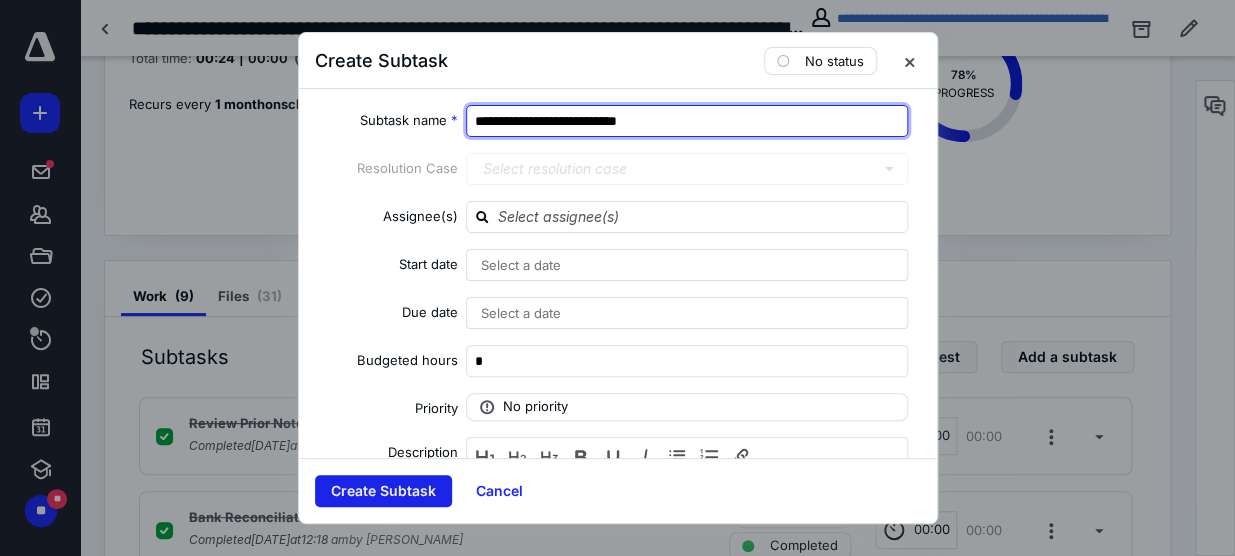 type on "**********" 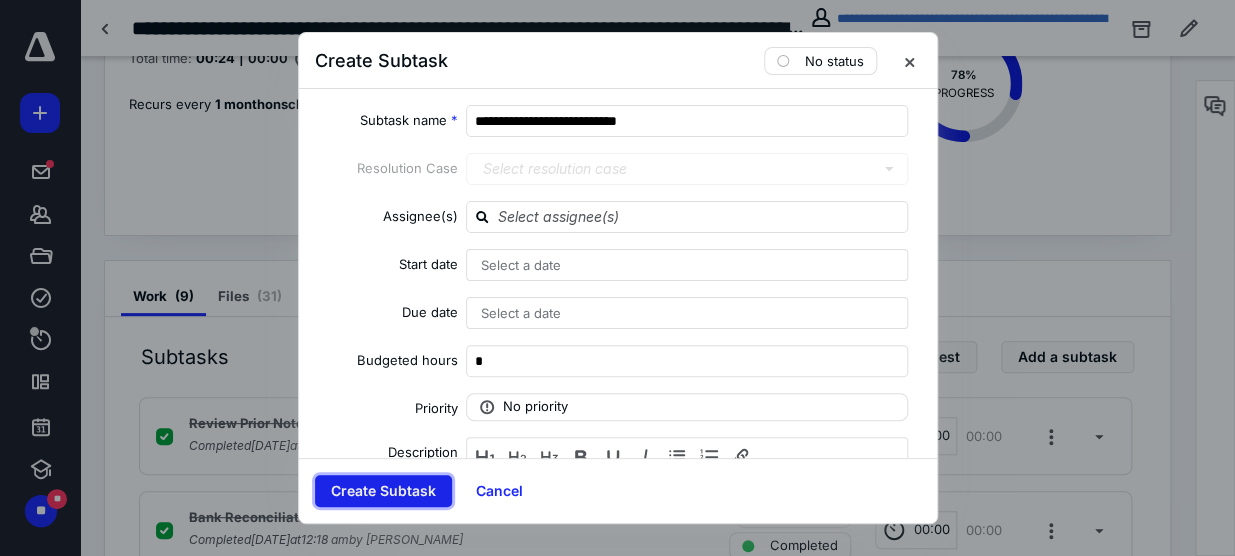 click on "Create Subtask" at bounding box center (383, 491) 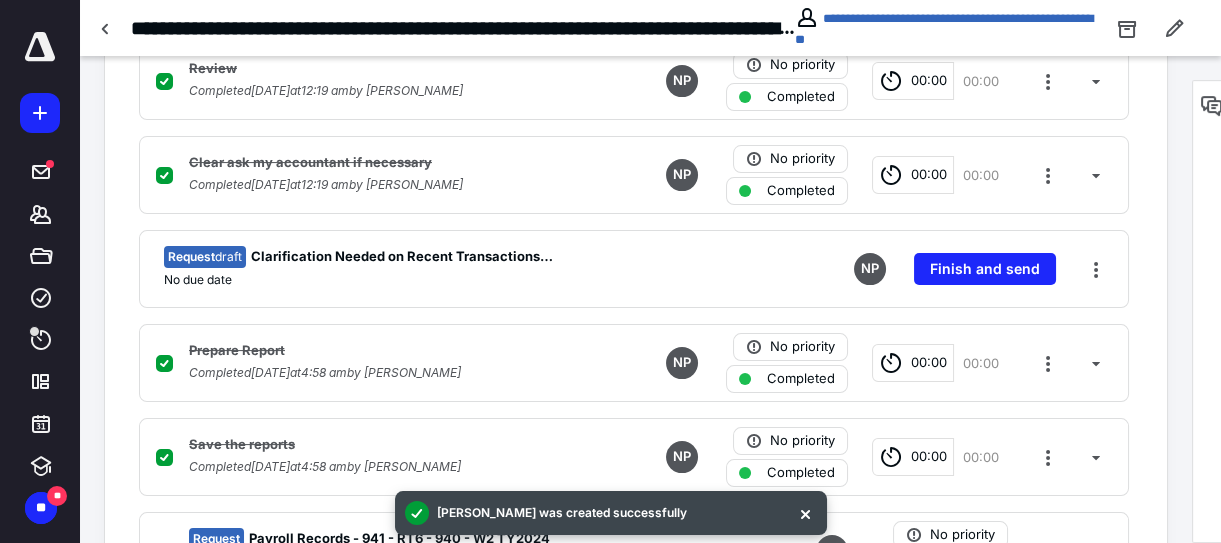 scroll, scrollTop: 1011, scrollLeft: 0, axis: vertical 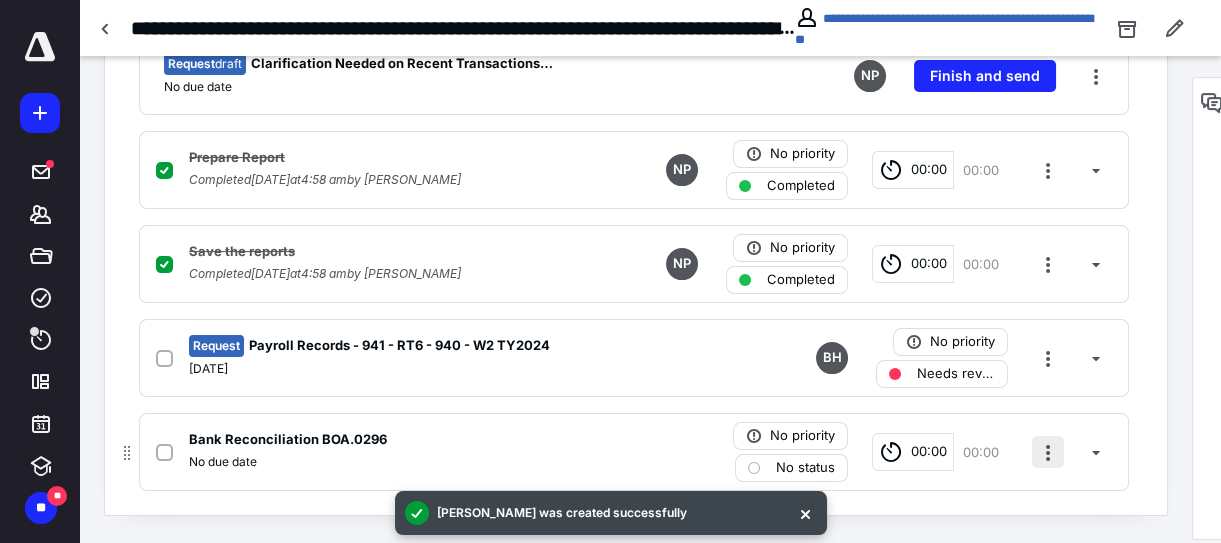 click at bounding box center (1048, 452) 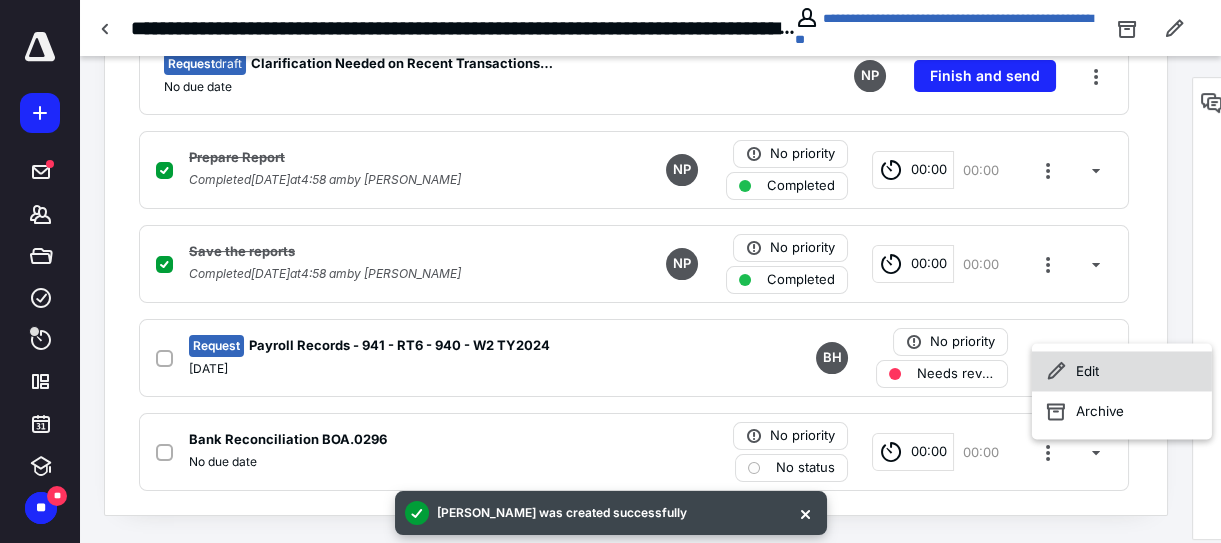 click on "Edit" at bounding box center [1122, 372] 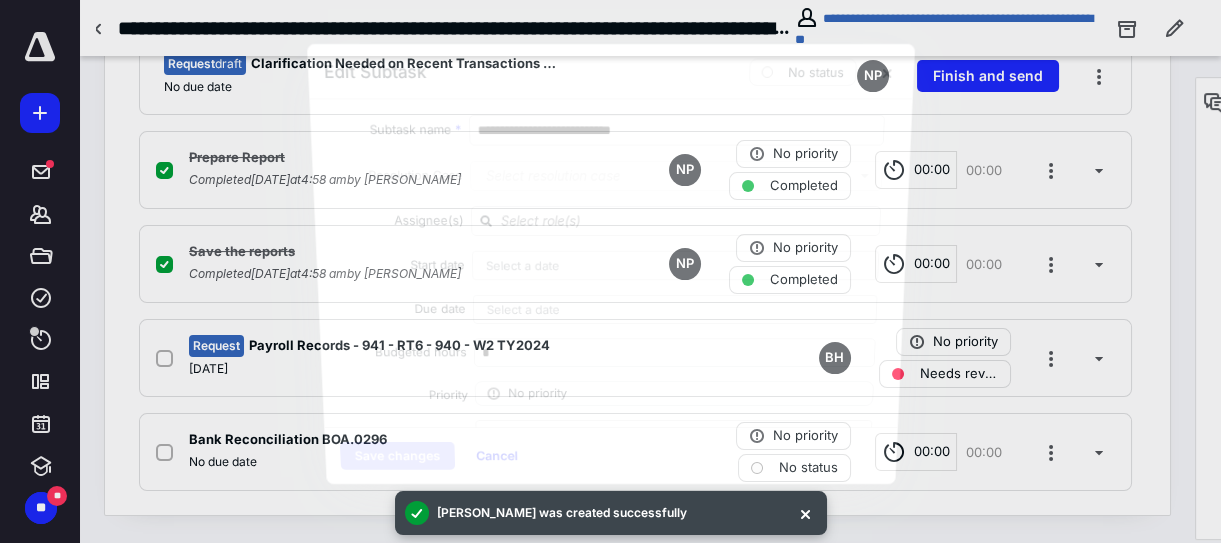 scroll, scrollTop: 998, scrollLeft: 0, axis: vertical 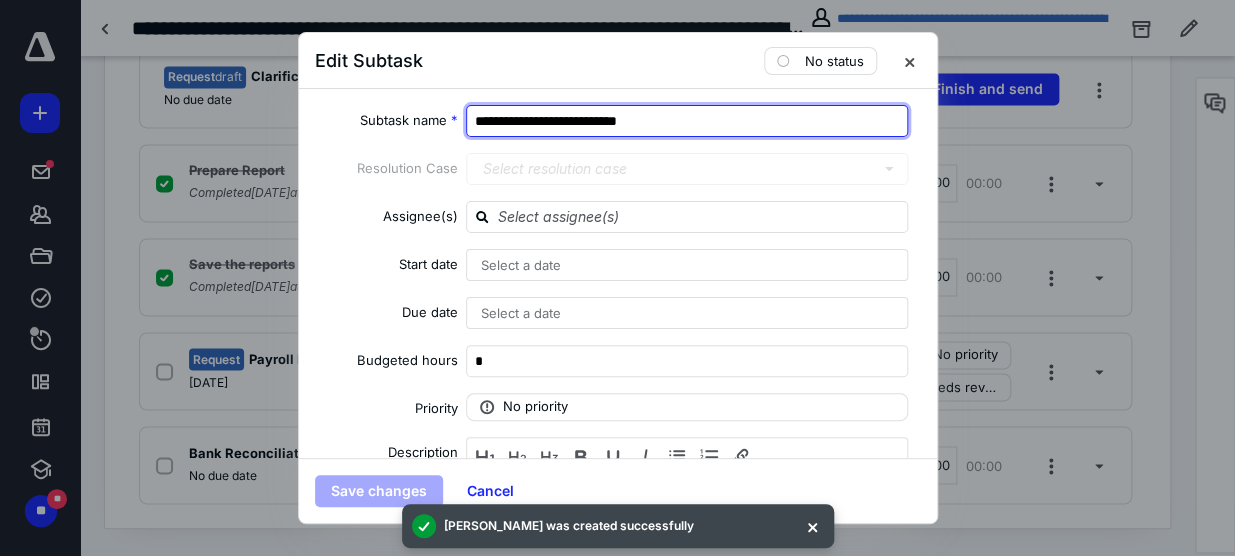 click on "**********" at bounding box center (687, 121) 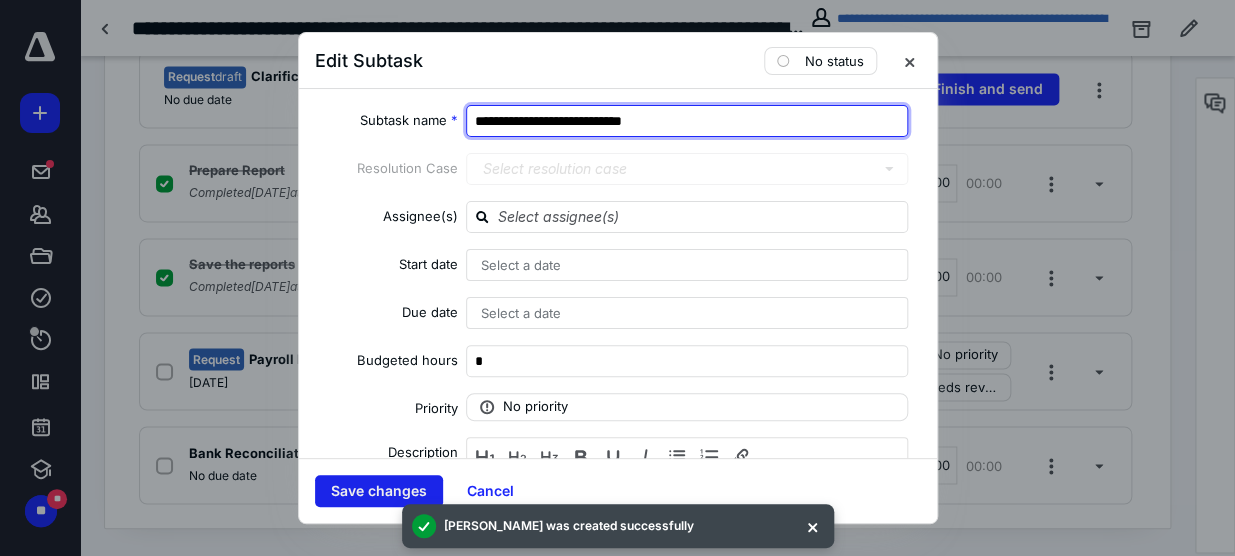 type on "**********" 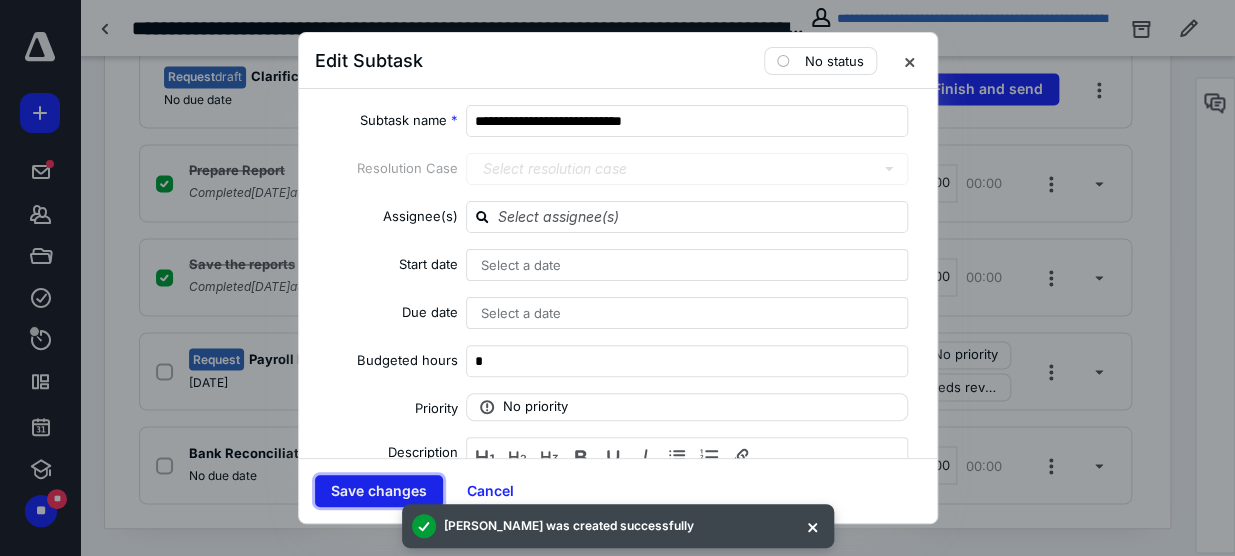 click on "Save changes" at bounding box center [379, 491] 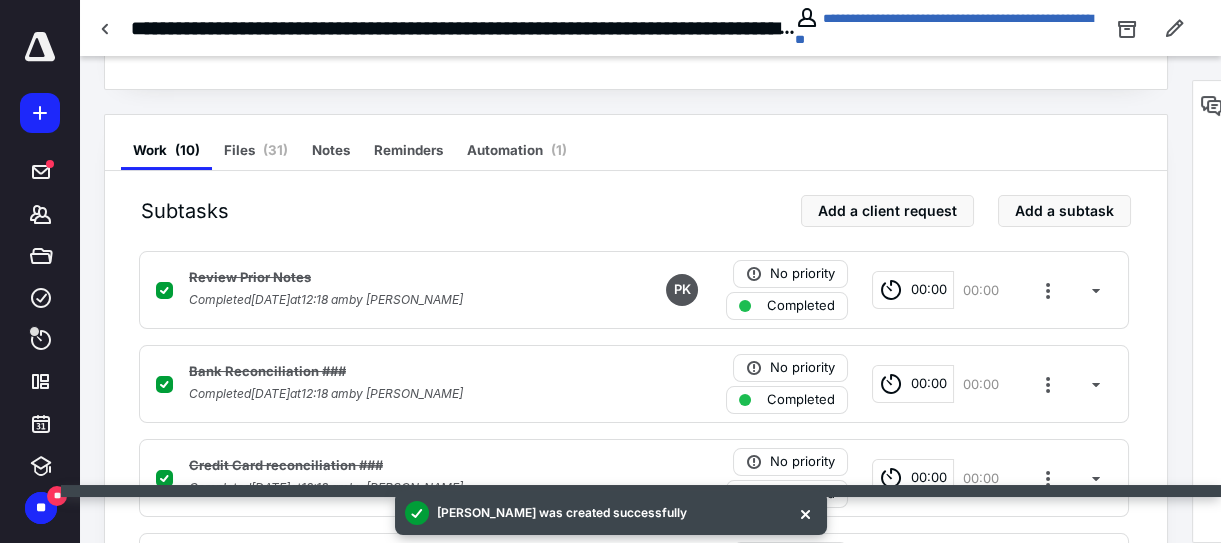scroll, scrollTop: 454, scrollLeft: 0, axis: vertical 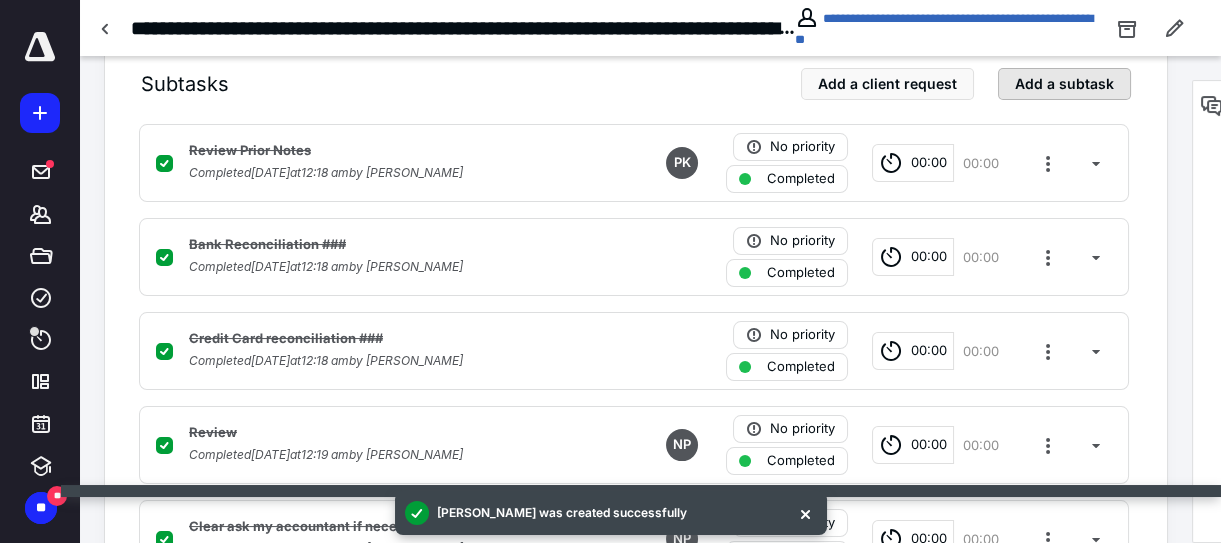 click on "Add a subtask" at bounding box center (1064, 84) 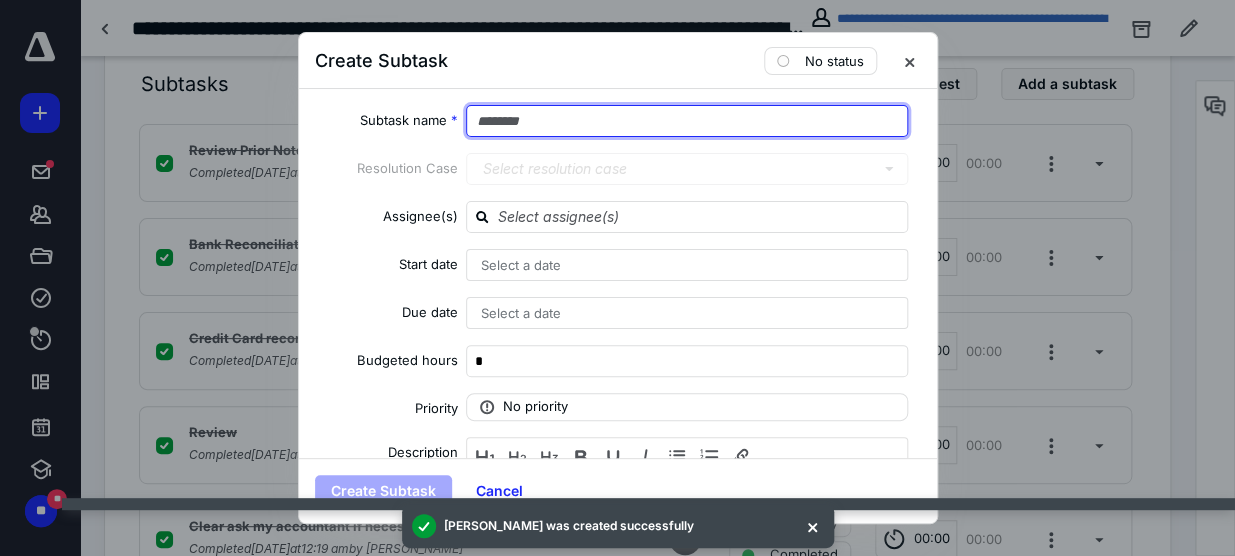 click at bounding box center [687, 121] 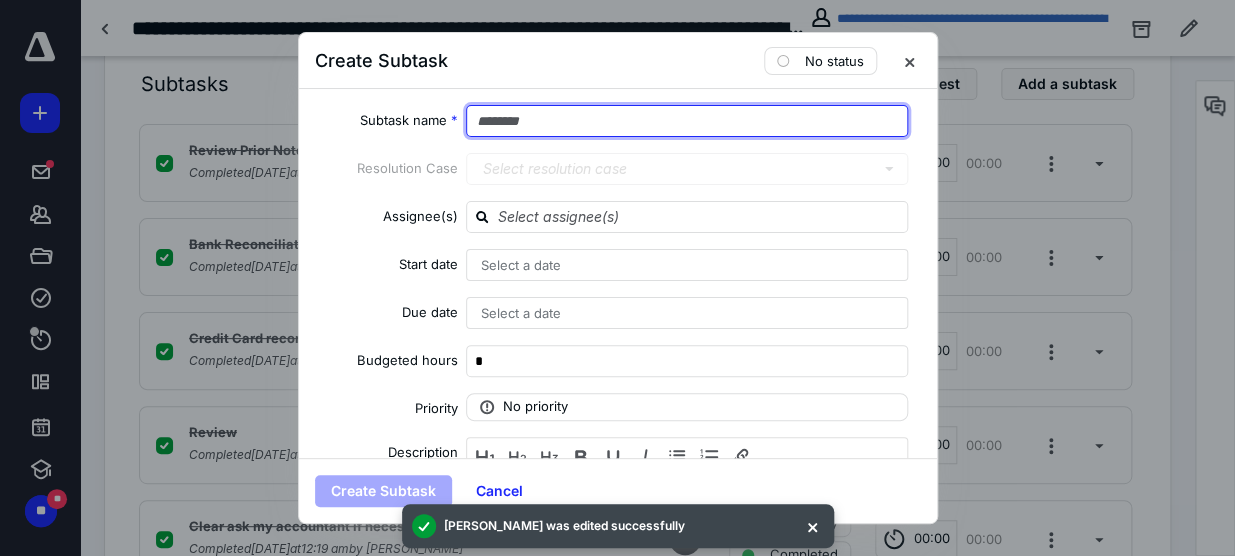 paste on "**********" 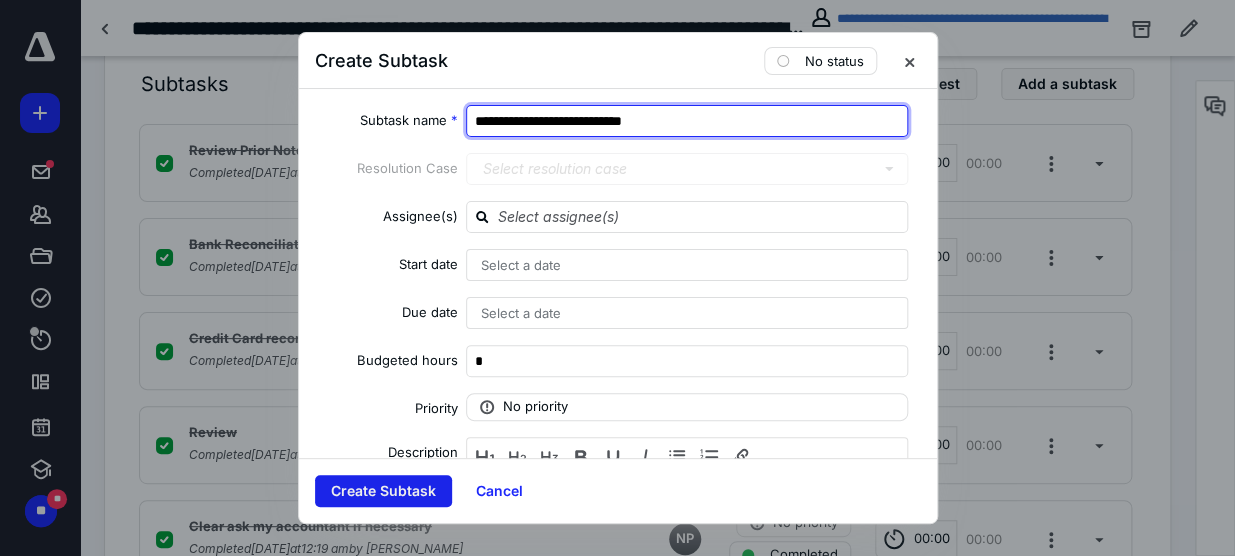 type on "**********" 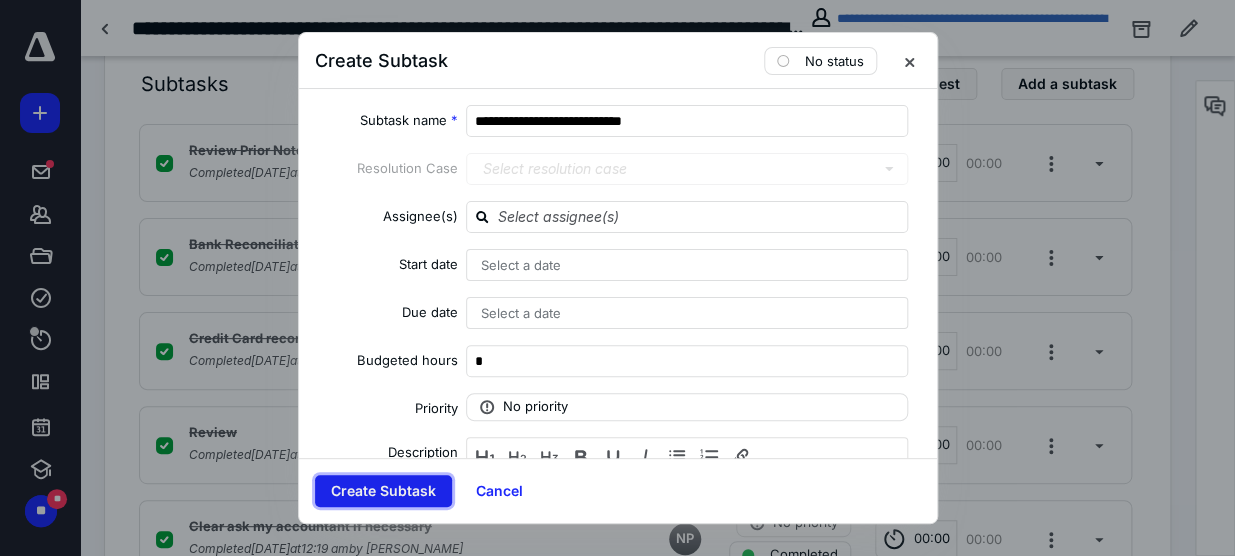 click on "Create Subtask" at bounding box center (383, 491) 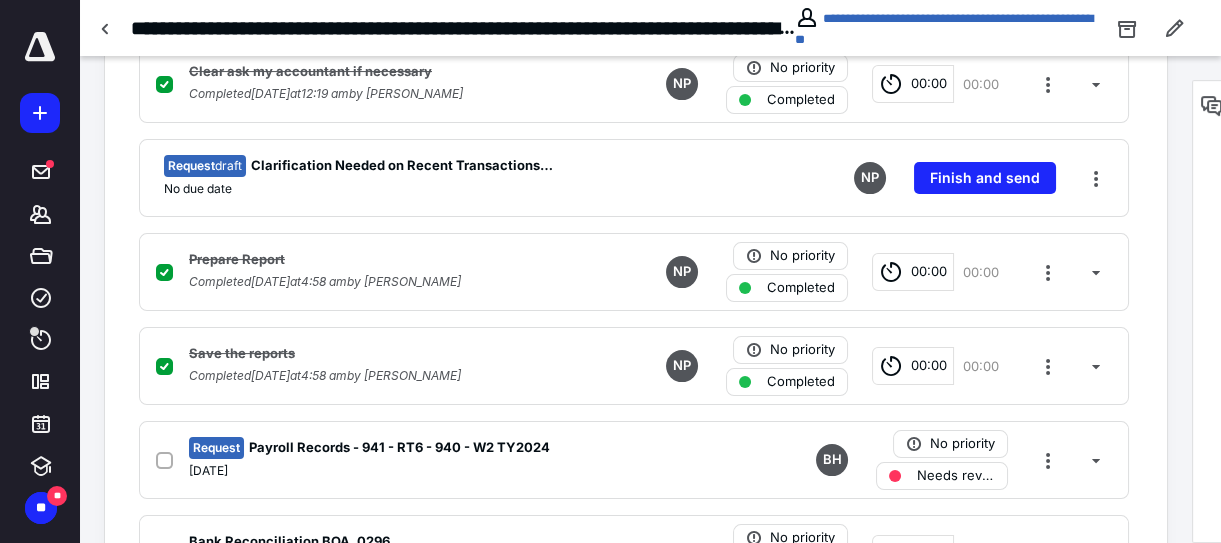 scroll, scrollTop: 454, scrollLeft: 0, axis: vertical 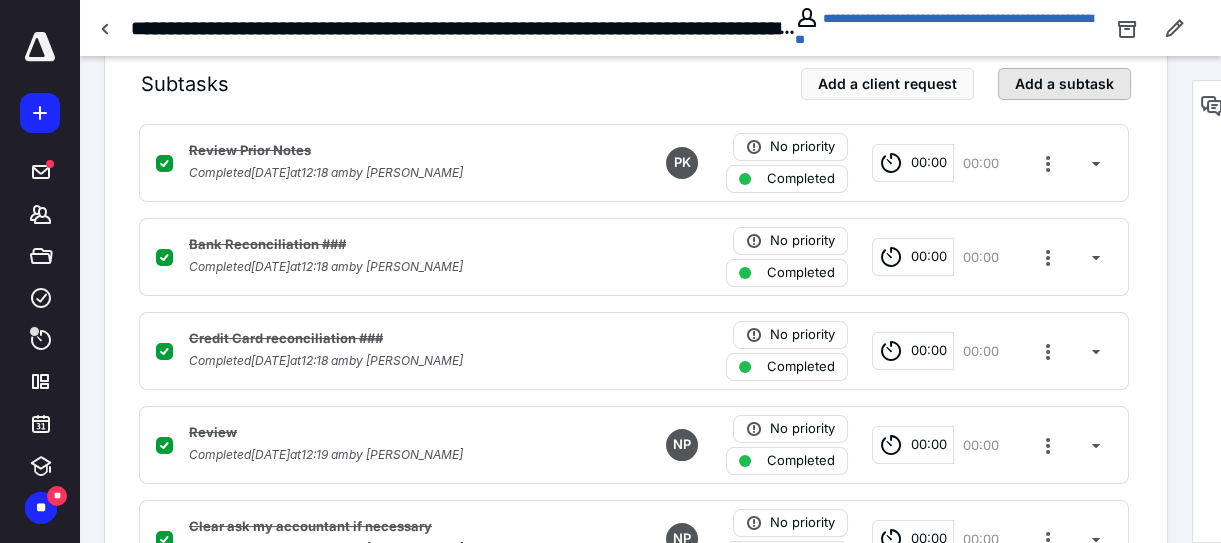 click on "Add a subtask" at bounding box center [1064, 84] 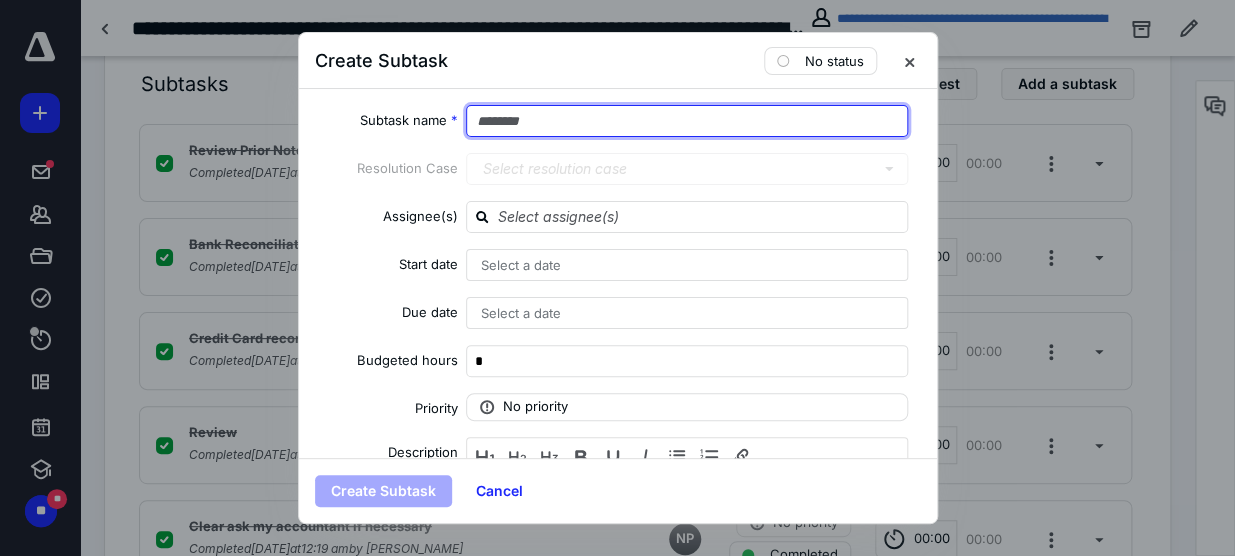 click at bounding box center [687, 121] 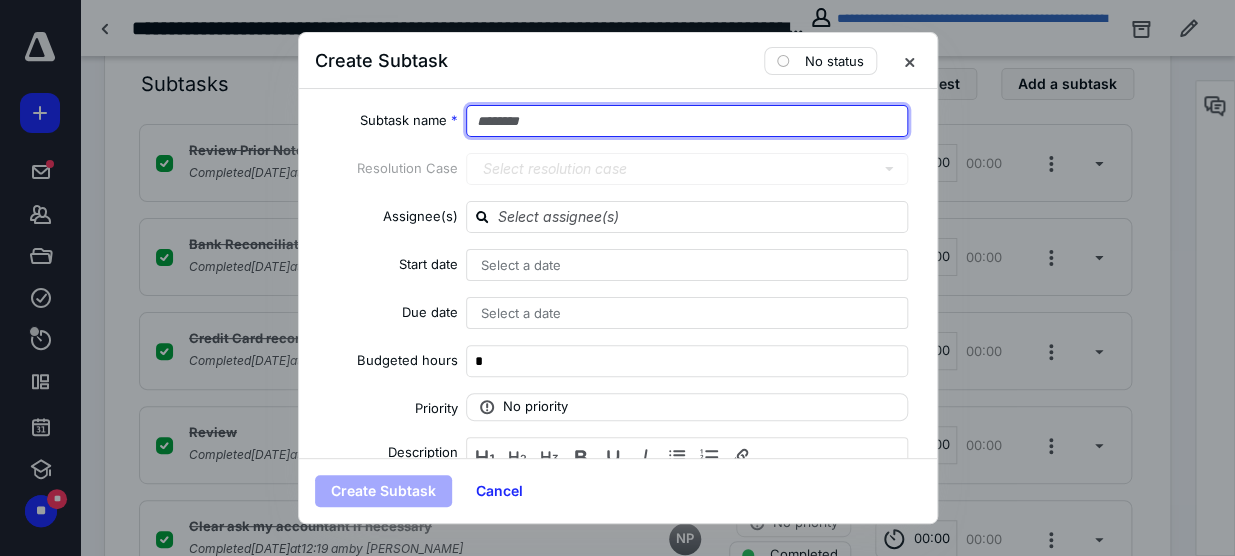 paste on "**********" 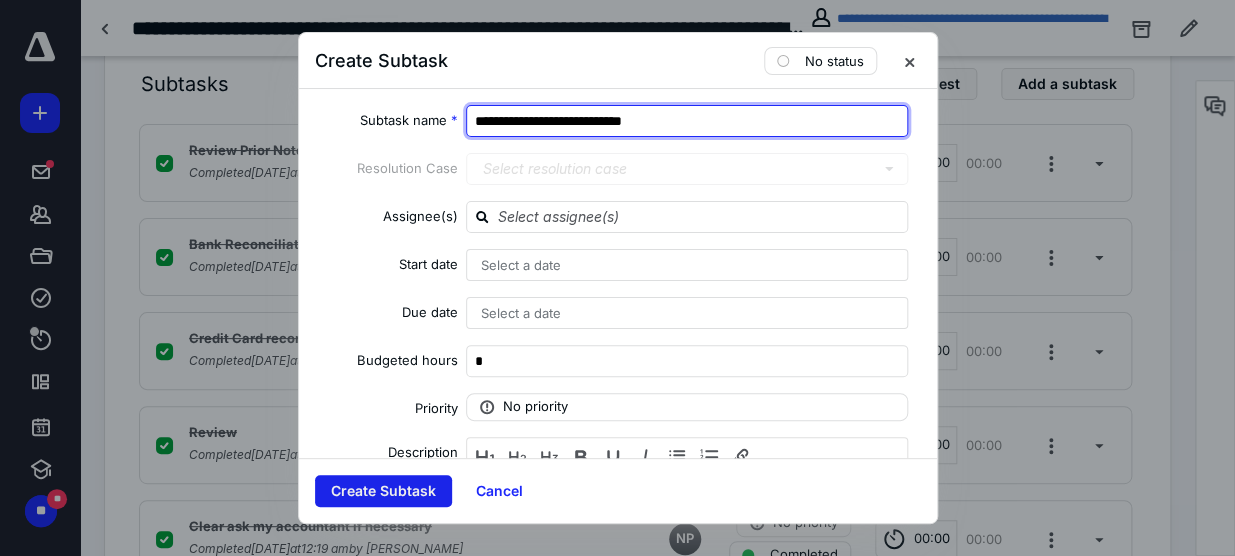 type on "**********" 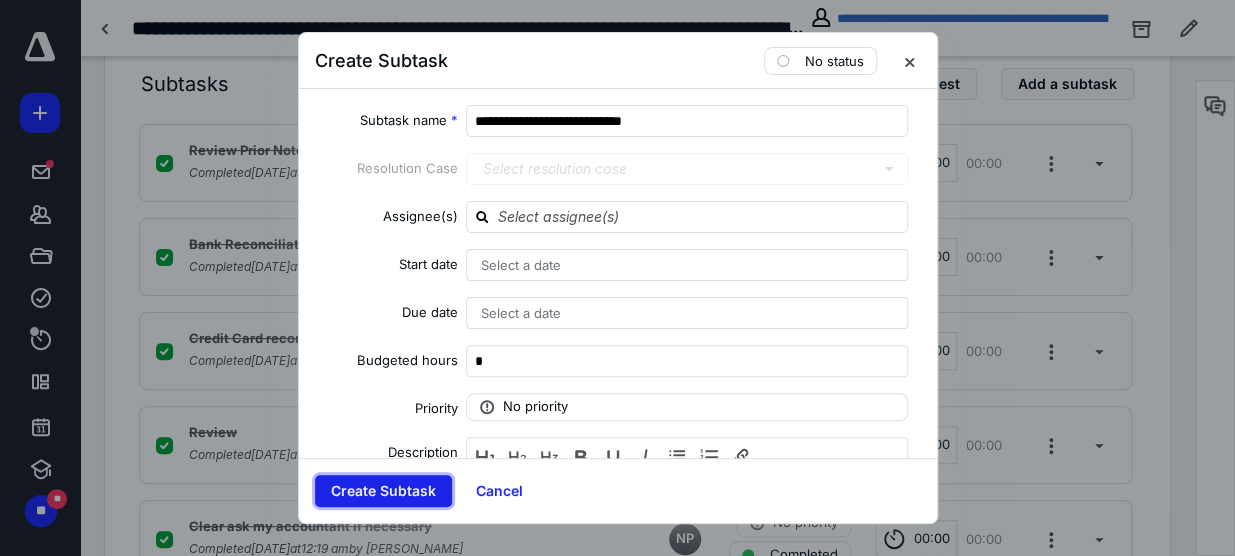 click on "Create Subtask" at bounding box center [383, 491] 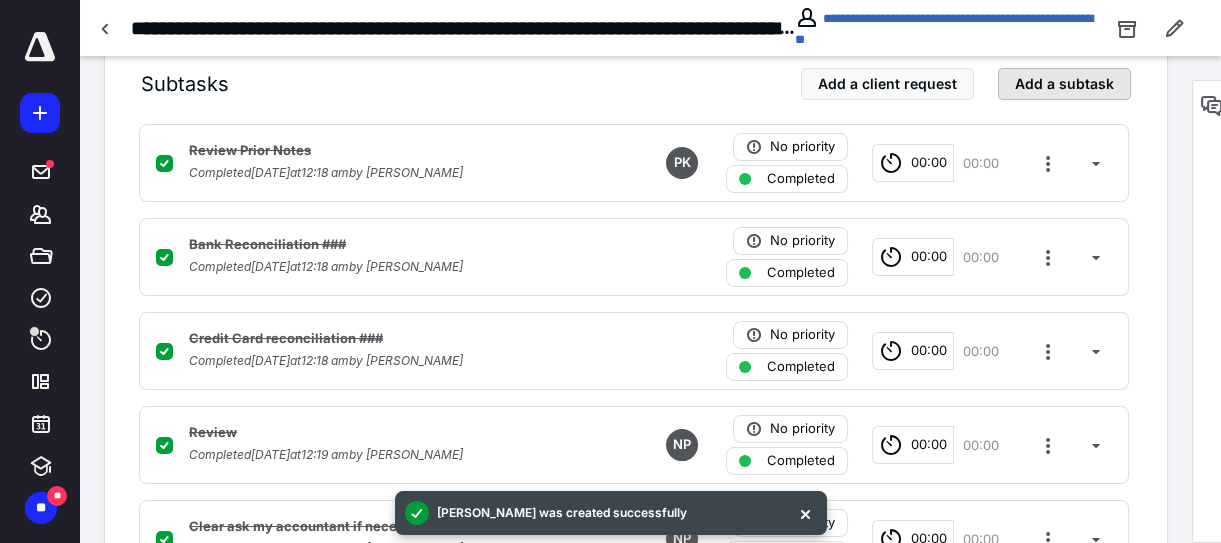click on "Add a subtask" at bounding box center (1064, 84) 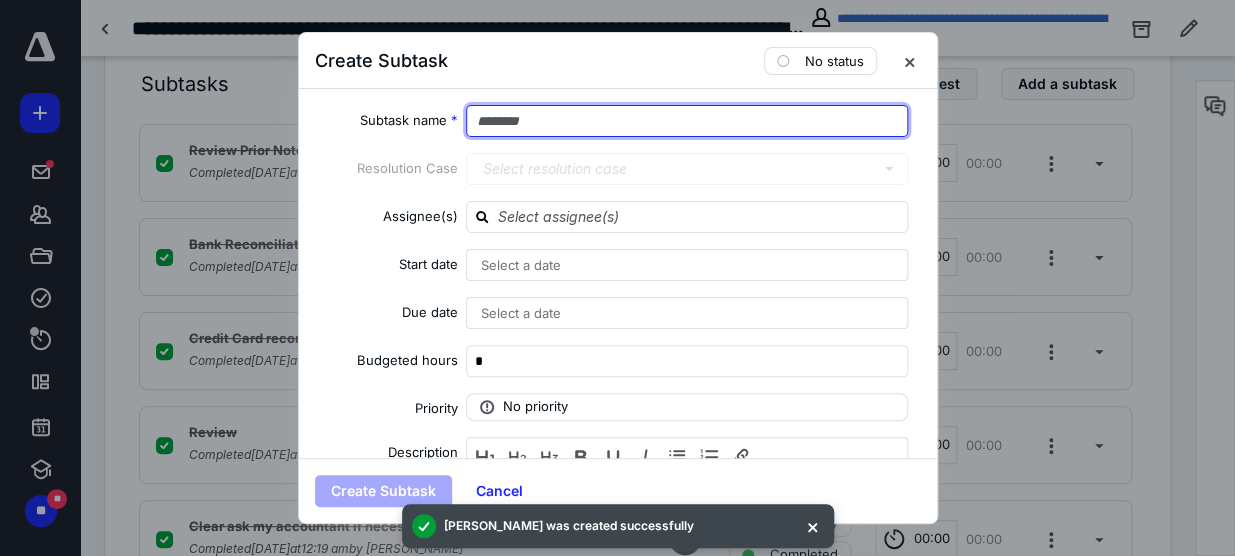 click at bounding box center [687, 121] 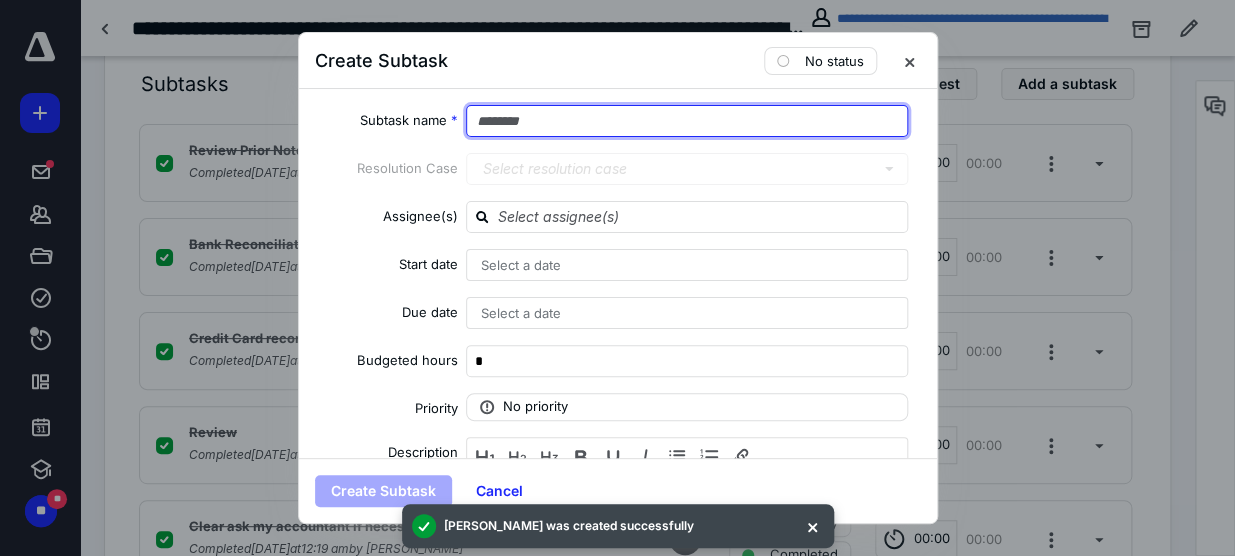 paste on "**********" 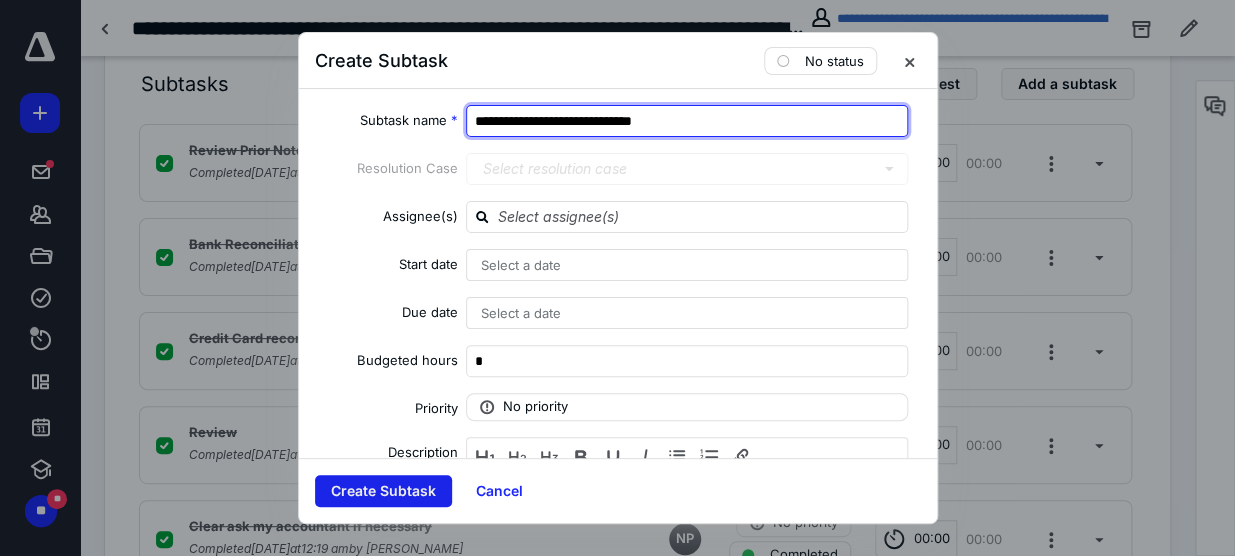 type on "**********" 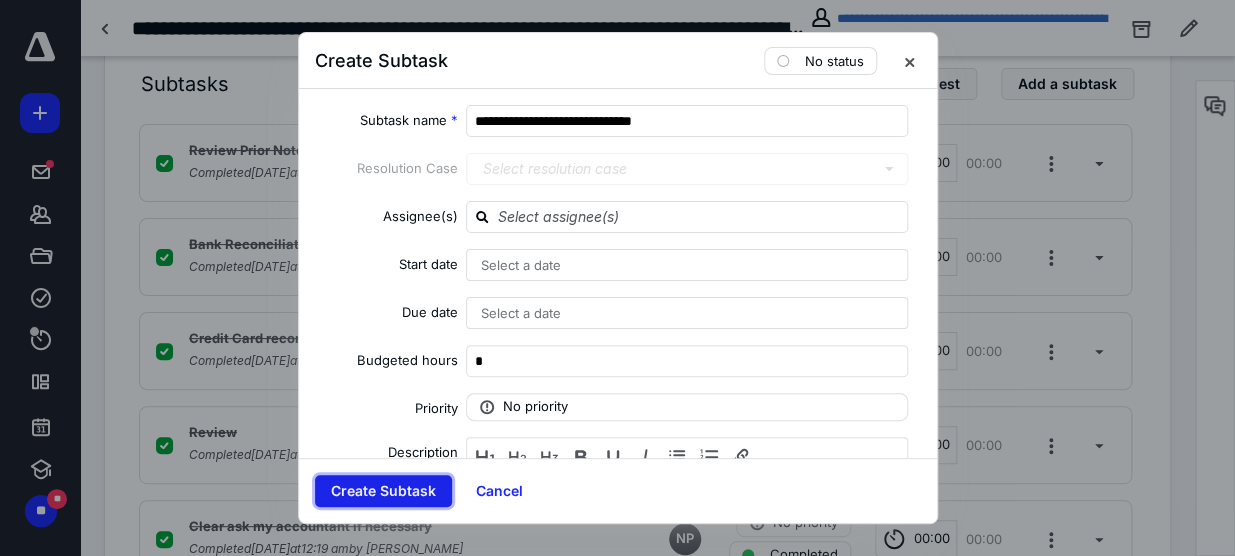 click on "Create Subtask" at bounding box center (383, 491) 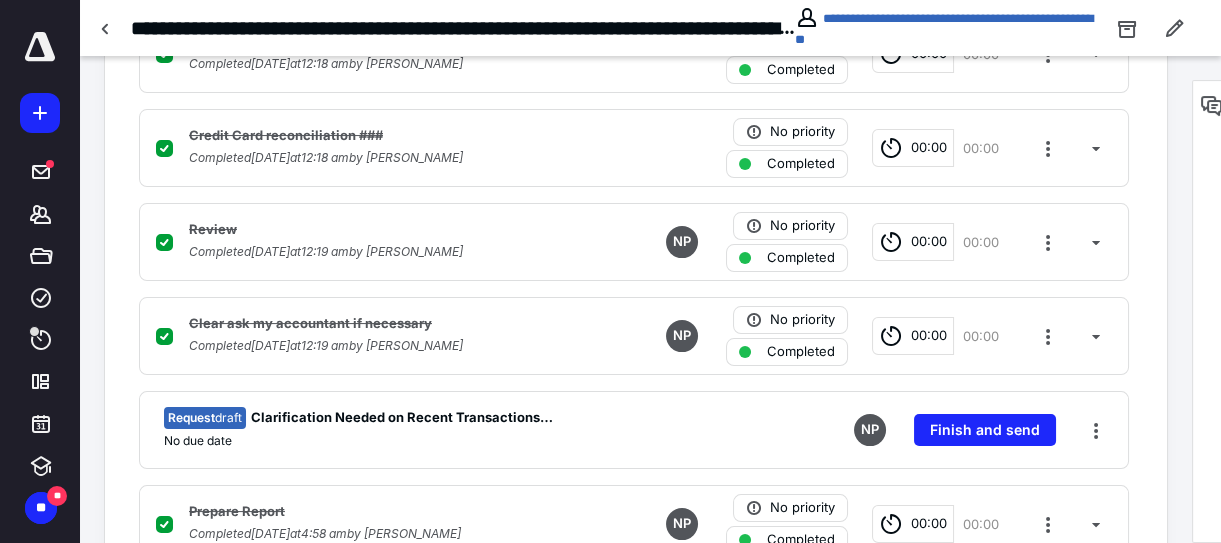 scroll, scrollTop: 566, scrollLeft: 0, axis: vertical 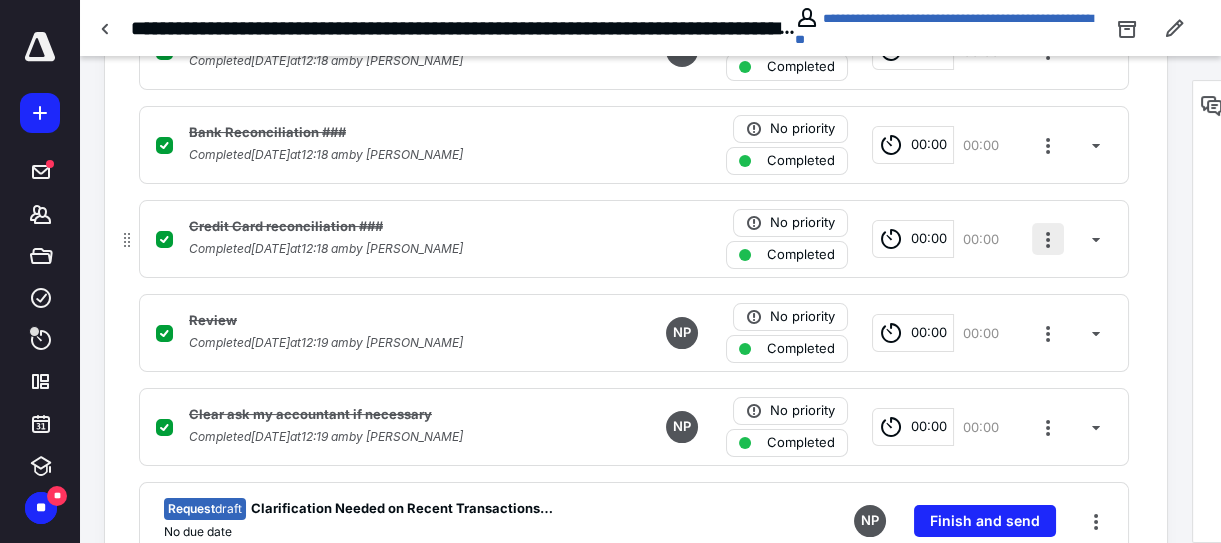 click at bounding box center (1048, 239) 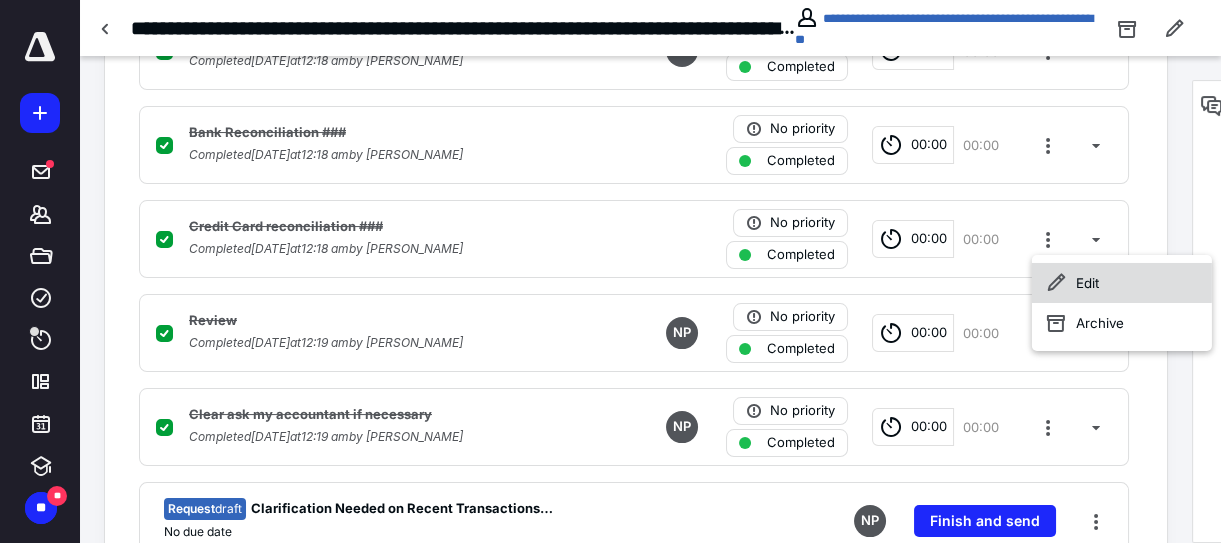 click on "Edit" at bounding box center (1122, 283) 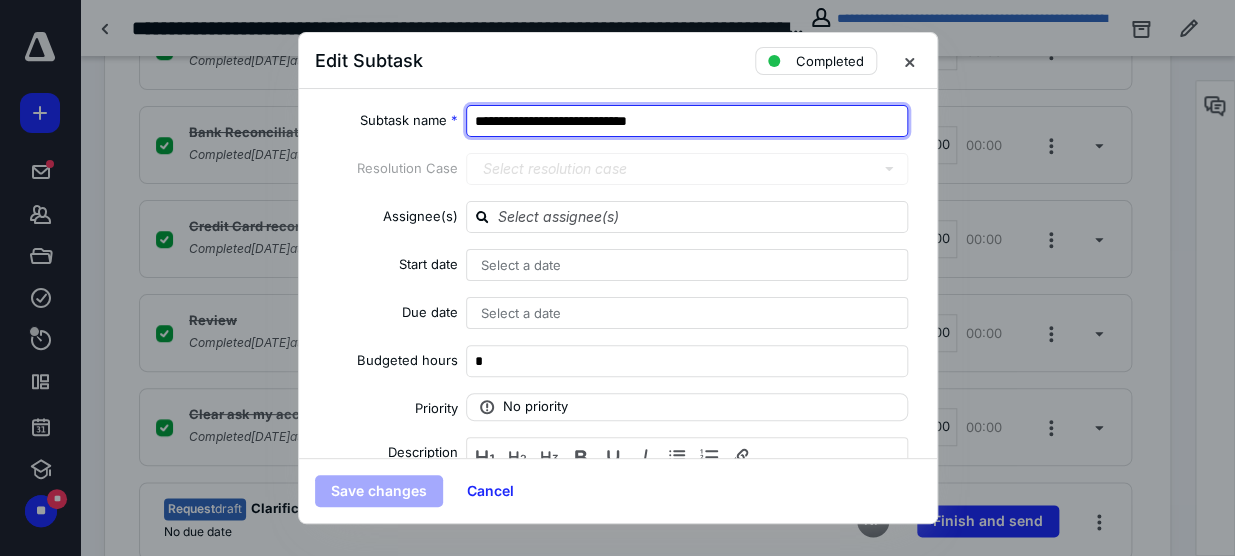 drag, startPoint x: 681, startPoint y: 125, endPoint x: 647, endPoint y: 125, distance: 34 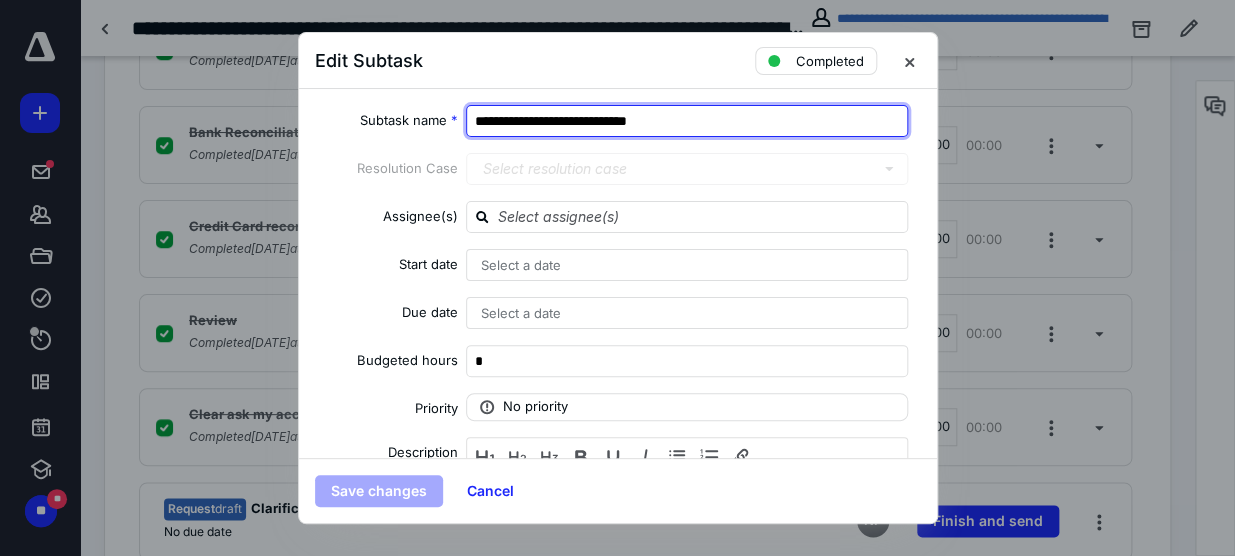 click on "**********" at bounding box center (687, 121) 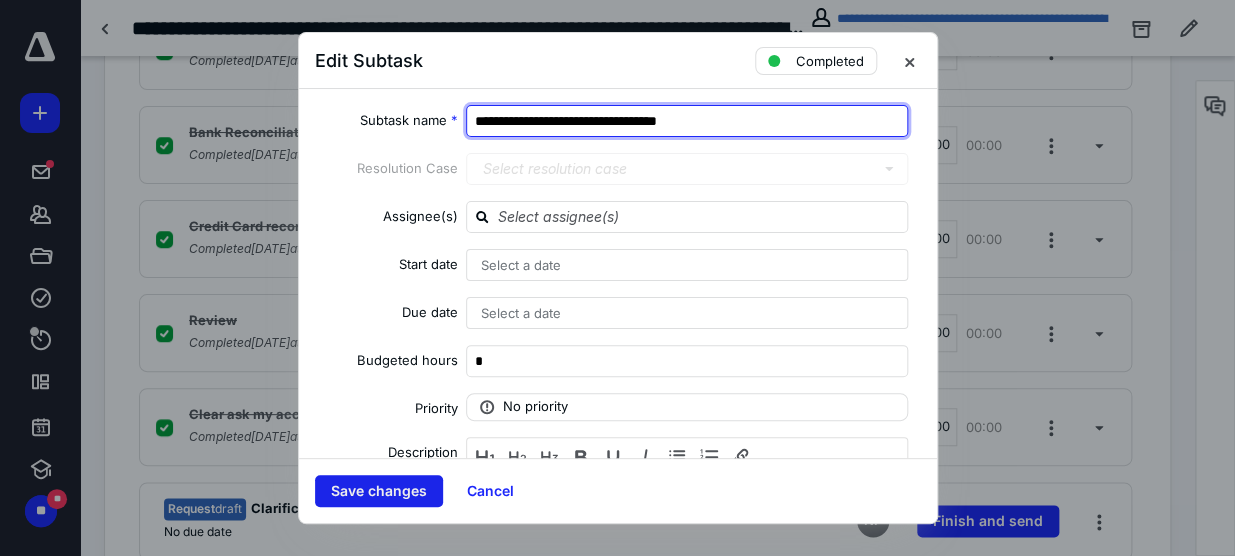 type on "**********" 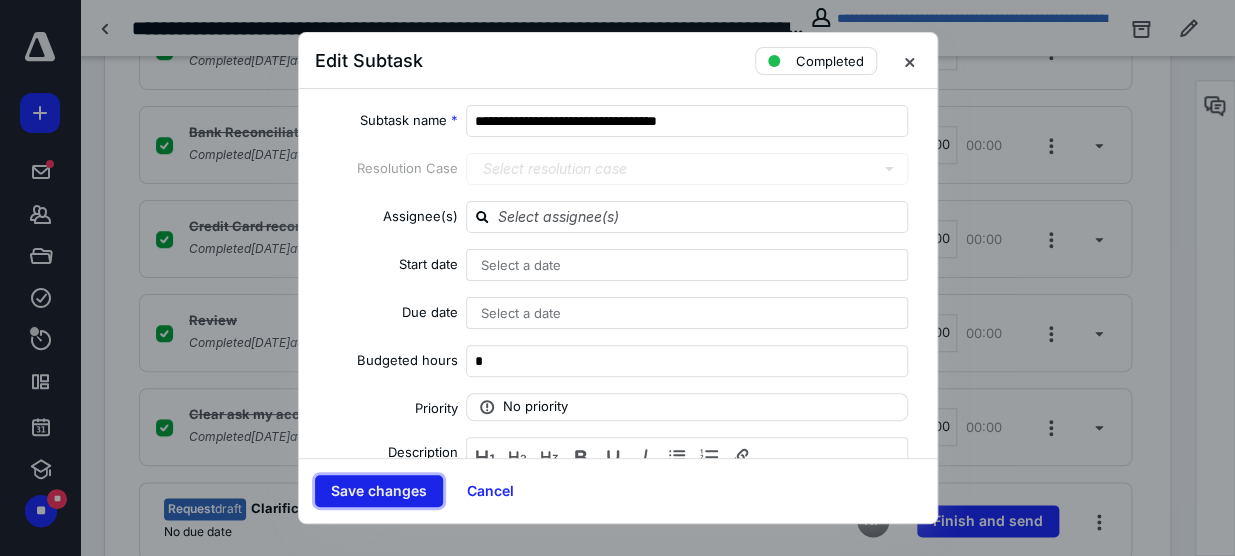 click on "Save changes" at bounding box center (379, 491) 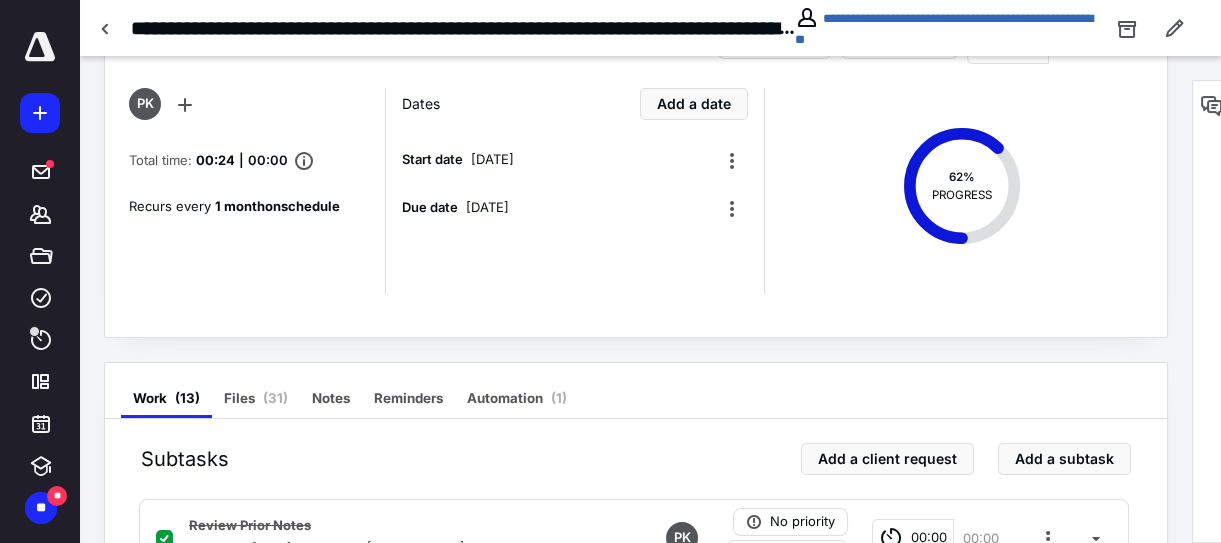 scroll, scrollTop: 0, scrollLeft: 0, axis: both 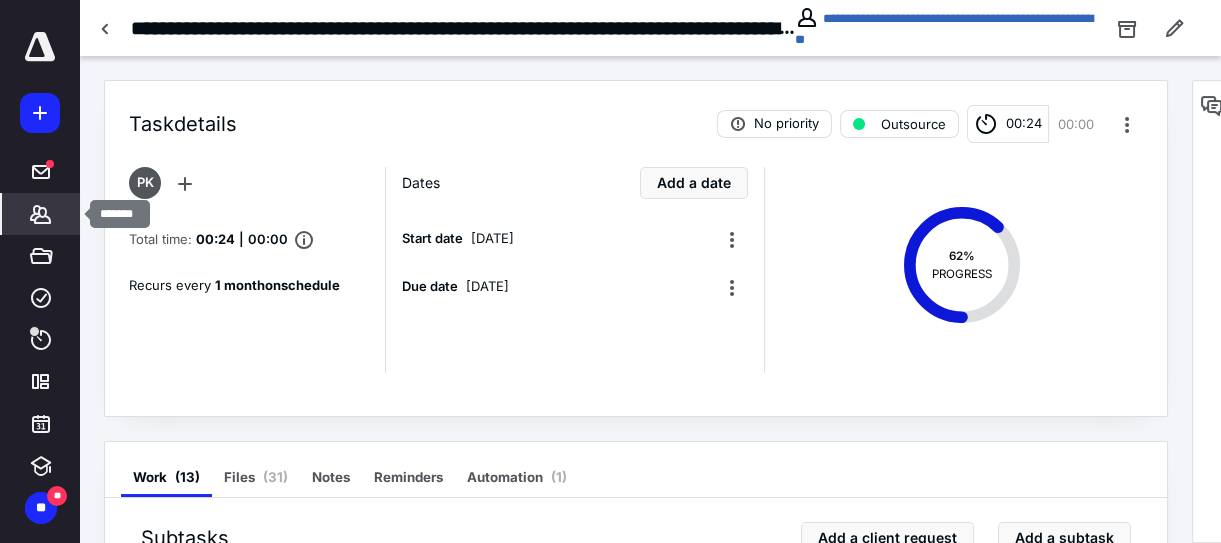 click 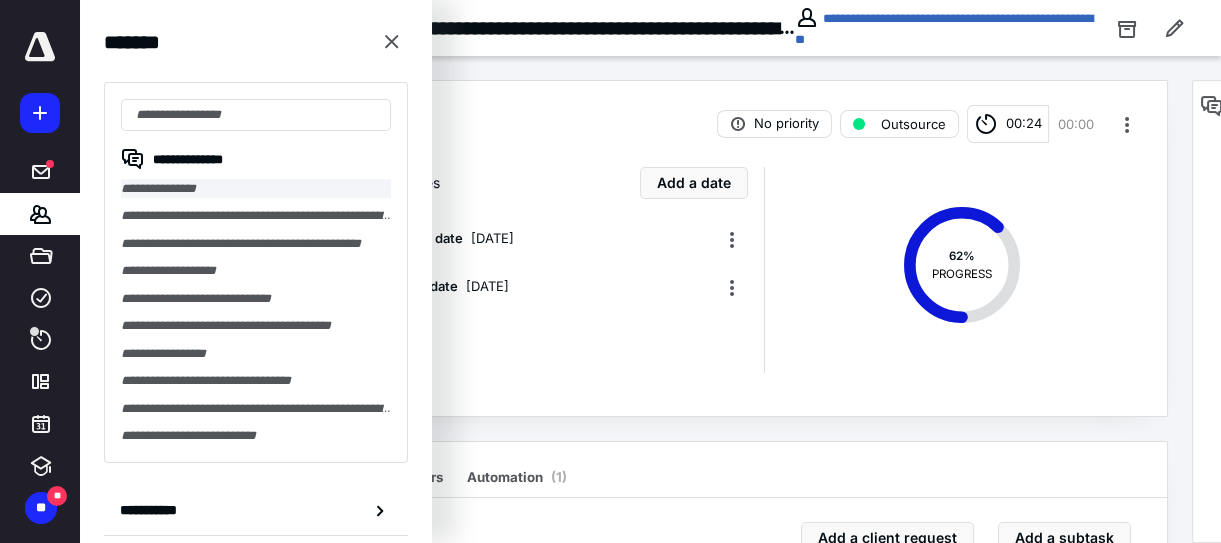 click on "**********" at bounding box center [256, 188] 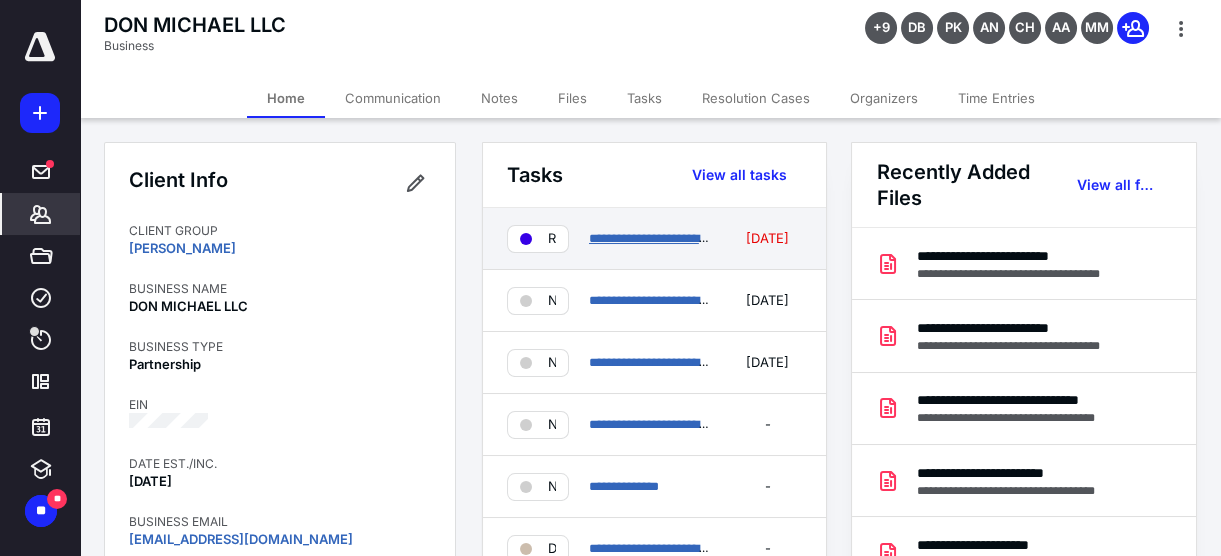 click on "**********" at bounding box center (736, 238) 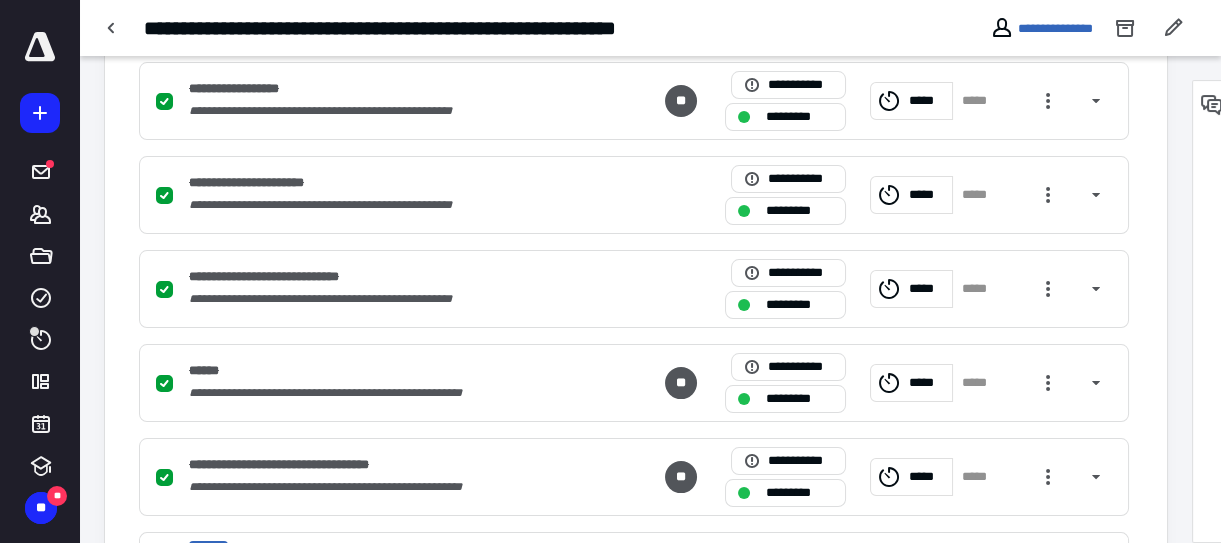 scroll, scrollTop: 365, scrollLeft: 0, axis: vertical 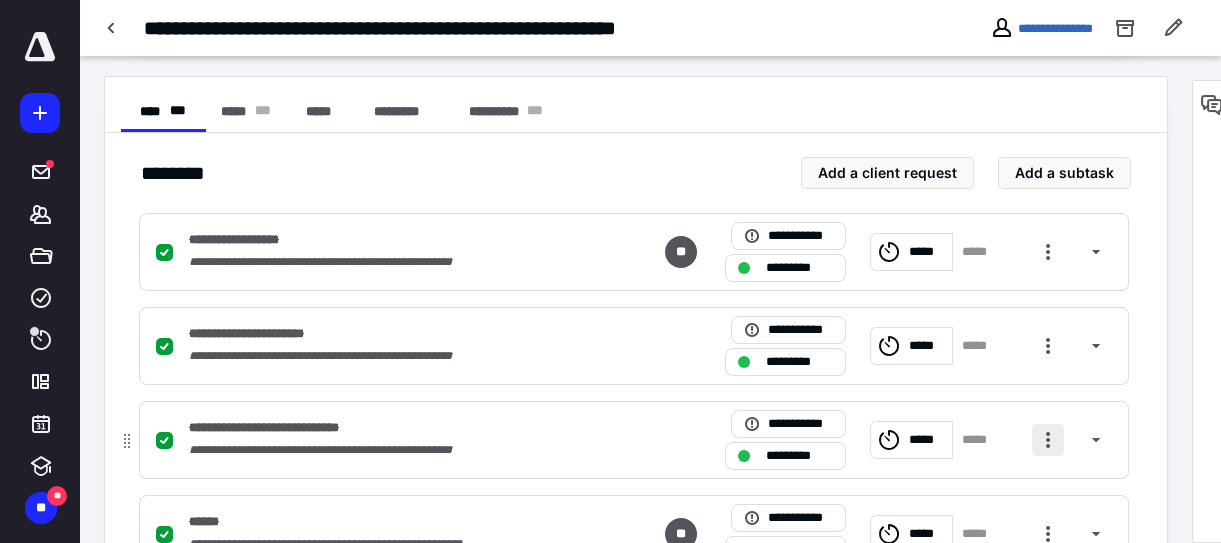 click at bounding box center [1048, 440] 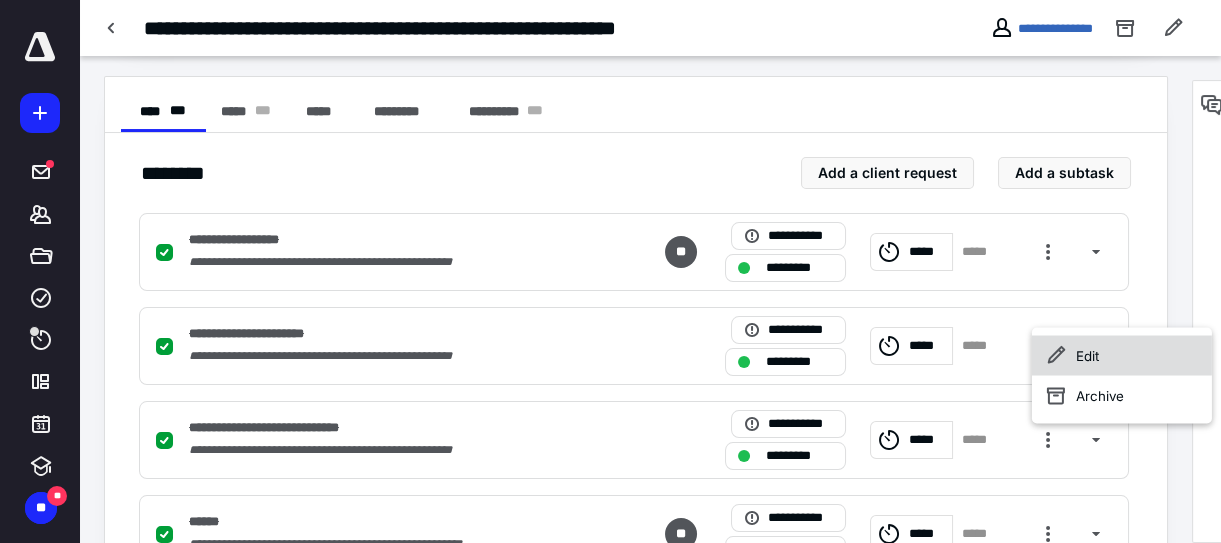 click on "Edit" at bounding box center [1122, 355] 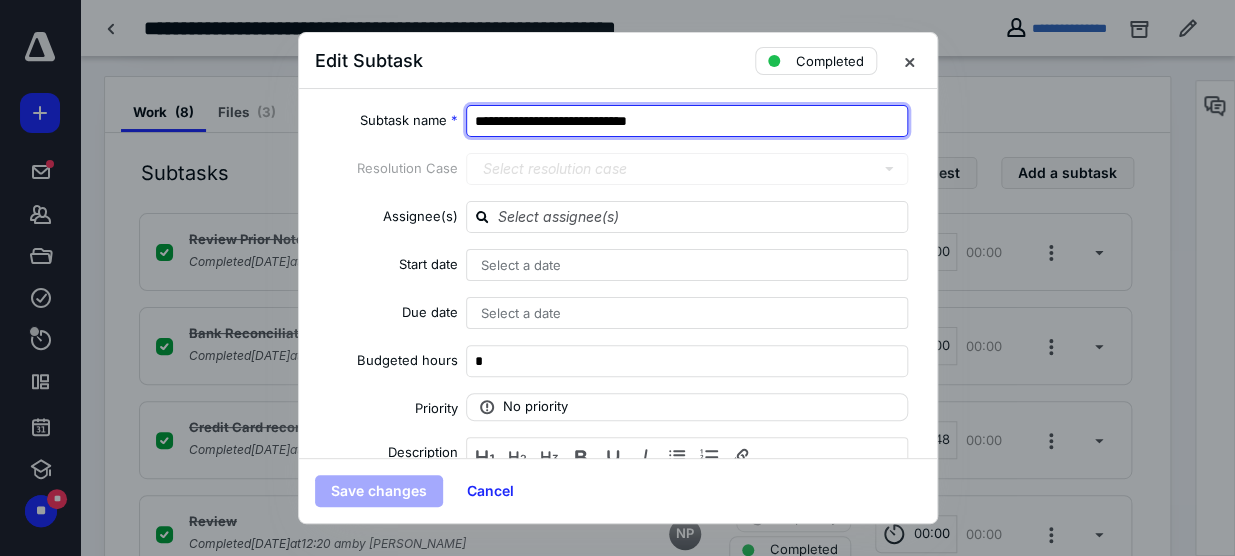 drag, startPoint x: 673, startPoint y: 122, endPoint x: 641, endPoint y: 122, distance: 32 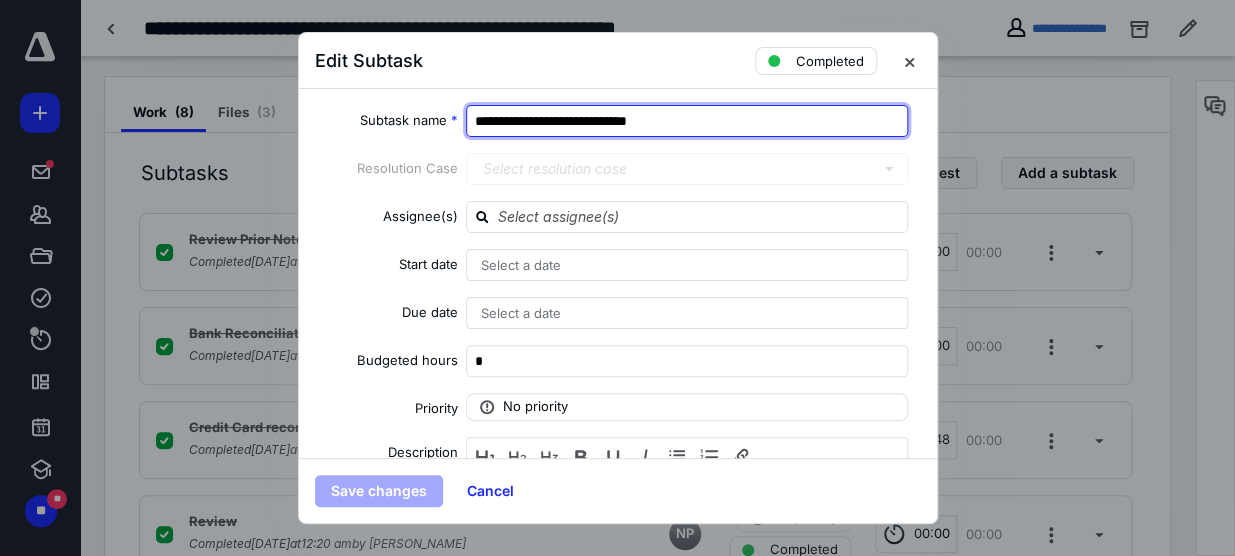click on "**********" at bounding box center [687, 121] 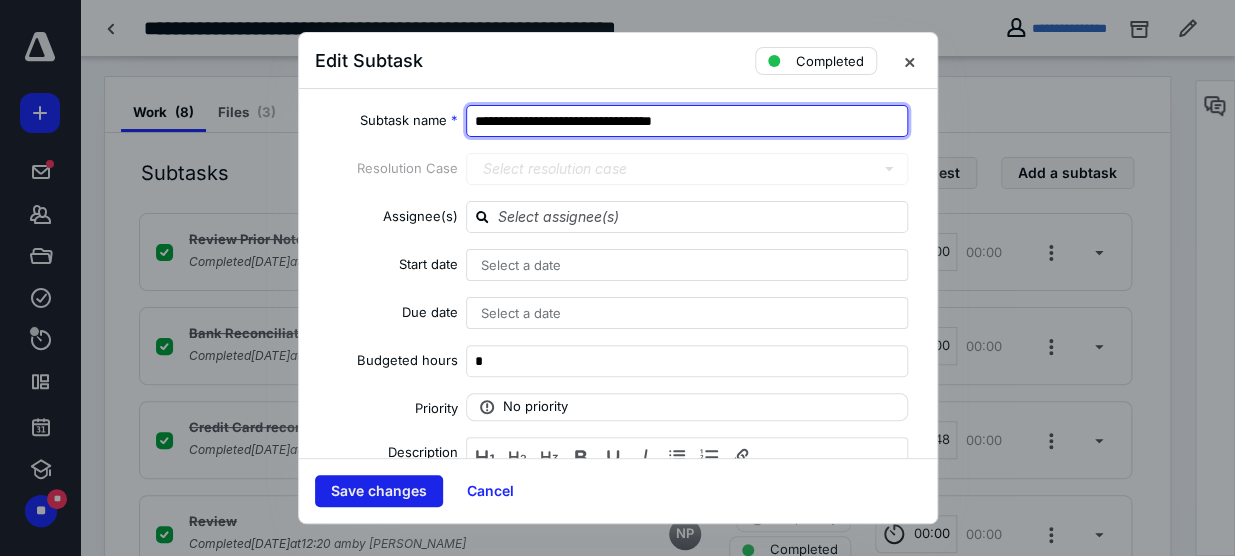 type on "**********" 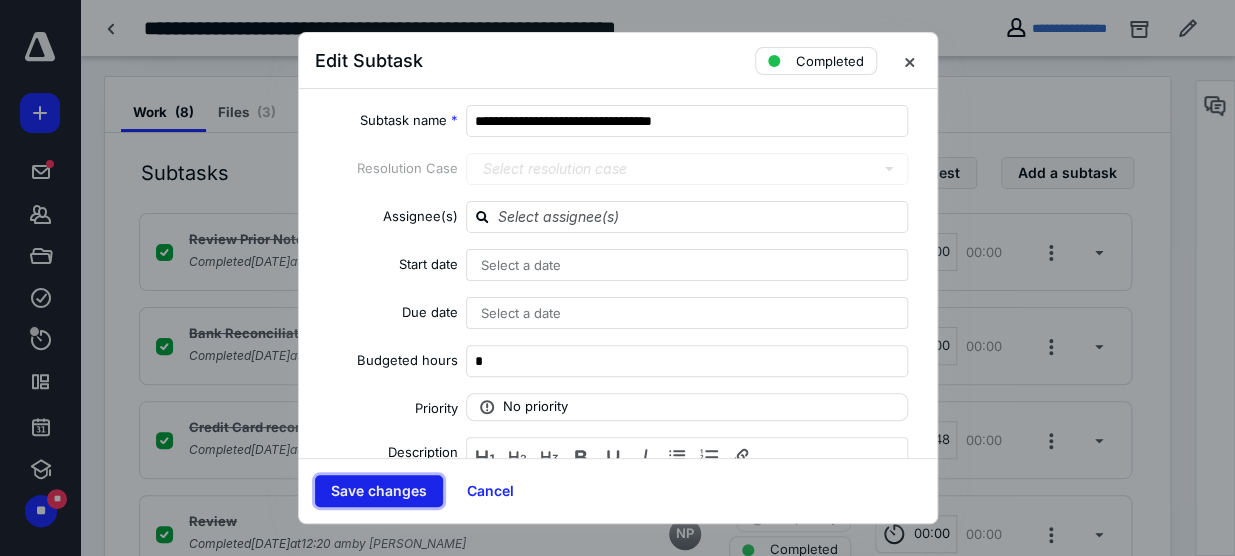 click on "Save changes" at bounding box center (379, 491) 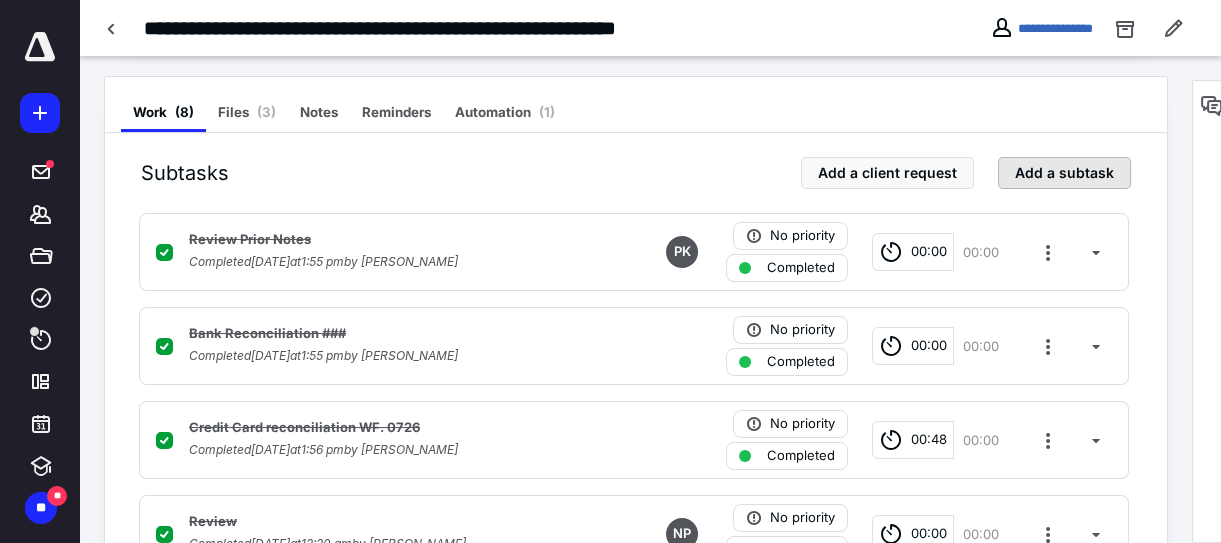 click on "Add a subtask" at bounding box center [1064, 173] 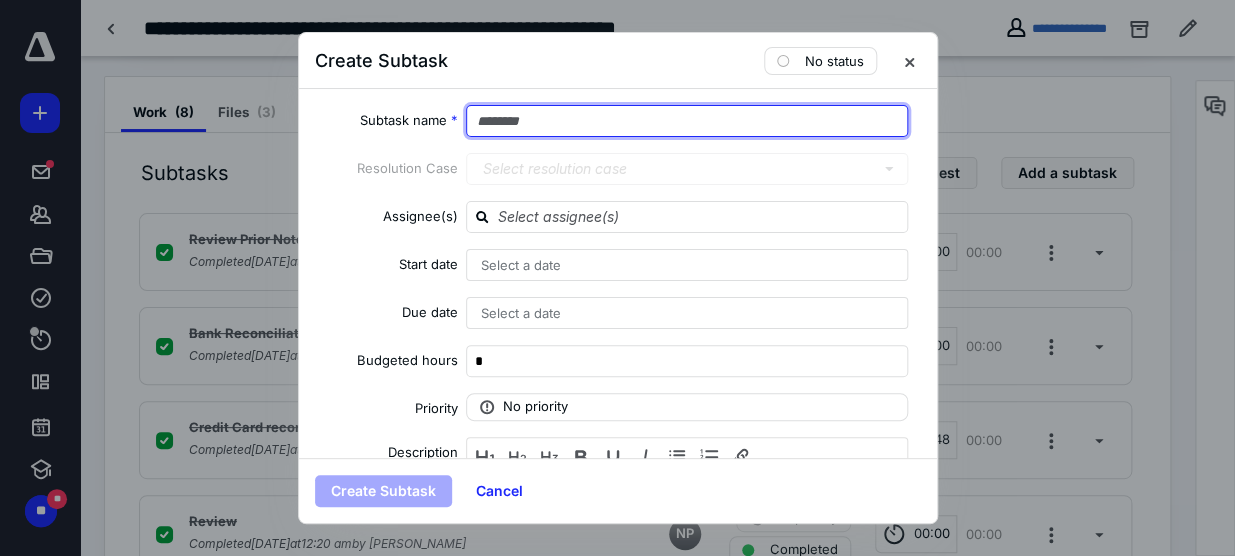 click at bounding box center (687, 121) 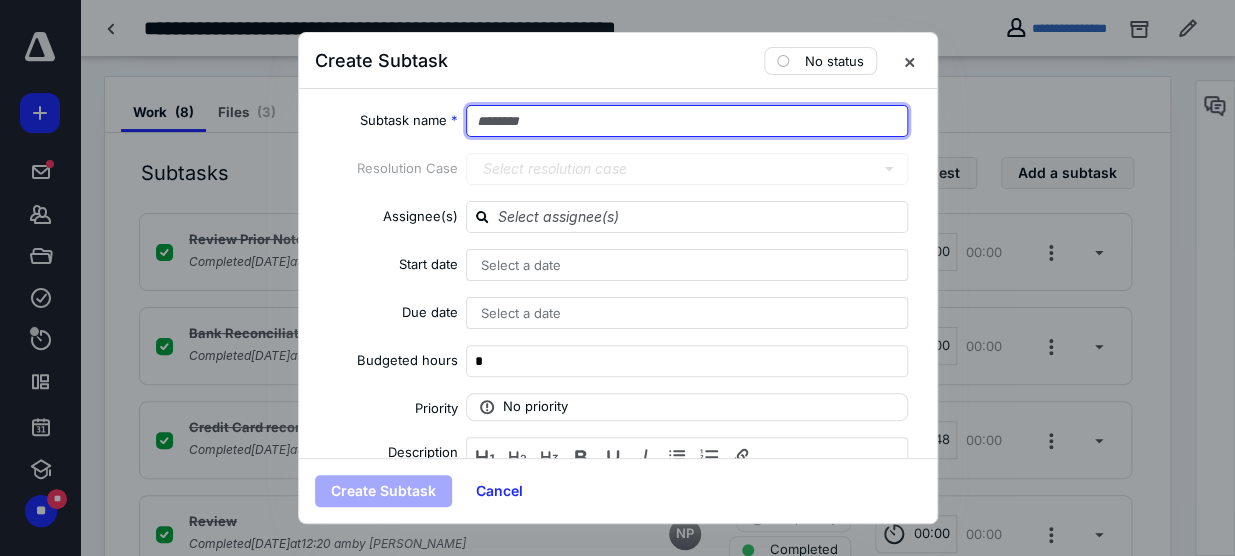 paste on "**********" 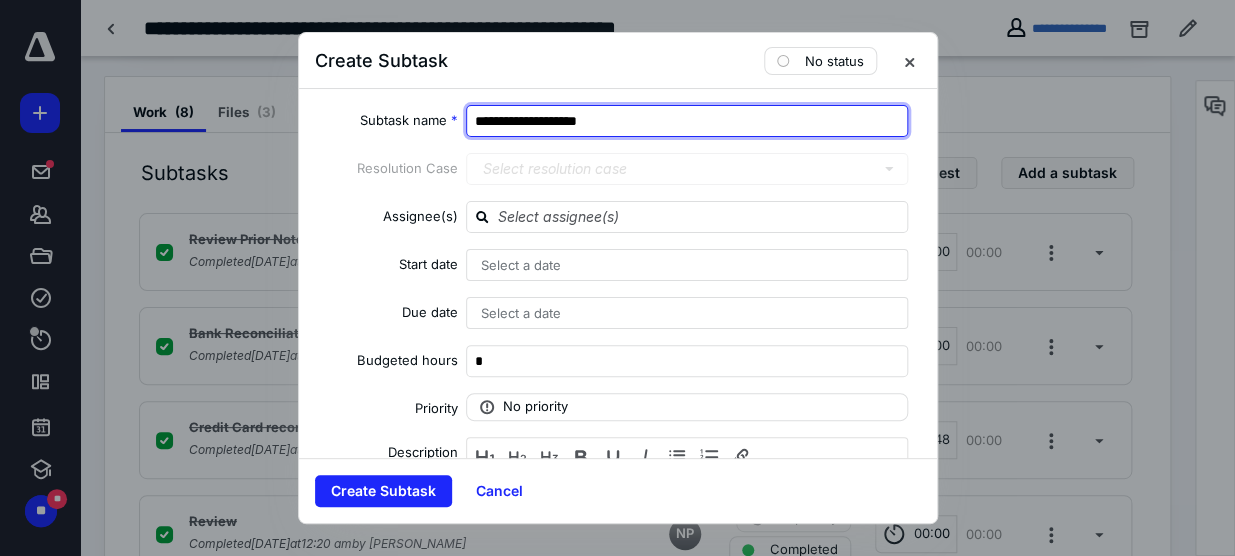click on "**********" at bounding box center [687, 121] 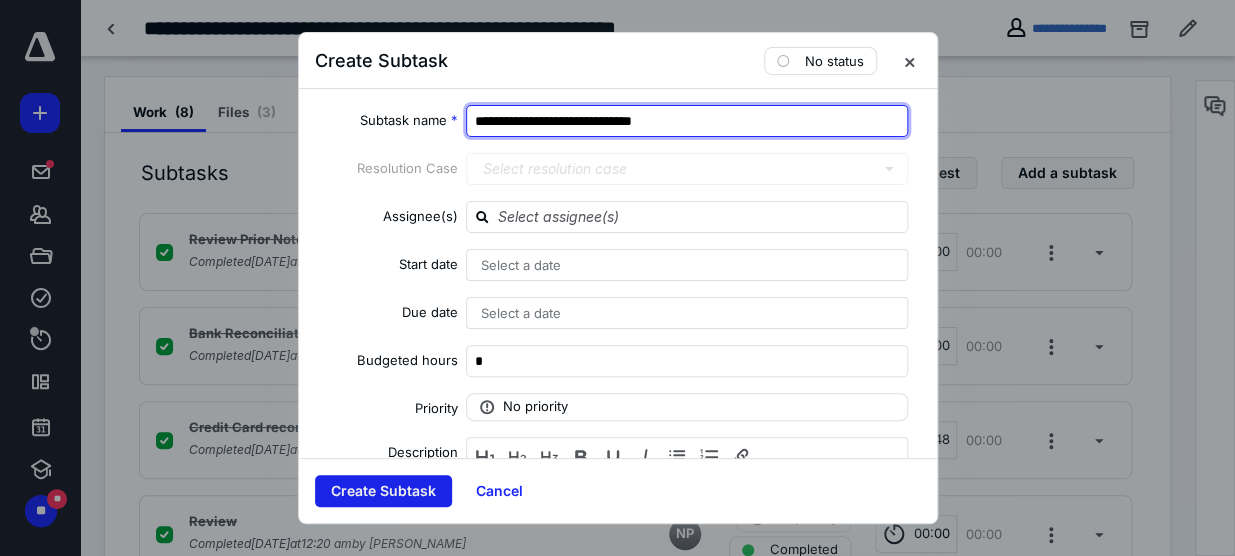 type on "**********" 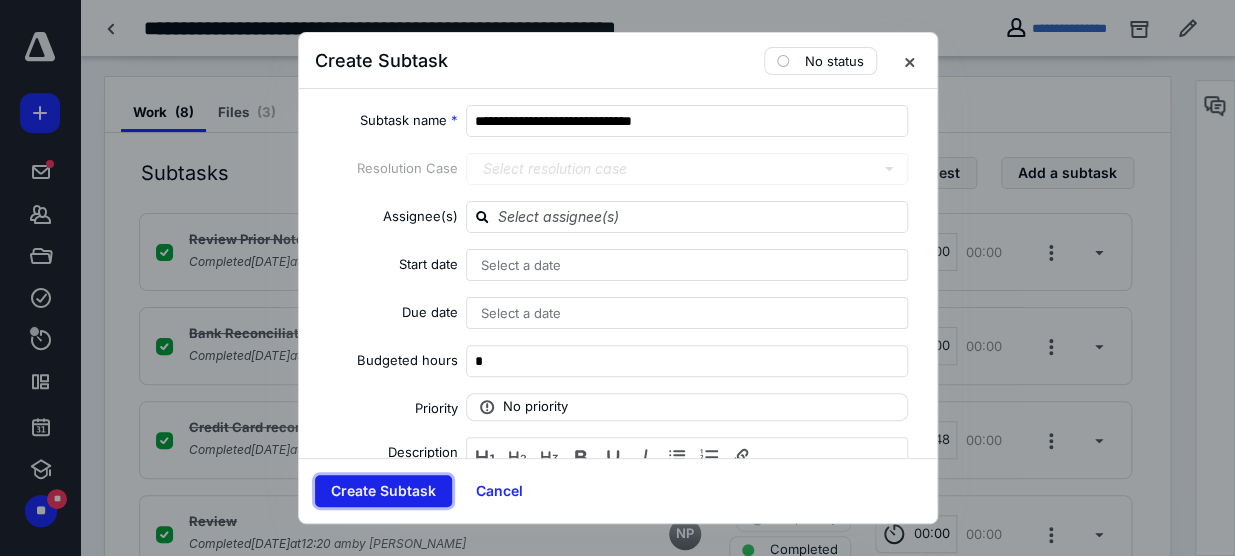 click on "Create Subtask" at bounding box center (383, 491) 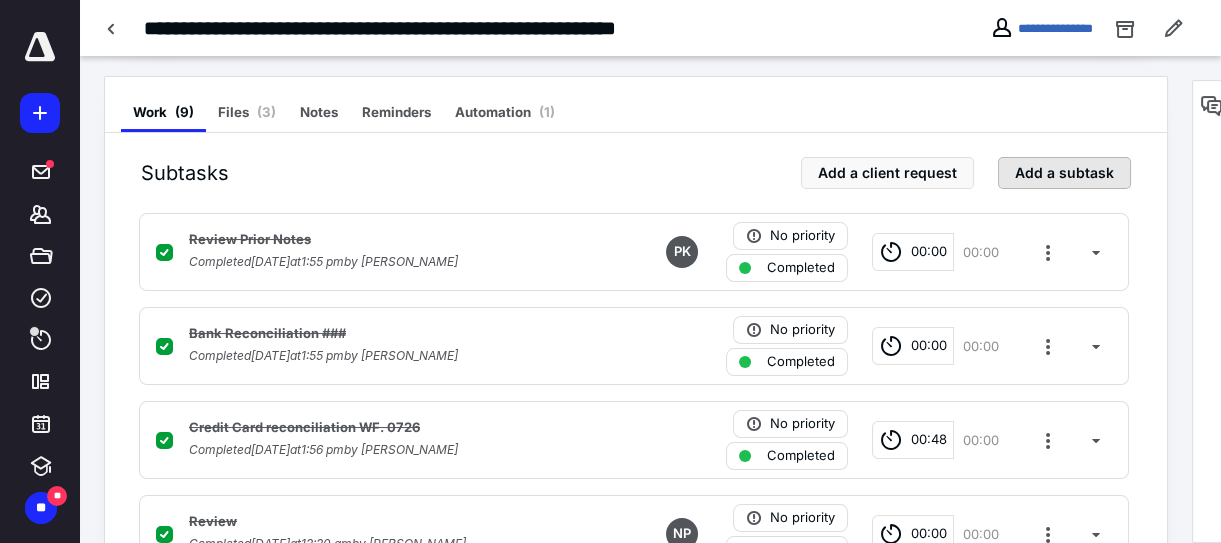 click on "Add a subtask" at bounding box center [1064, 173] 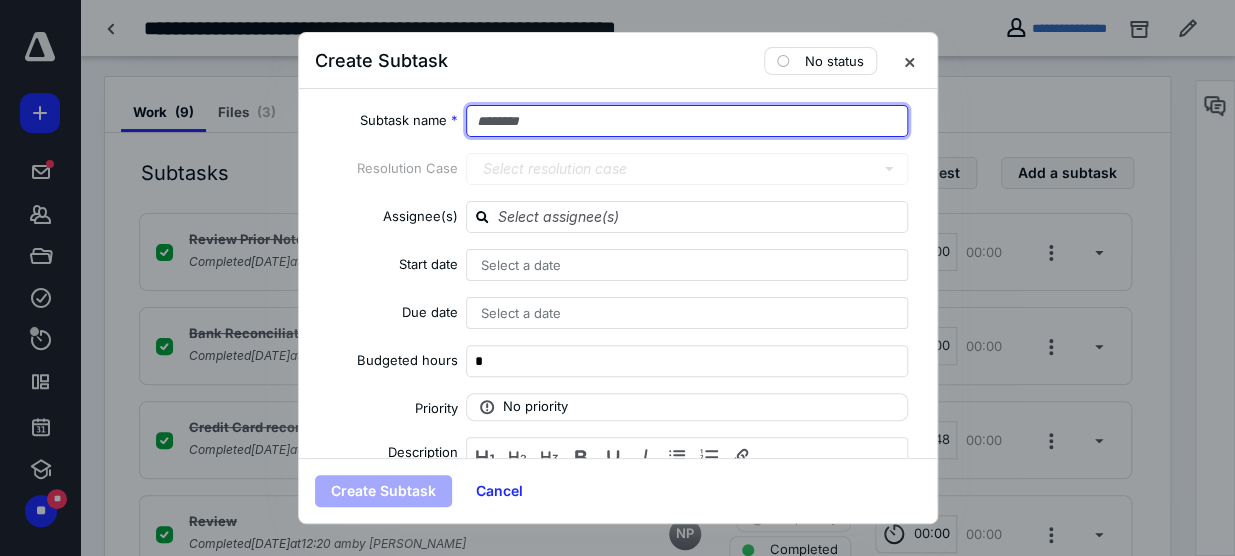 click at bounding box center [687, 121] 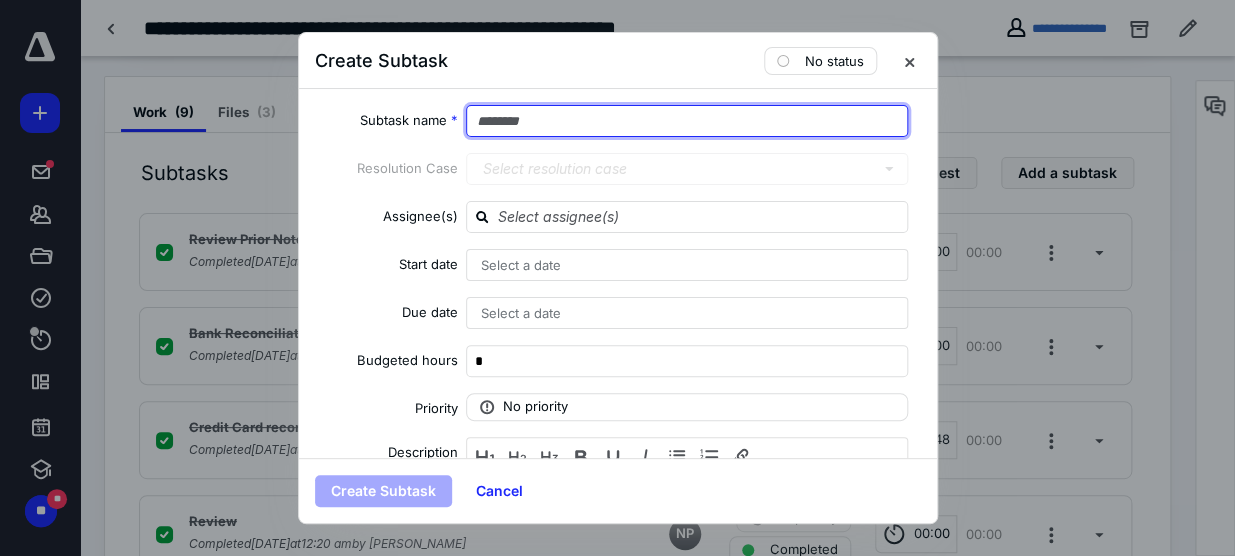 paste on "**********" 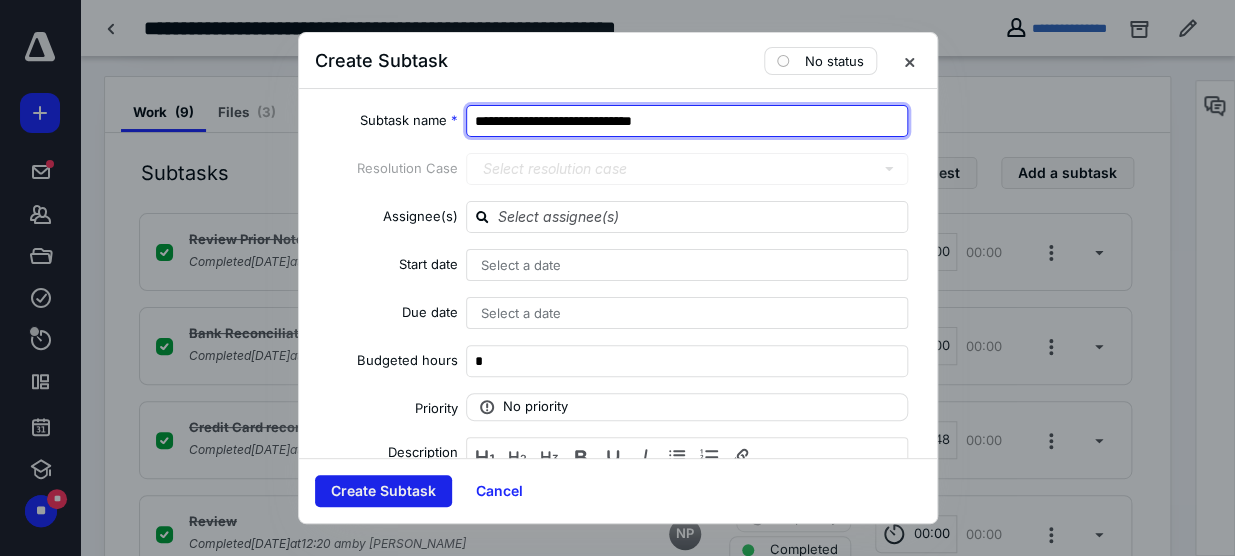 type on "**********" 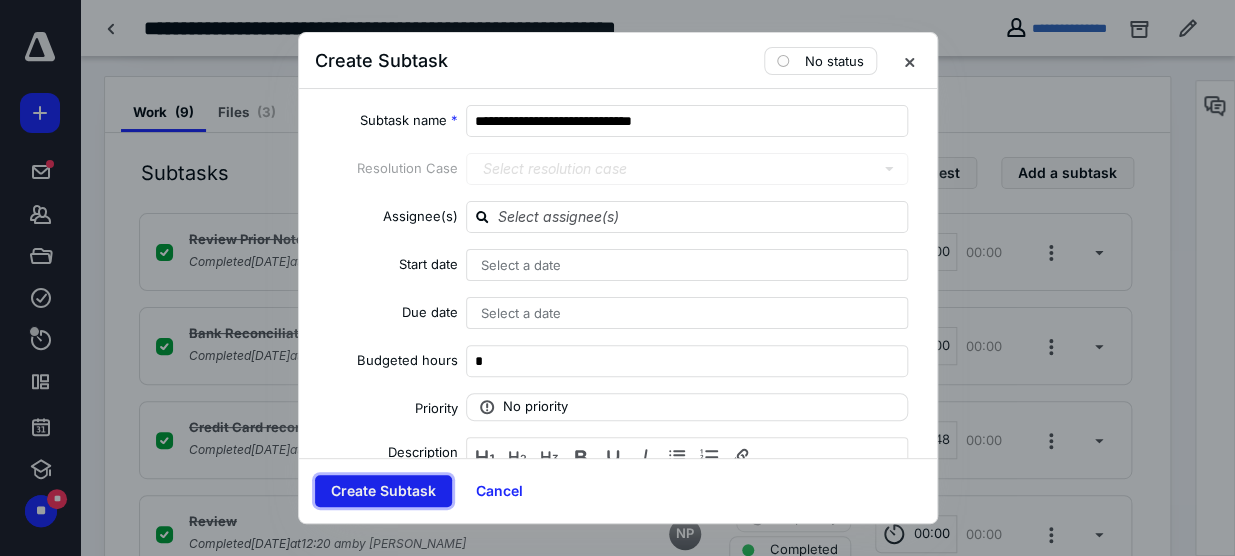 click on "Create Subtask" at bounding box center [383, 491] 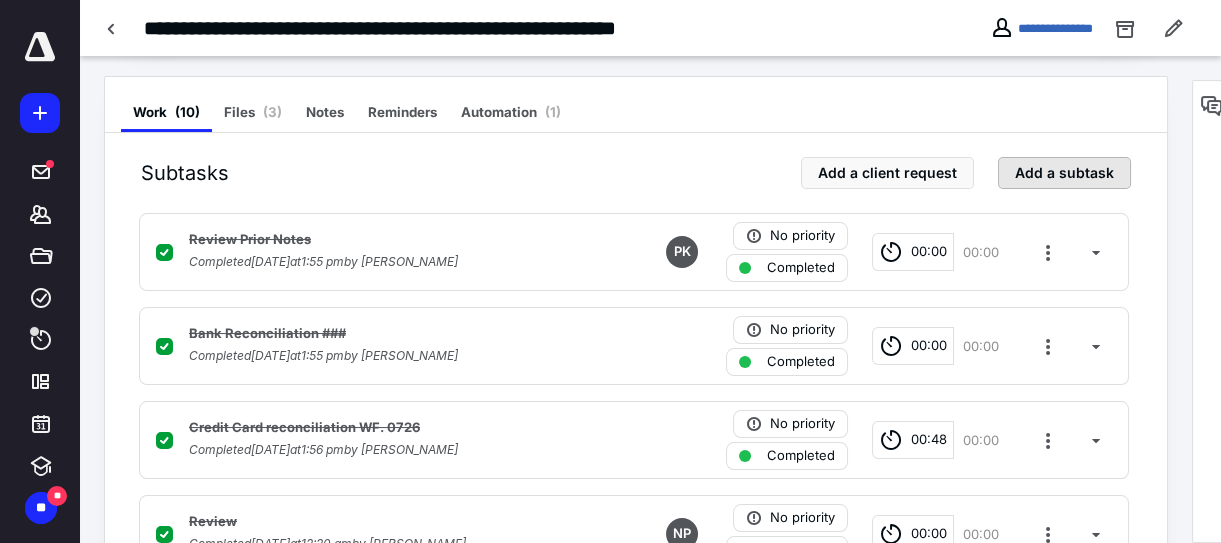 click on "Add a subtask" at bounding box center (1064, 173) 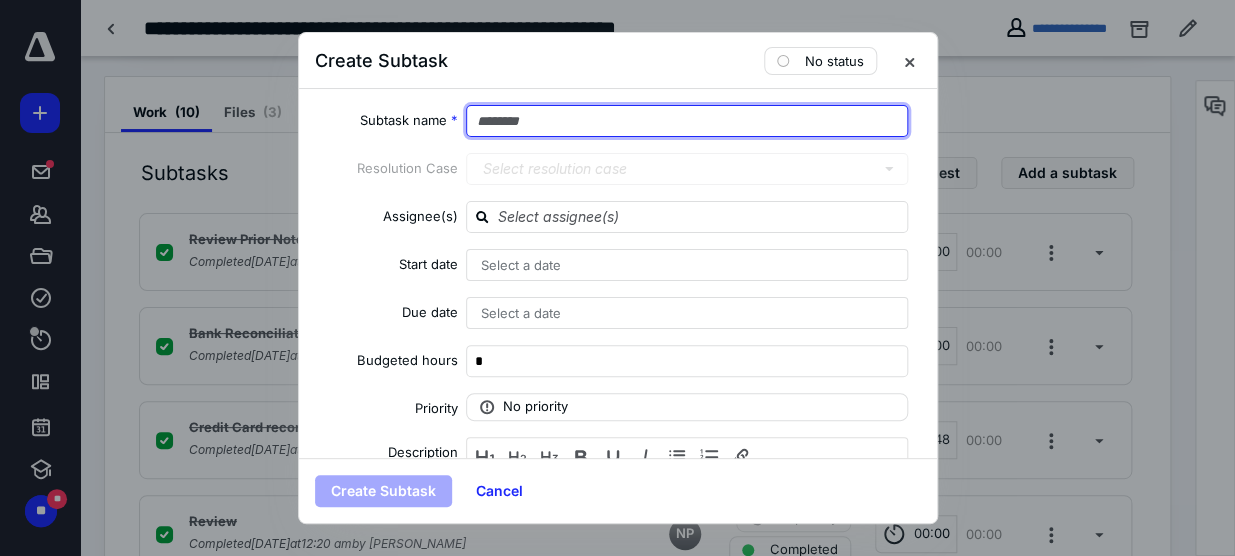 click at bounding box center (687, 121) 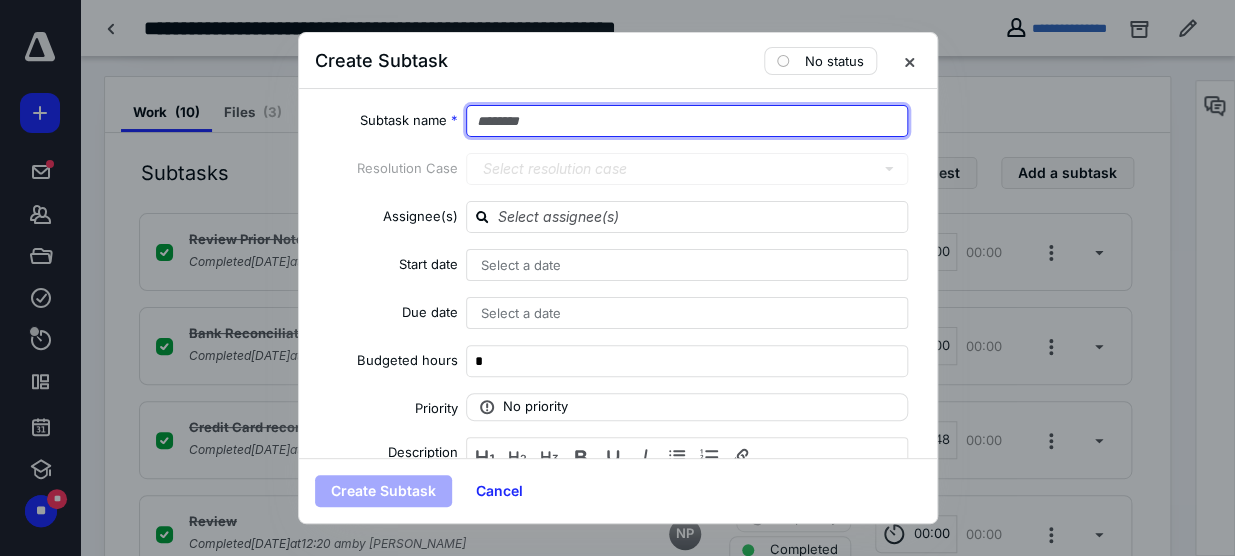 paste on "**********" 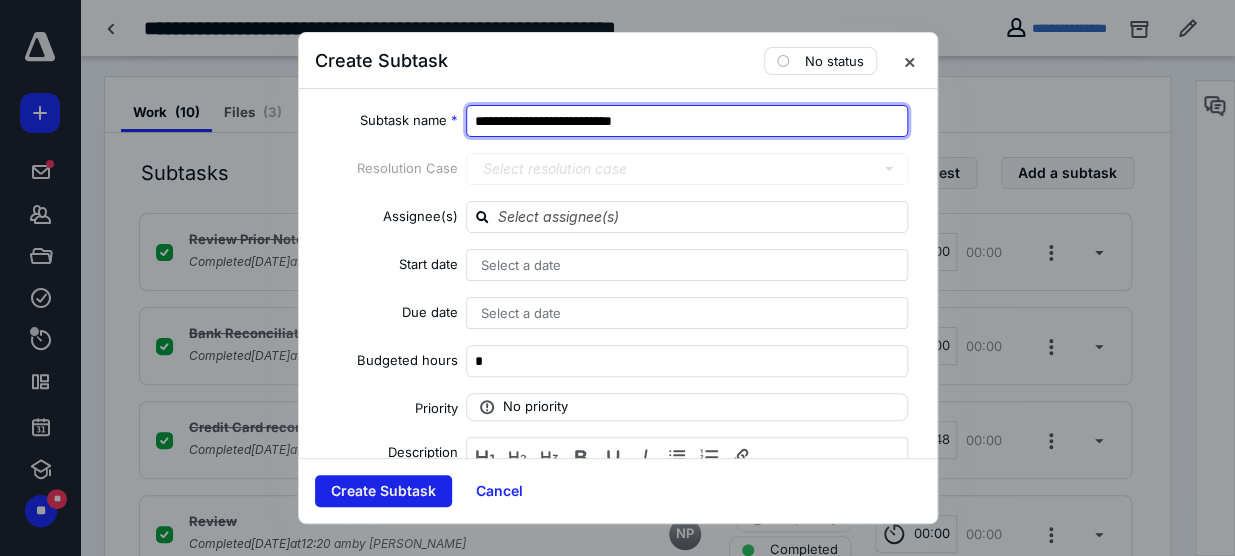 type on "**********" 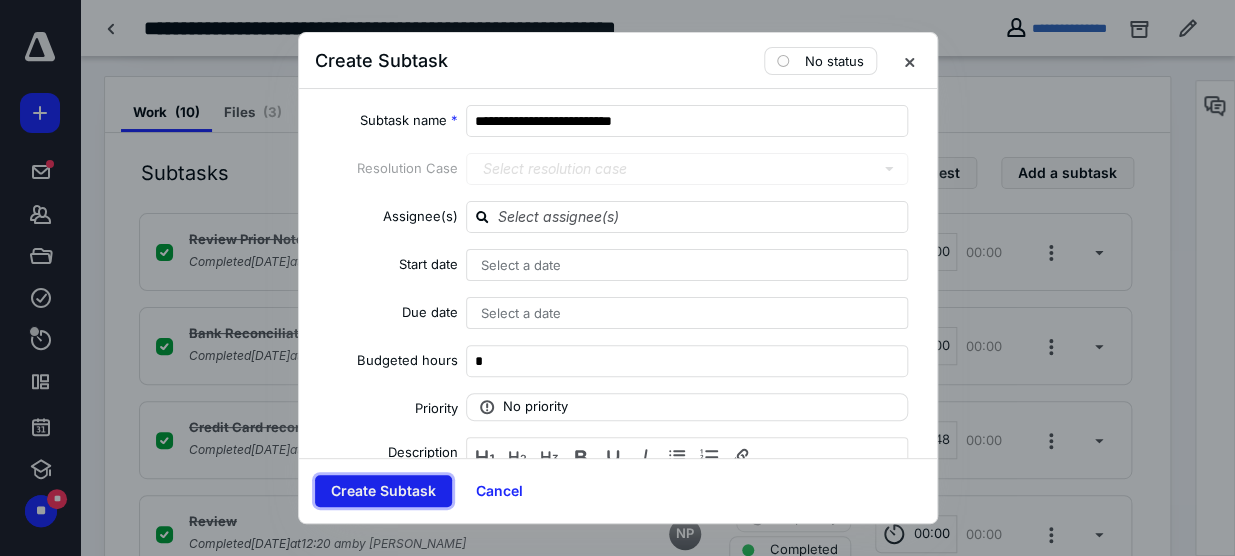 click on "Create Subtask" at bounding box center (383, 491) 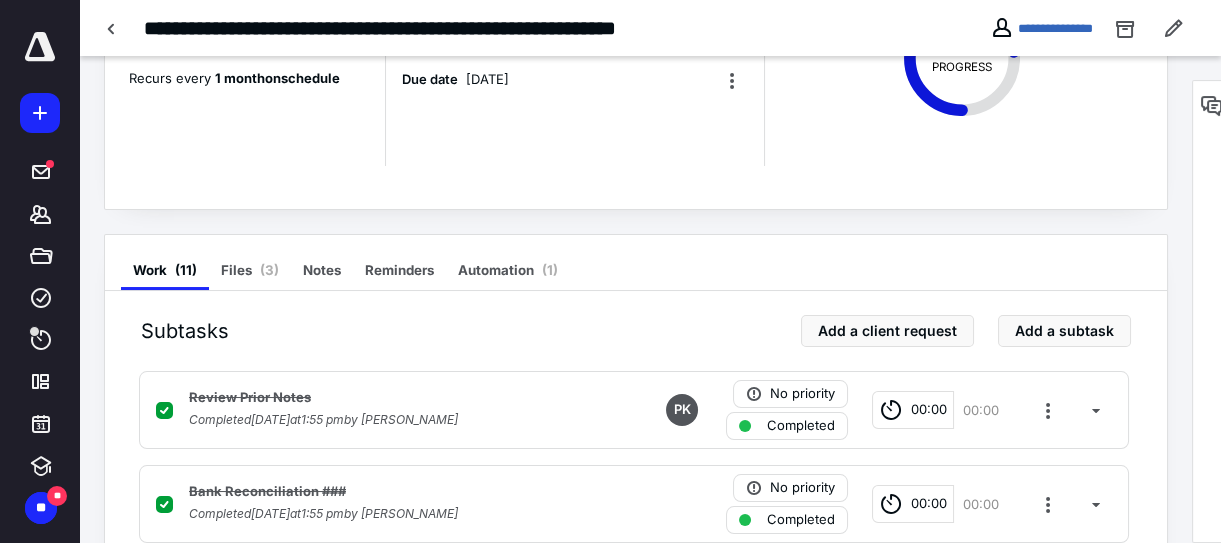 scroll, scrollTop: 283, scrollLeft: 0, axis: vertical 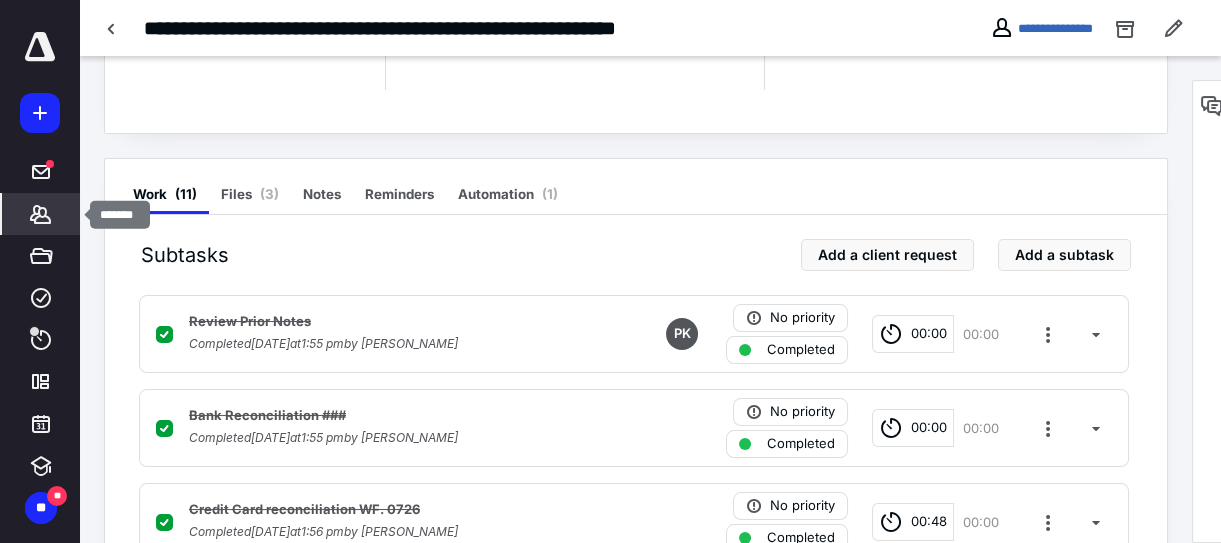 click on "*******" at bounding box center [41, 214] 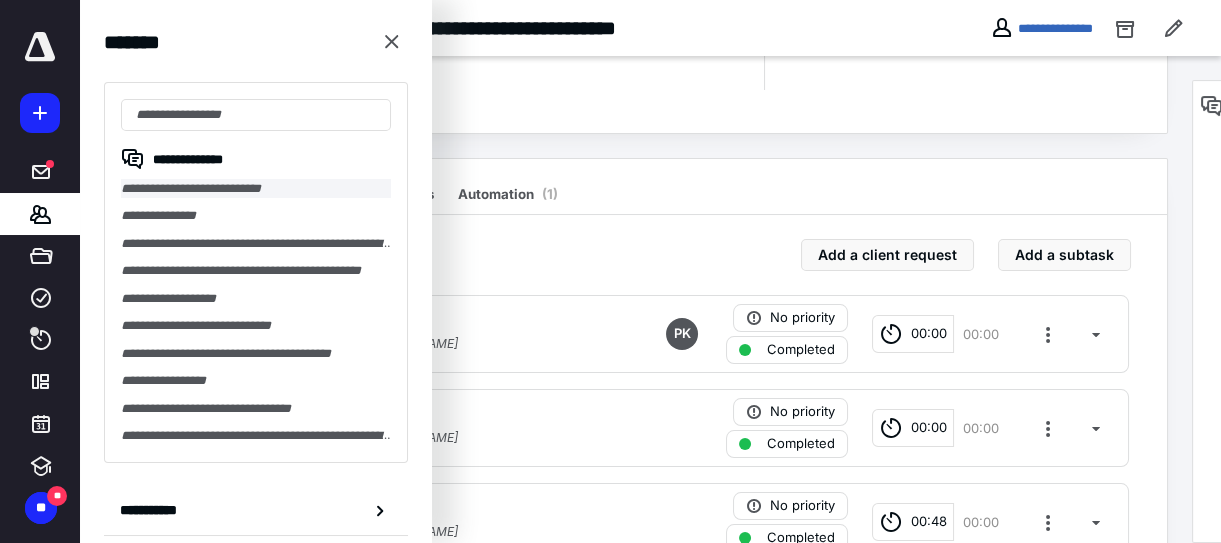 click on "**********" at bounding box center [256, 188] 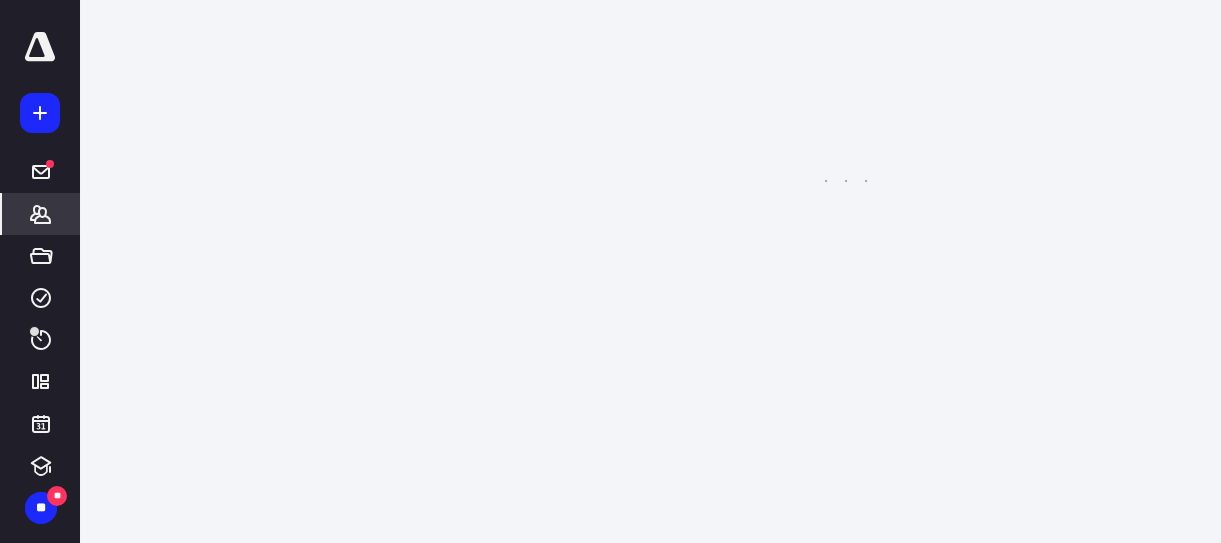 scroll, scrollTop: 0, scrollLeft: 0, axis: both 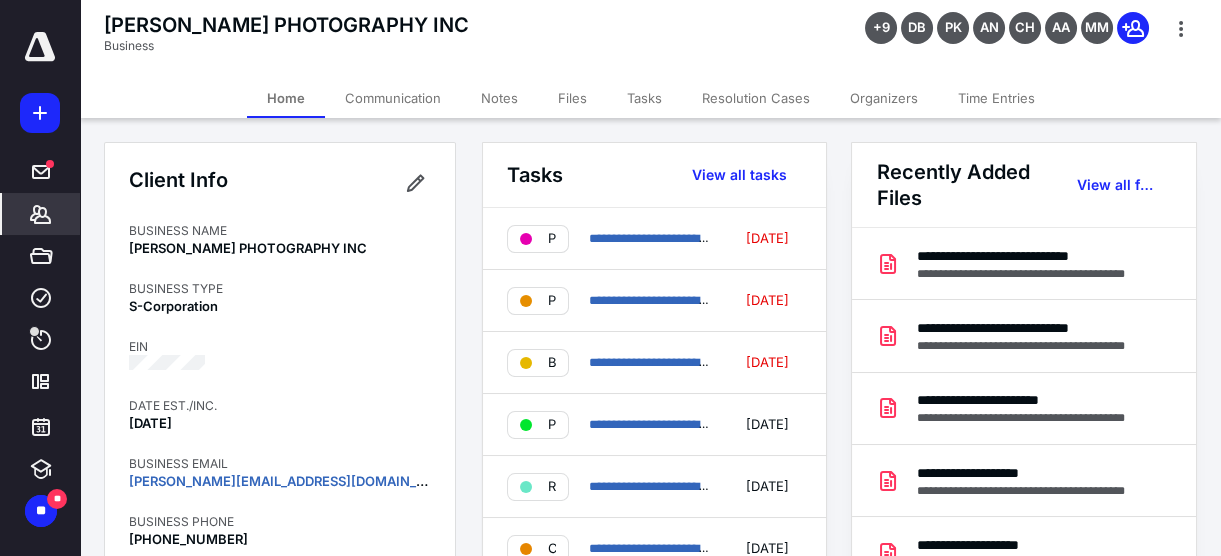 click on "Tasks" at bounding box center [644, 98] 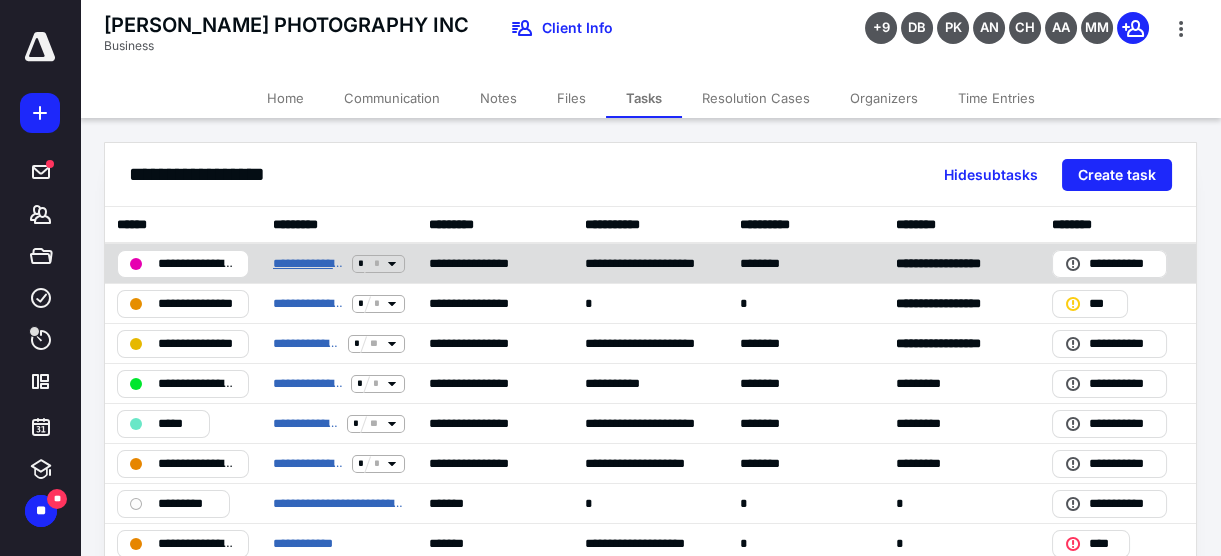 click on "**********" at bounding box center [308, 263] 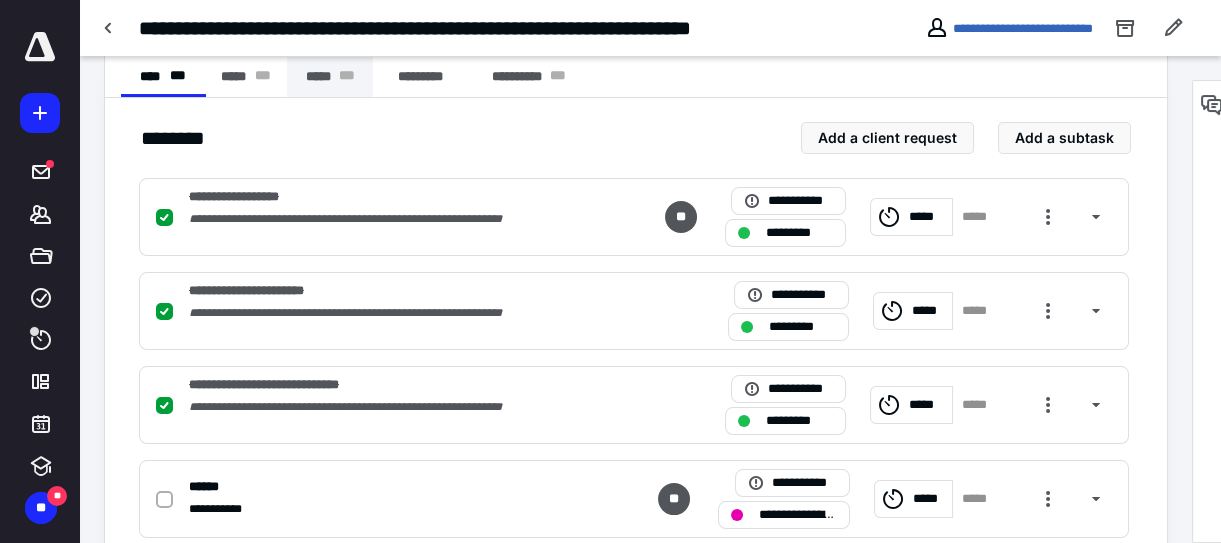 scroll, scrollTop: 274, scrollLeft: 0, axis: vertical 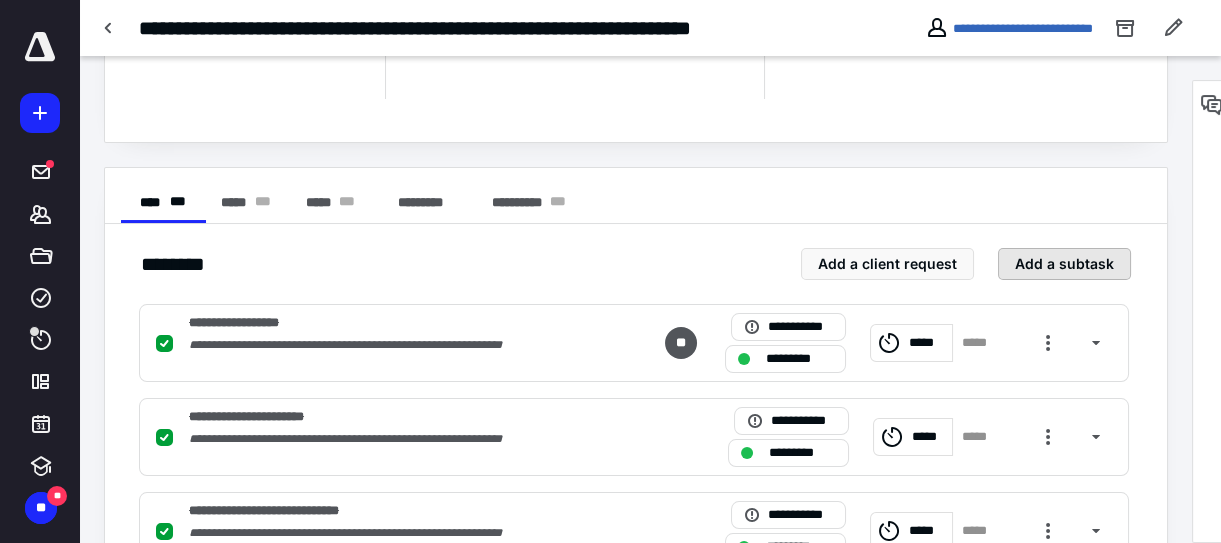 click on "Add a subtask" at bounding box center [1064, 264] 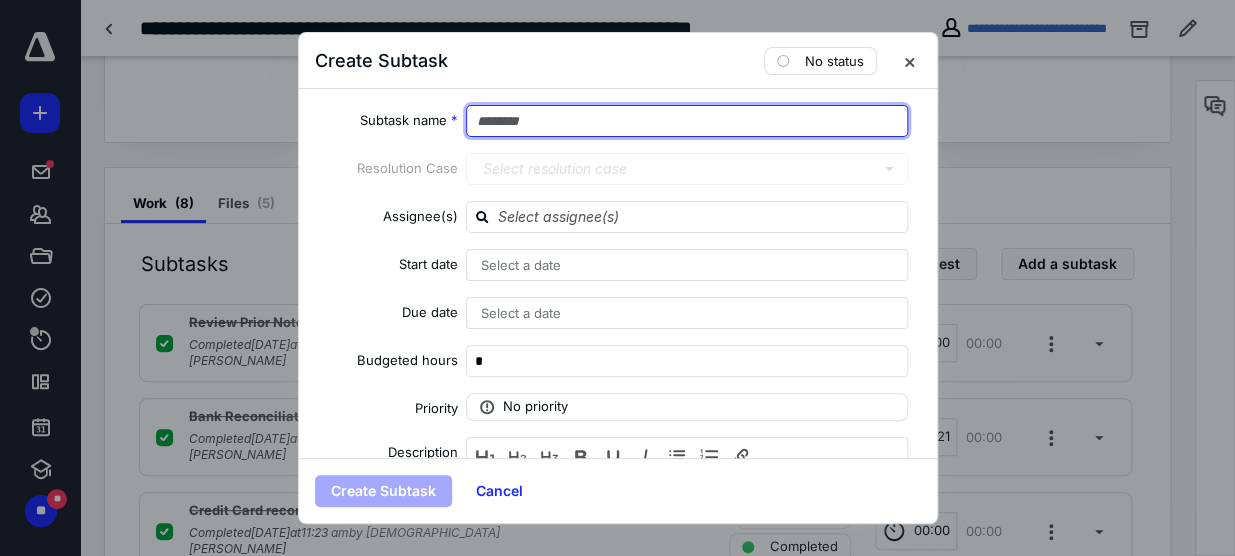 click at bounding box center [687, 121] 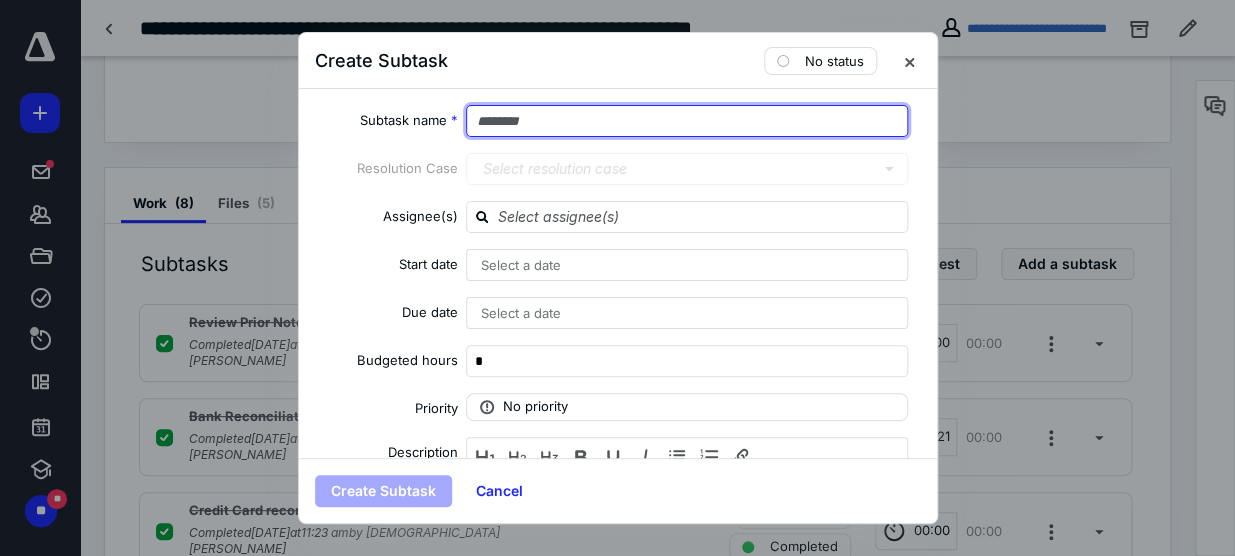 paste on "**********" 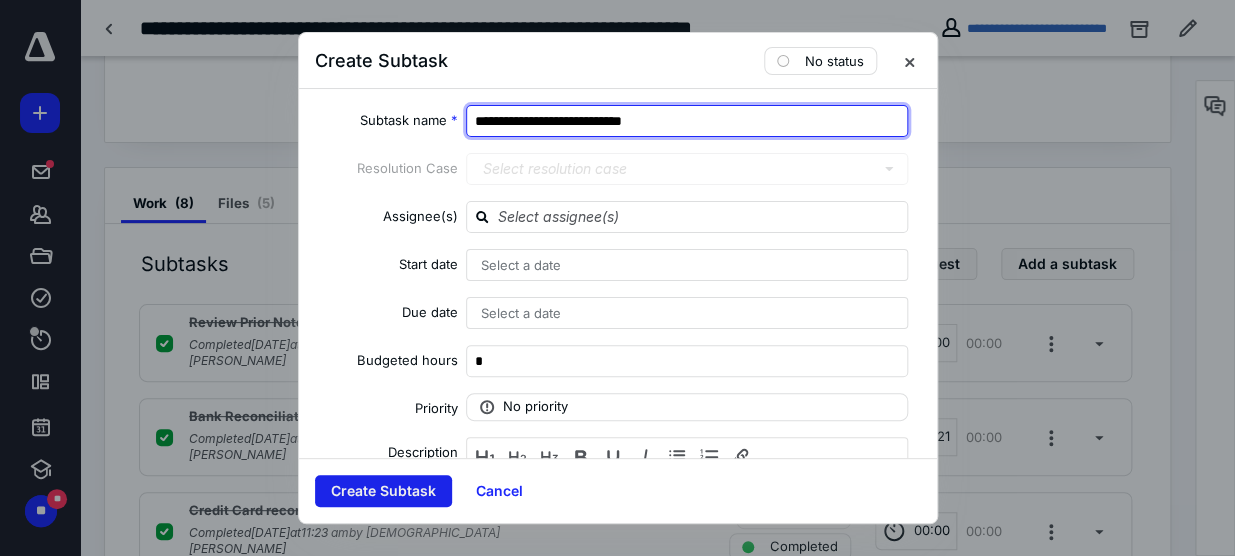 type on "**********" 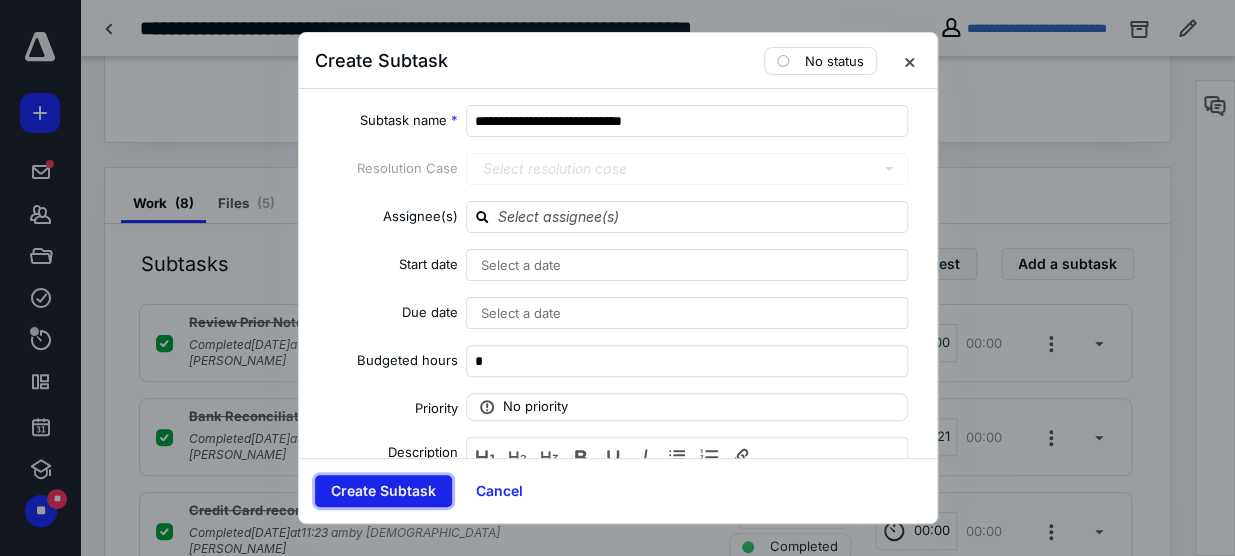 click on "Create Subtask" at bounding box center (383, 491) 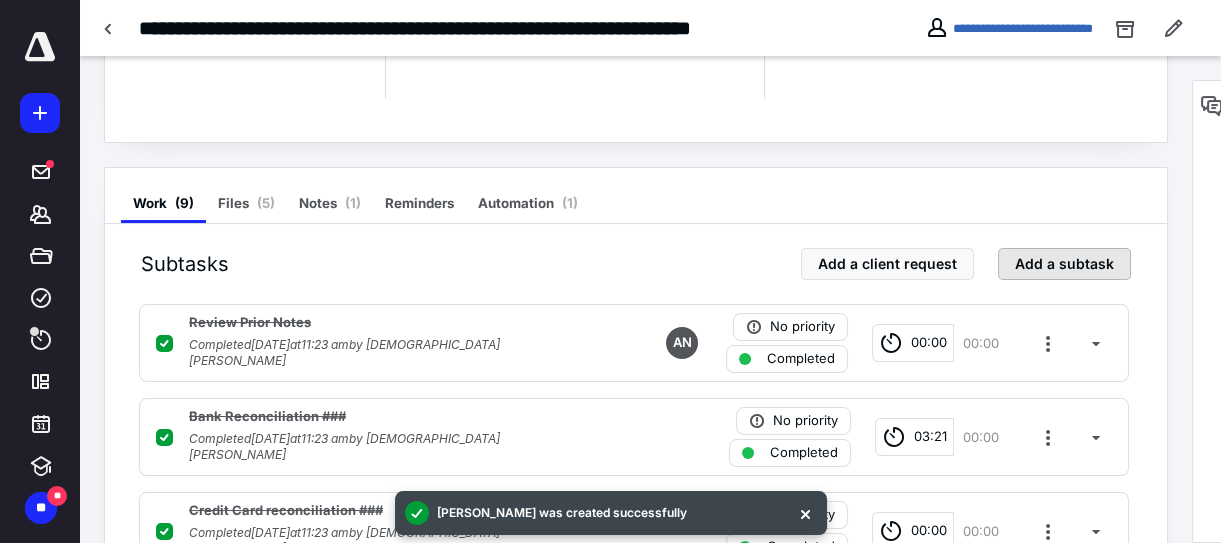 click on "Add a subtask" at bounding box center [1064, 264] 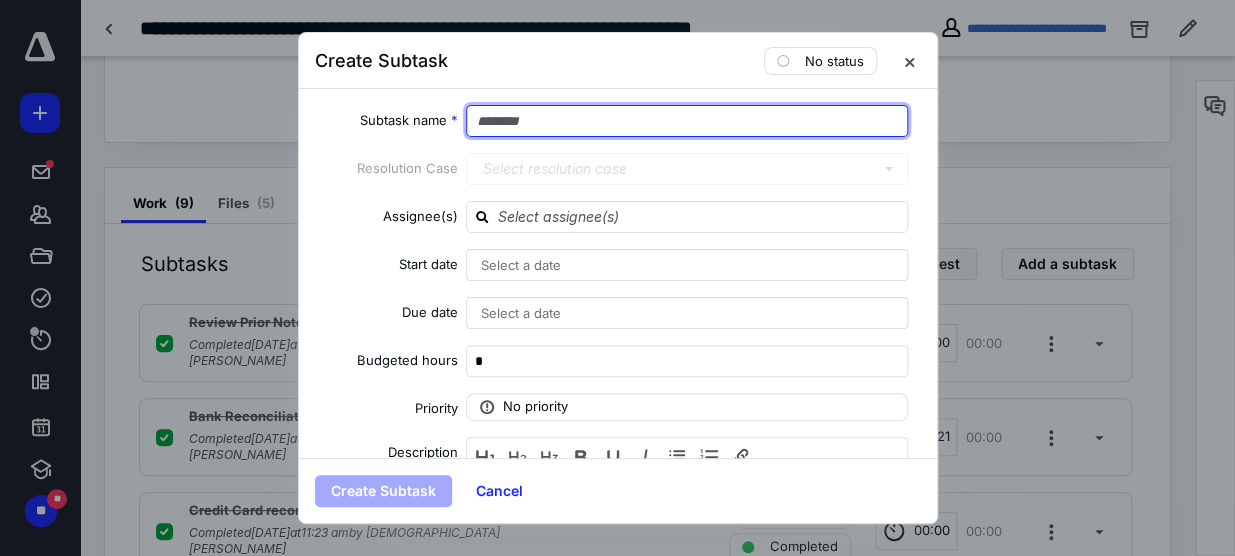 click at bounding box center [687, 121] 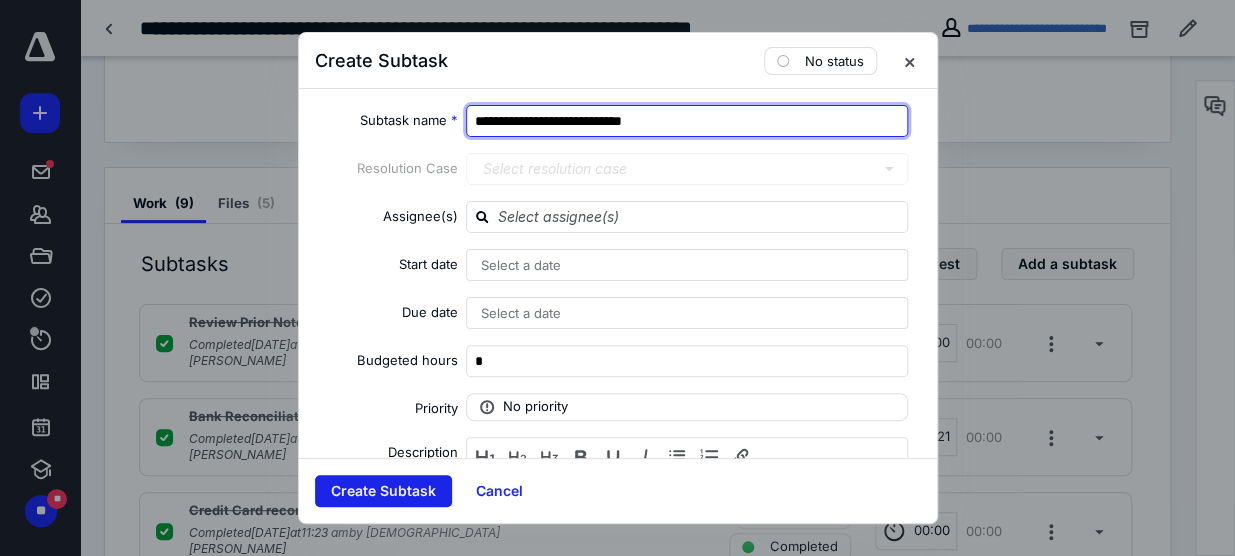 type on "**********" 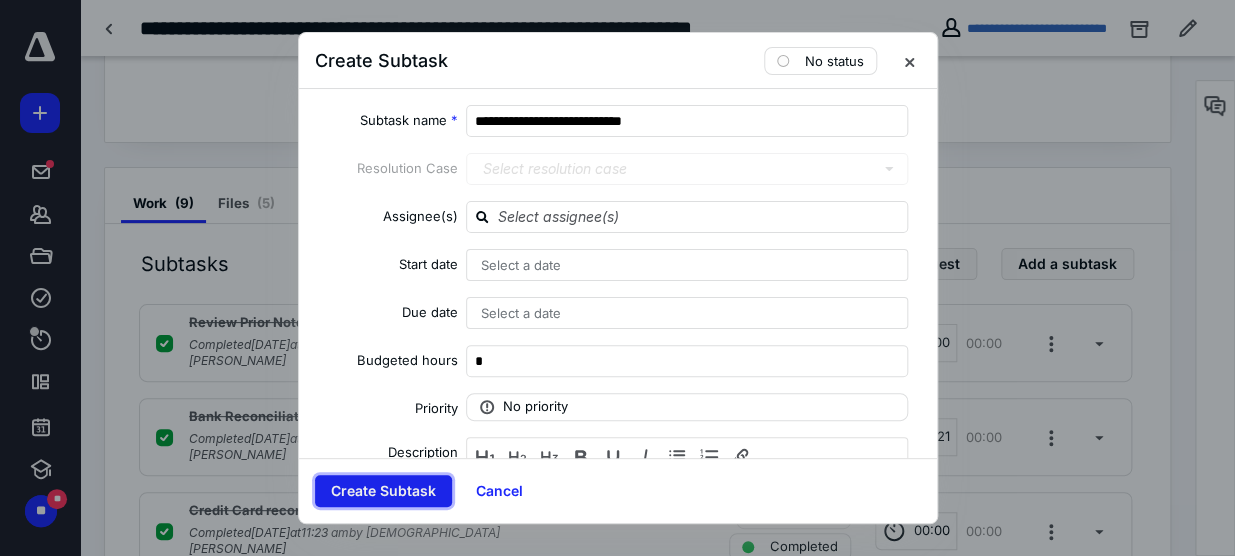 click on "Create Subtask" at bounding box center [383, 491] 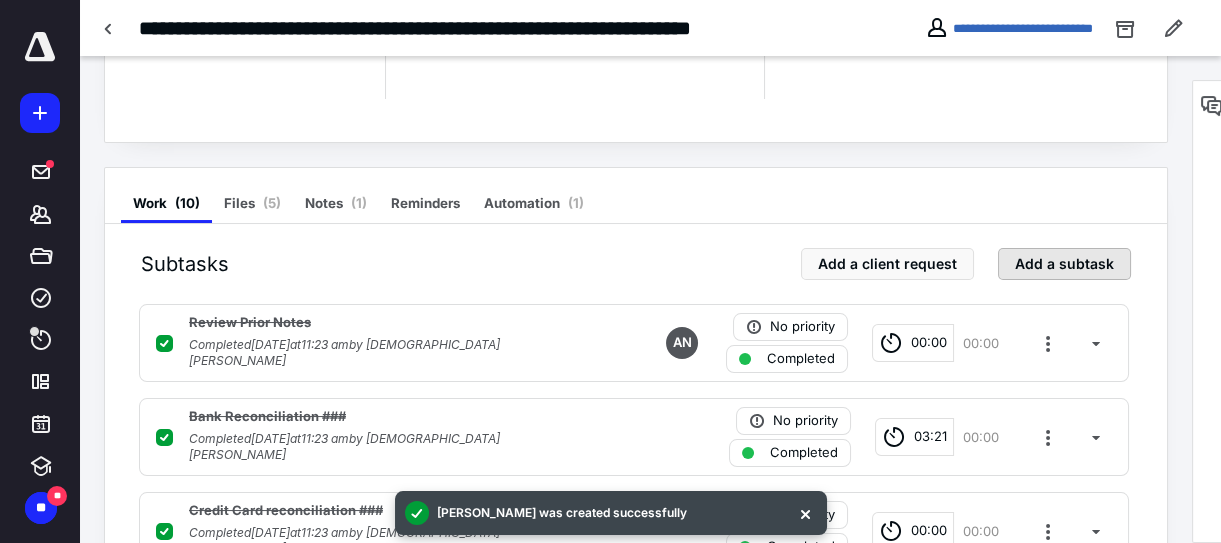 click on "Add a subtask" at bounding box center [1064, 264] 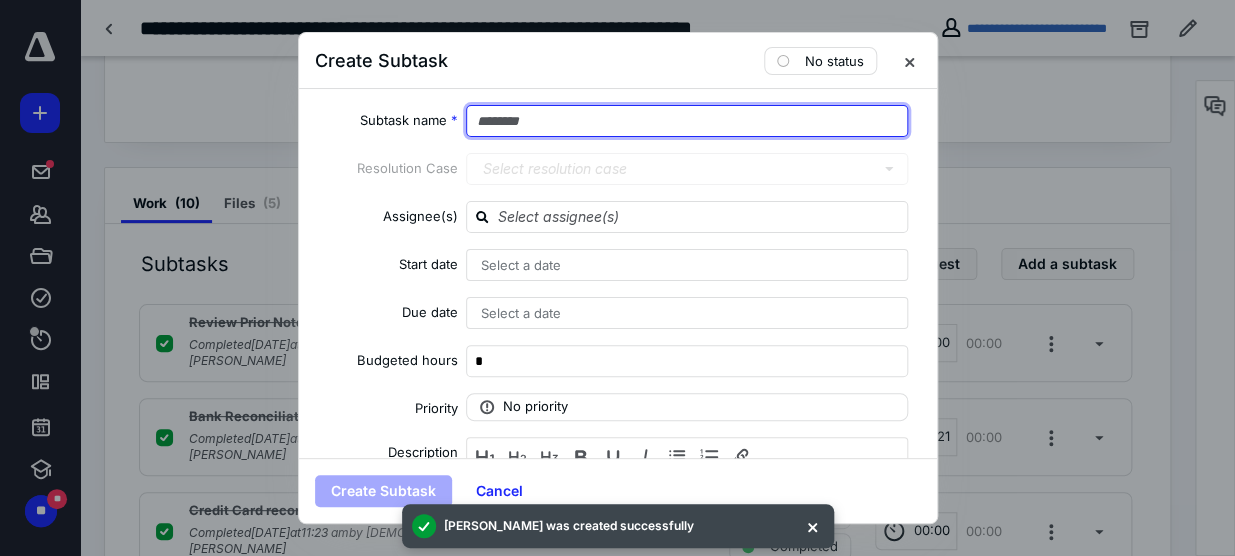 click at bounding box center (687, 121) 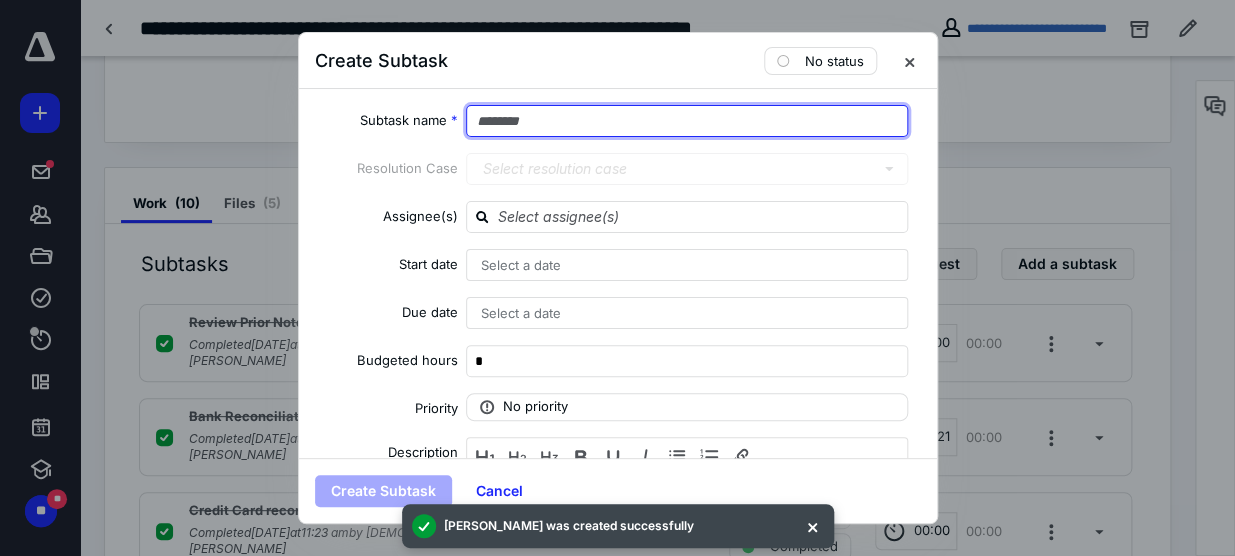 paste on "**********" 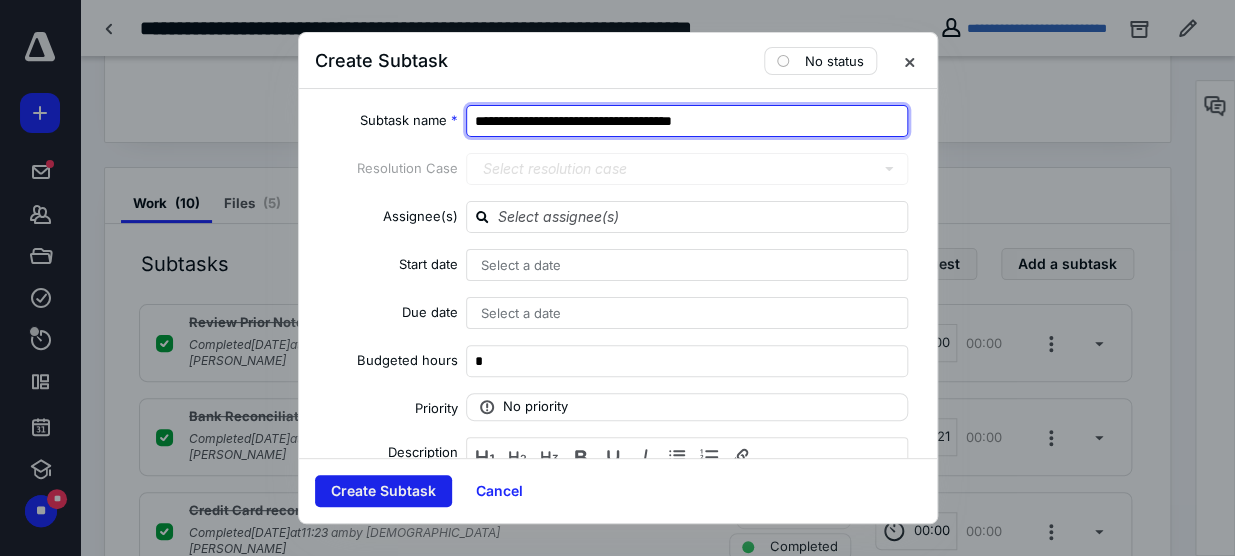 type on "**********" 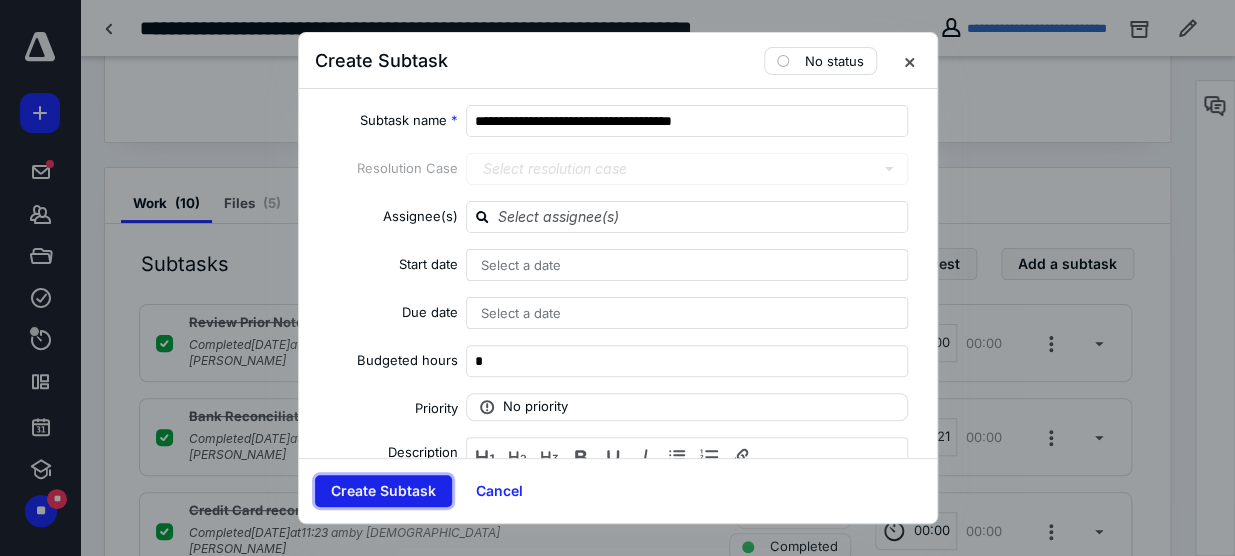 click on "Create Subtask" at bounding box center [383, 491] 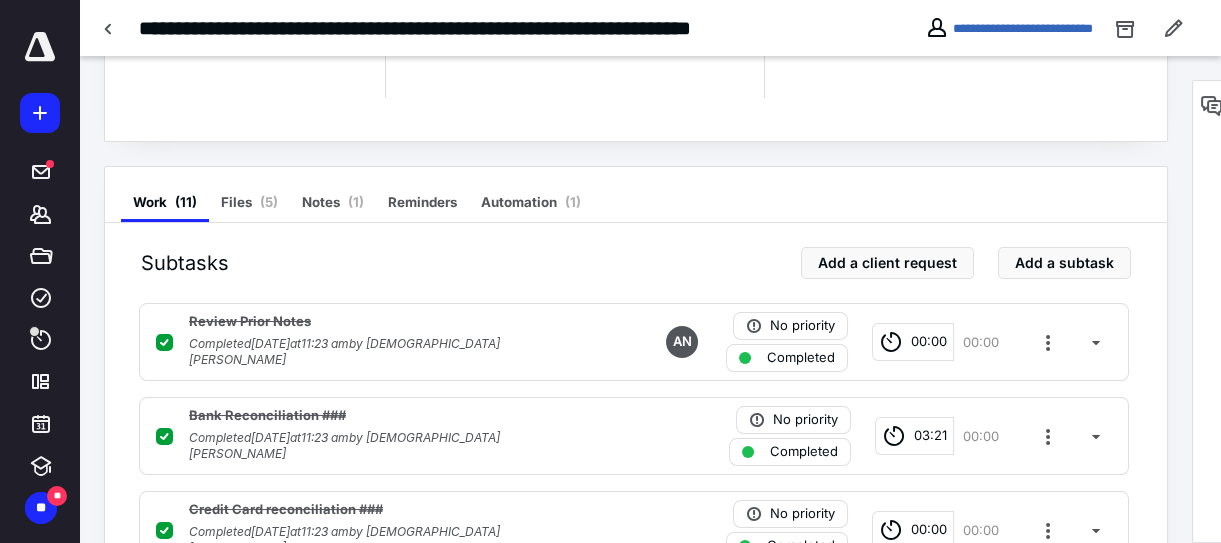 scroll, scrollTop: 192, scrollLeft: 0, axis: vertical 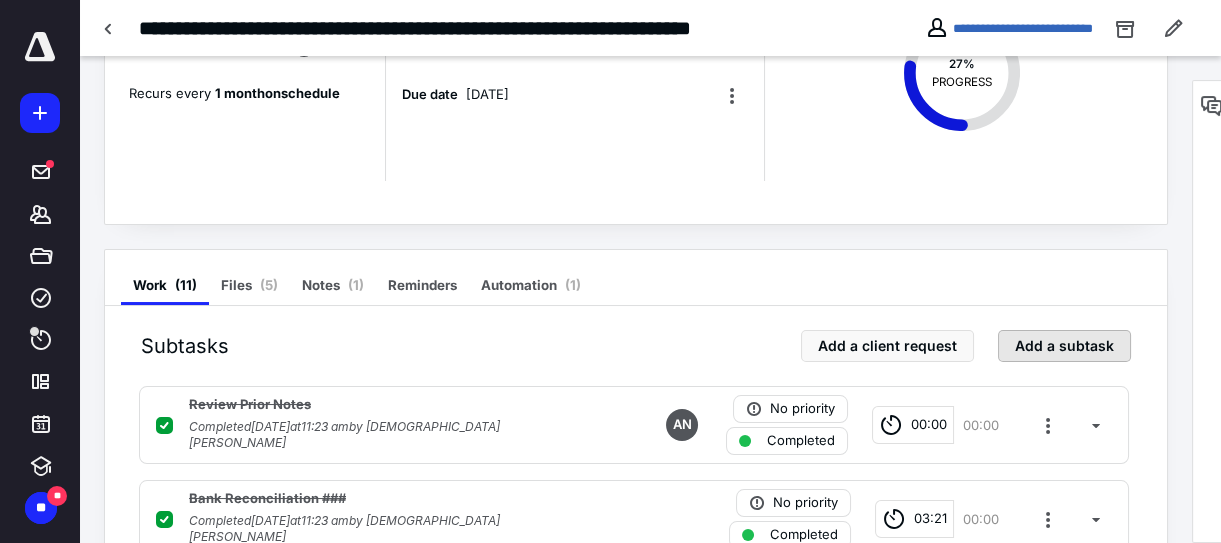 click on "Add a subtask" at bounding box center (1064, 346) 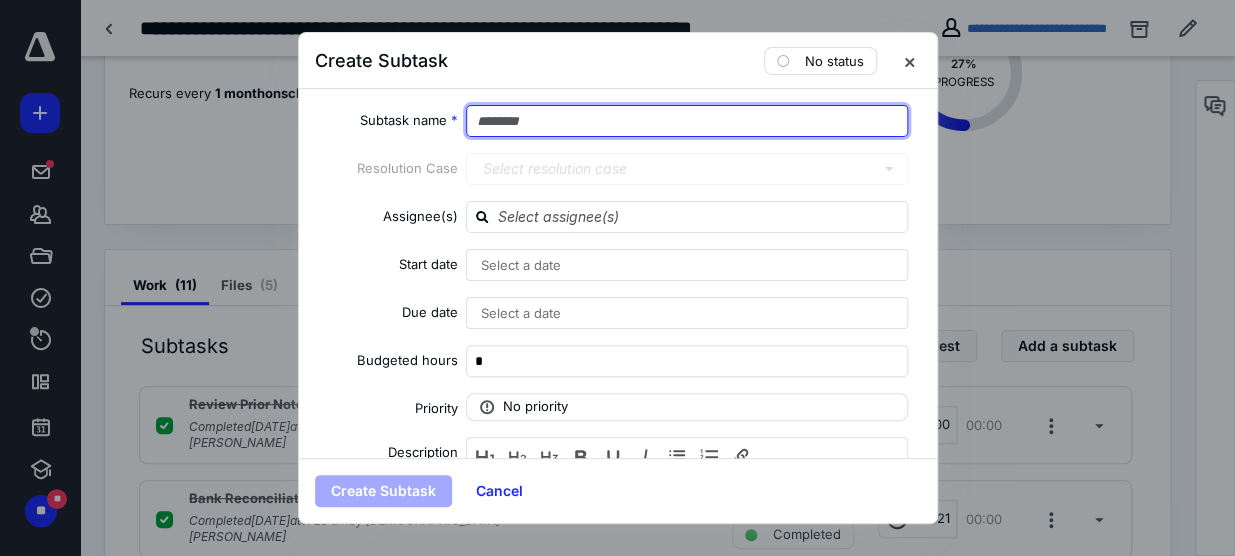 click at bounding box center (687, 121) 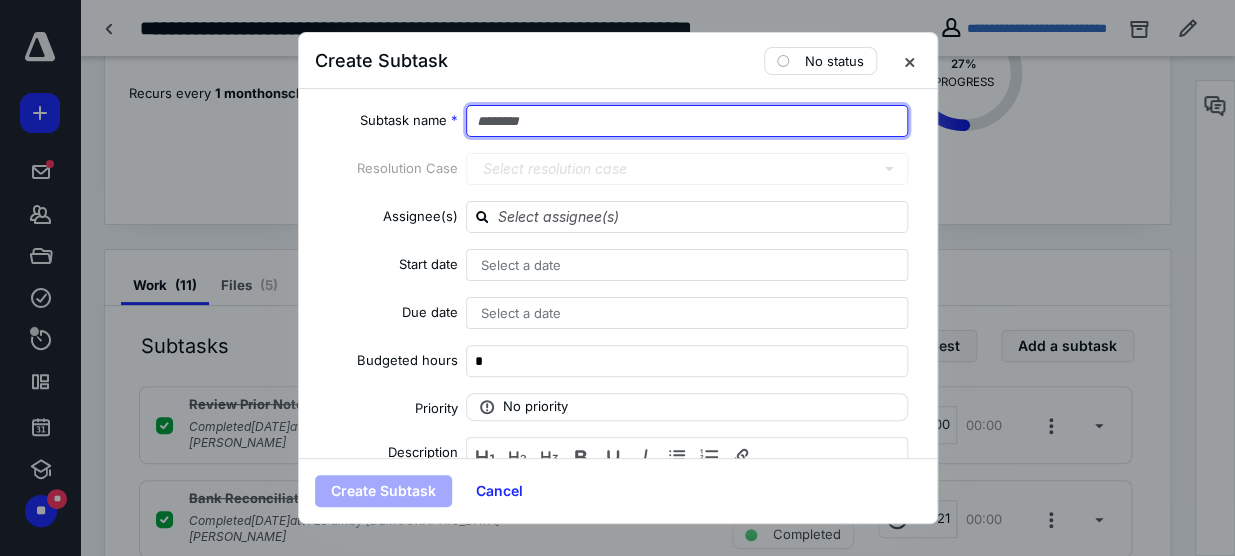 paste on "**********" 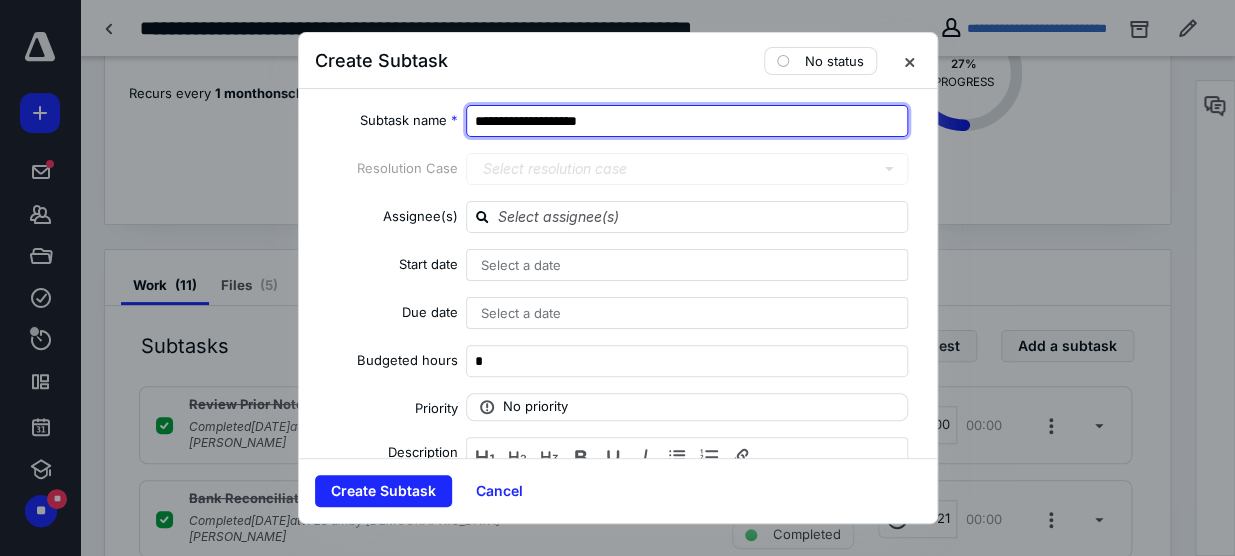 drag, startPoint x: 506, startPoint y: 124, endPoint x: 465, endPoint y: 124, distance: 41 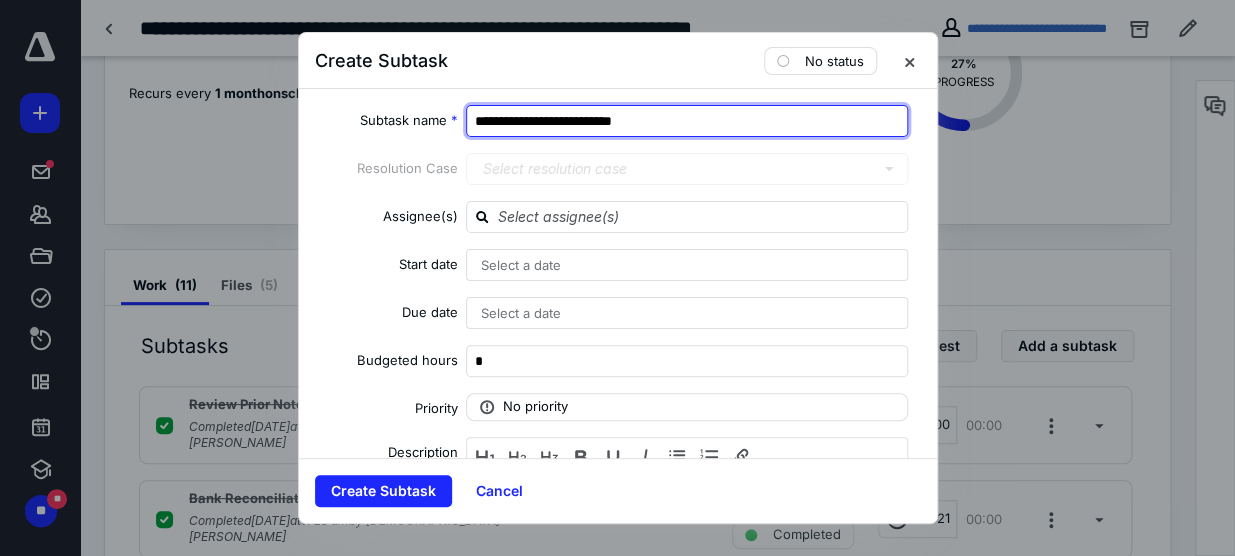 click on "**********" at bounding box center (687, 121) 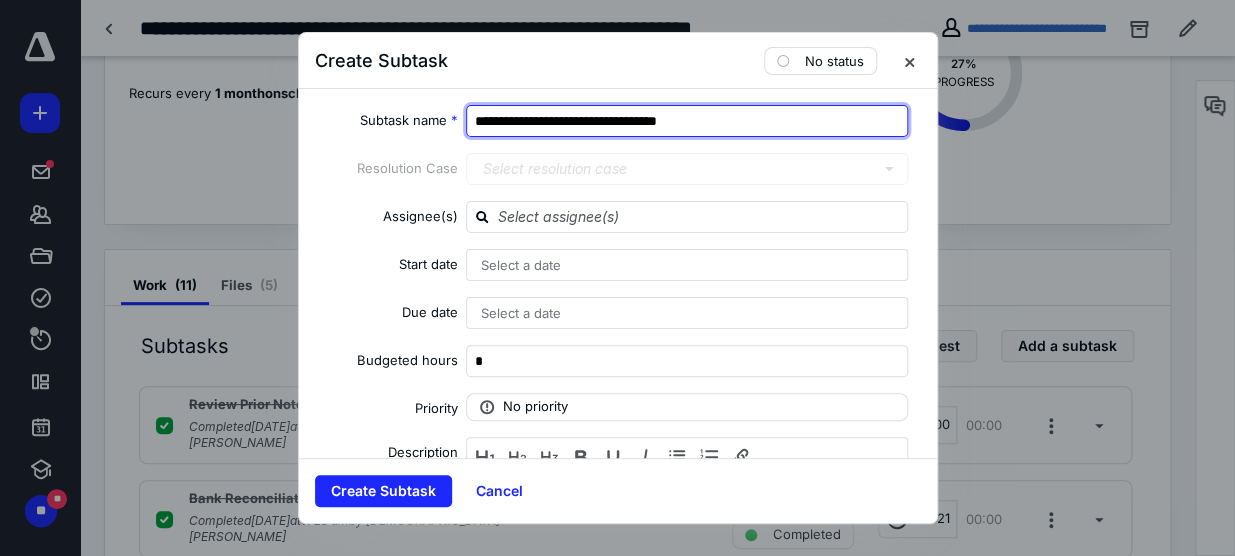 click on "**********" at bounding box center (687, 121) 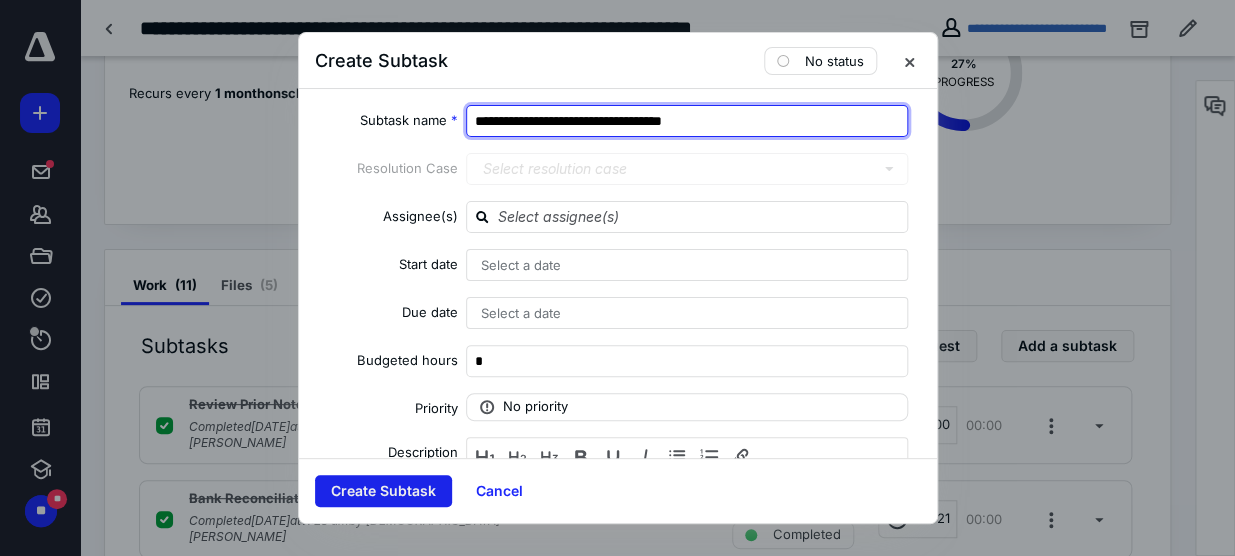 type on "**********" 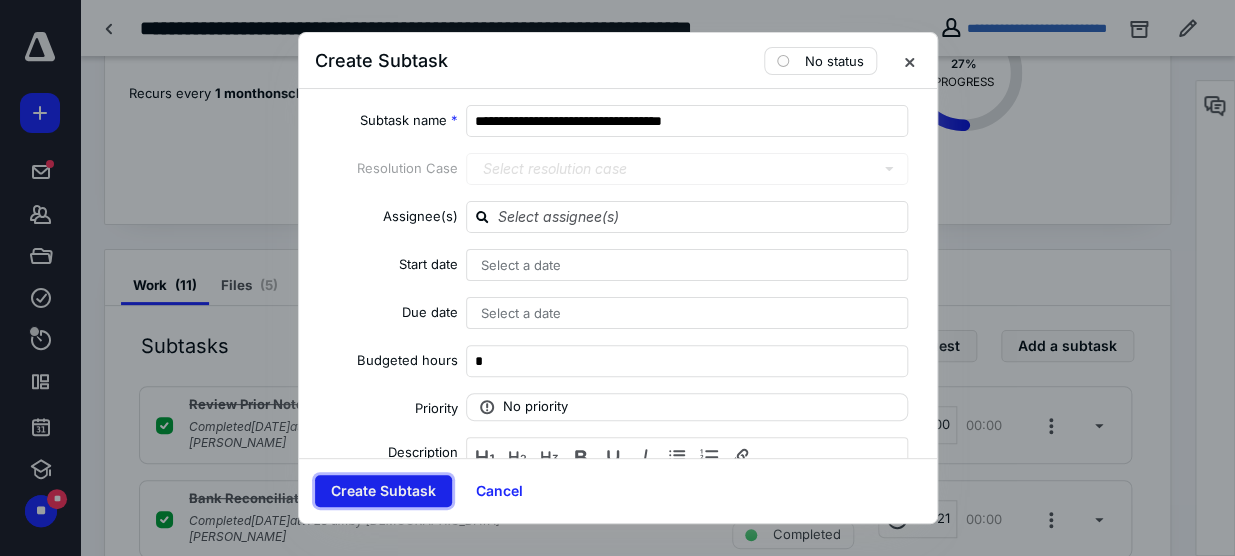 click on "Create Subtask" at bounding box center (383, 491) 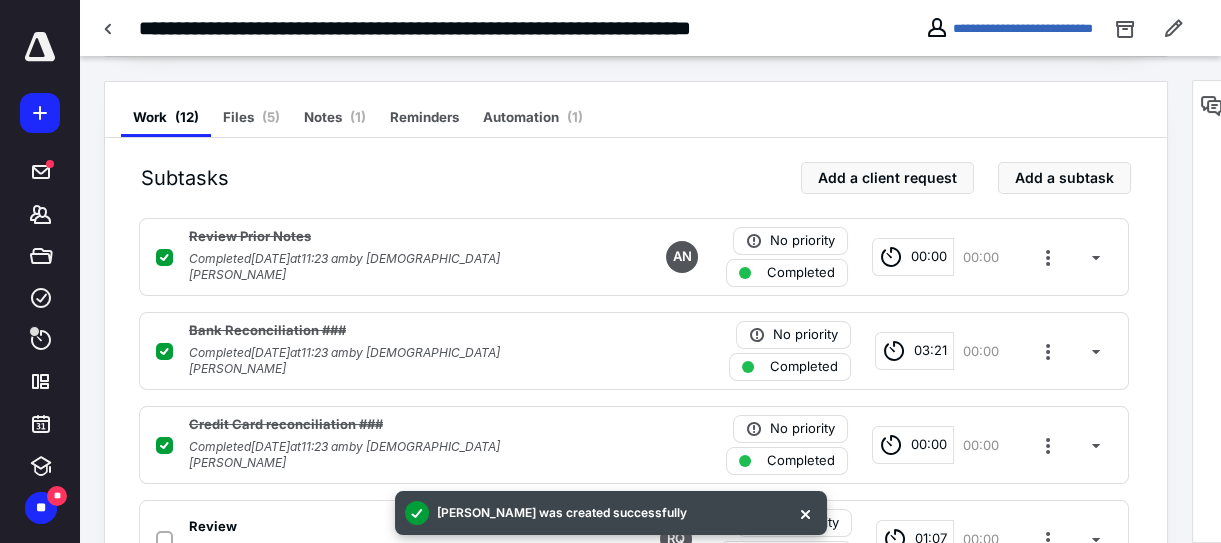 scroll, scrollTop: 287, scrollLeft: 0, axis: vertical 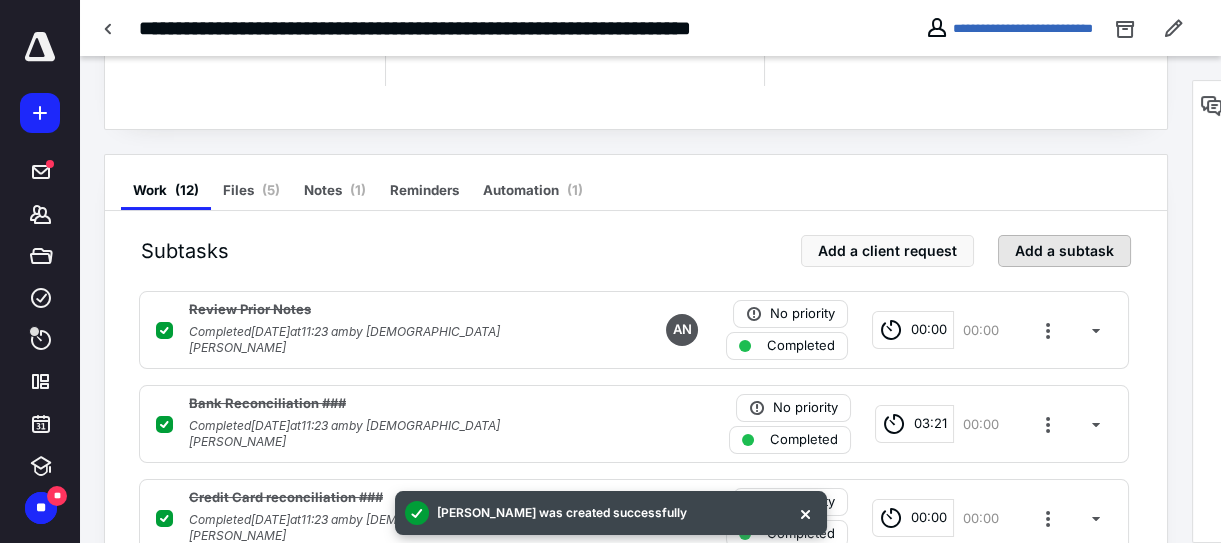 click on "Add a subtask" at bounding box center (1064, 251) 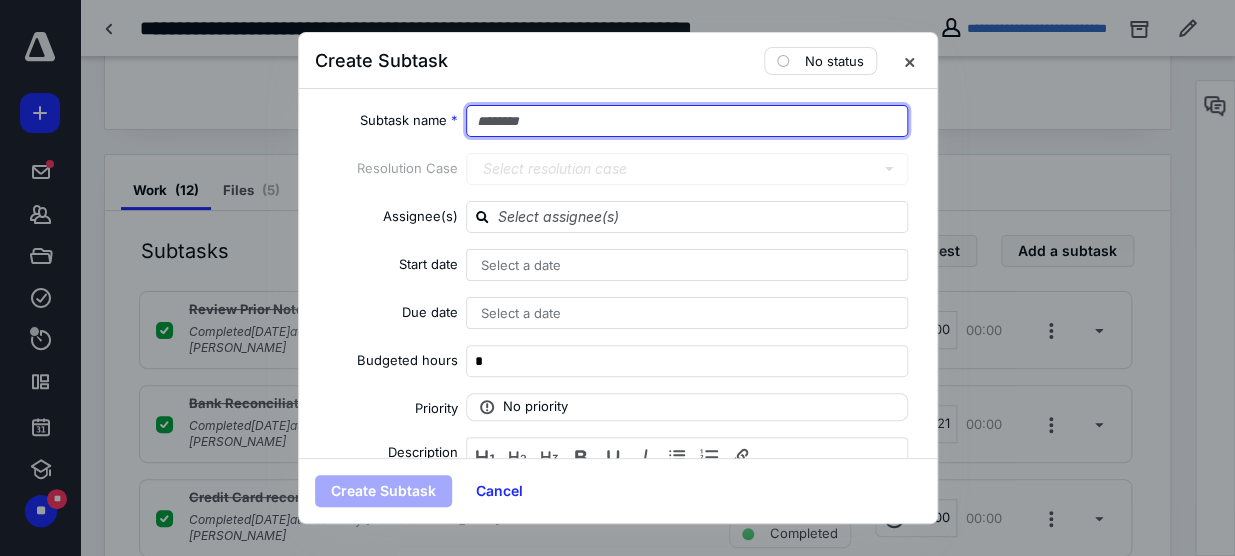 click at bounding box center (687, 121) 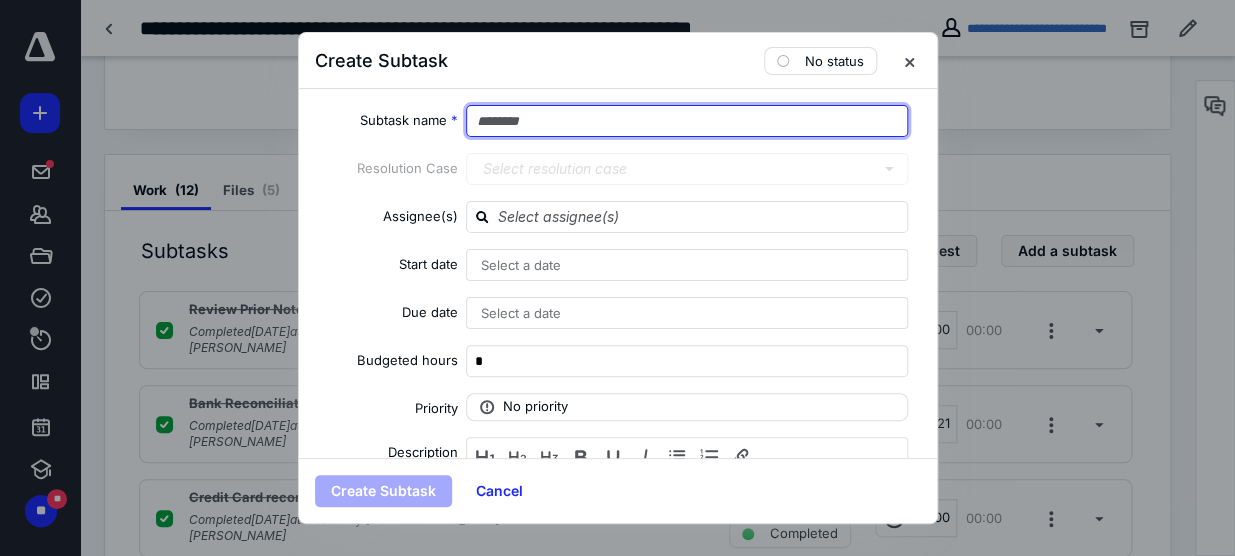 paste on "**********" 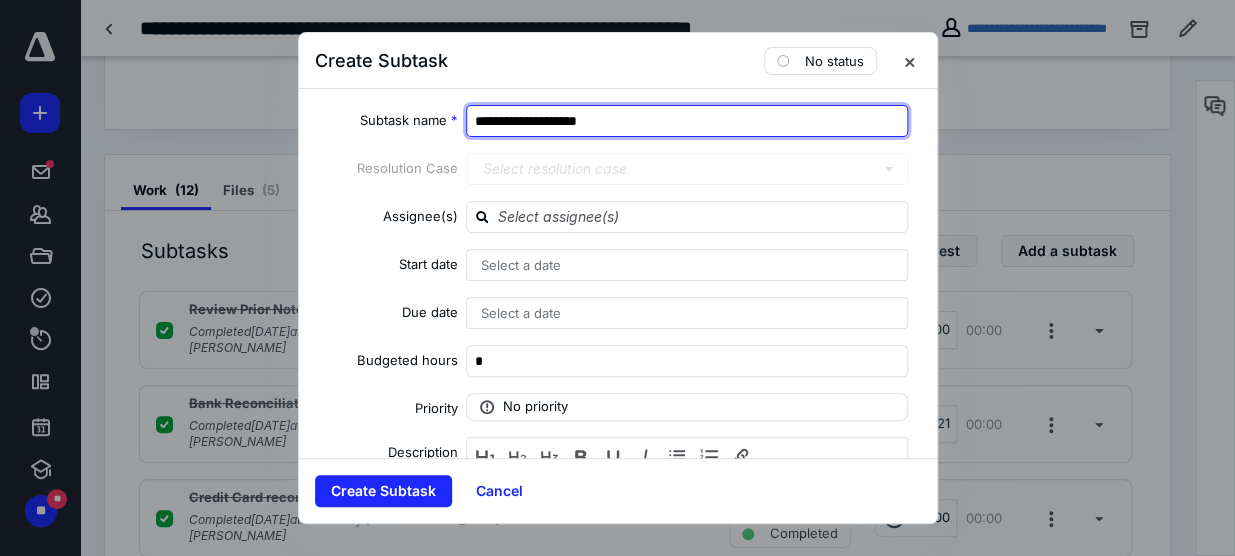 drag, startPoint x: 508, startPoint y: 118, endPoint x: 465, endPoint y: 119, distance: 43.011627 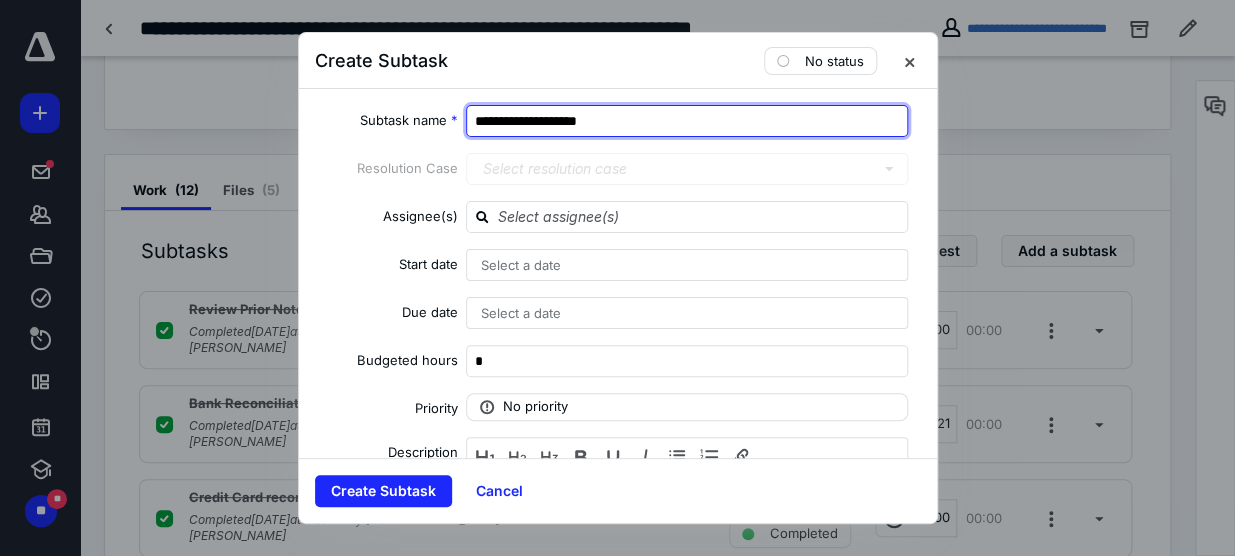 click on "**********" at bounding box center (687, 121) 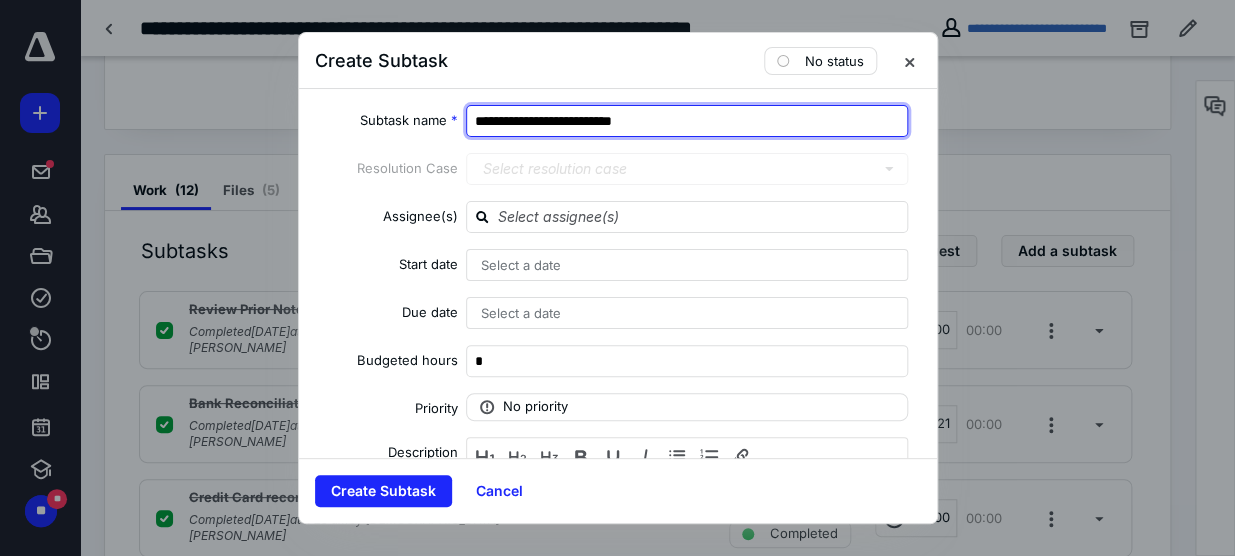 click on "**********" at bounding box center (687, 121) 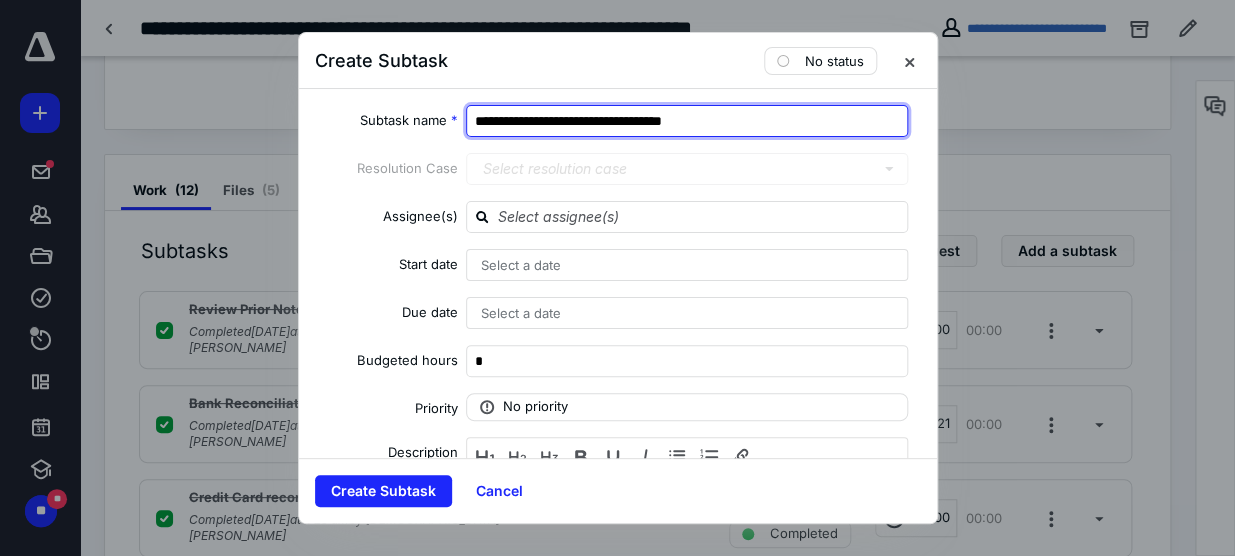 drag, startPoint x: 668, startPoint y: 113, endPoint x: 646, endPoint y: 115, distance: 22.090721 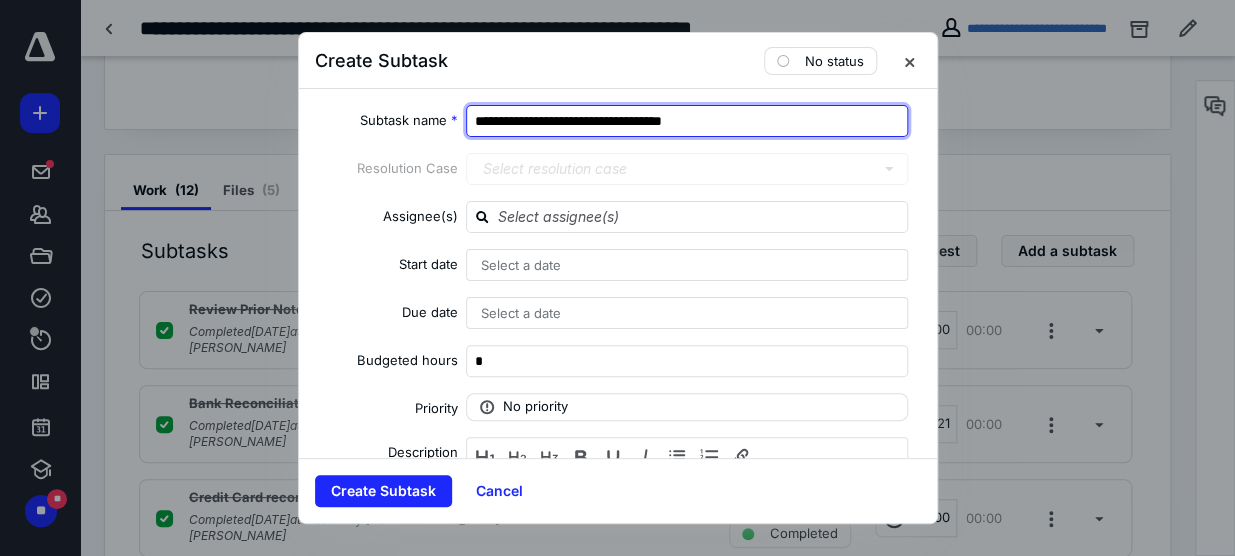 click on "**********" at bounding box center (687, 121) 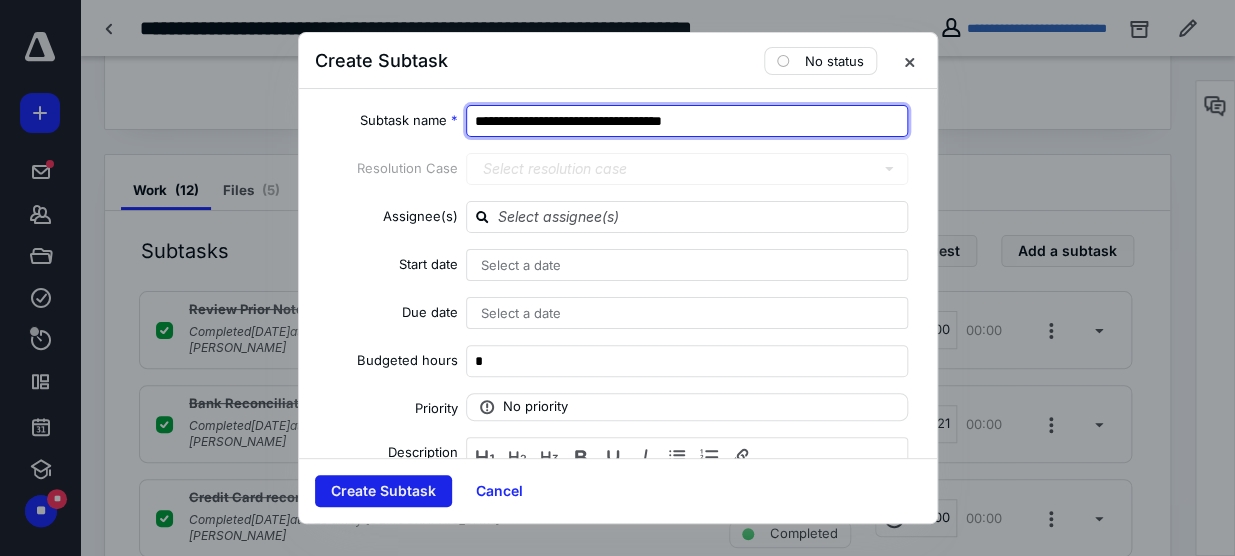type on "**********" 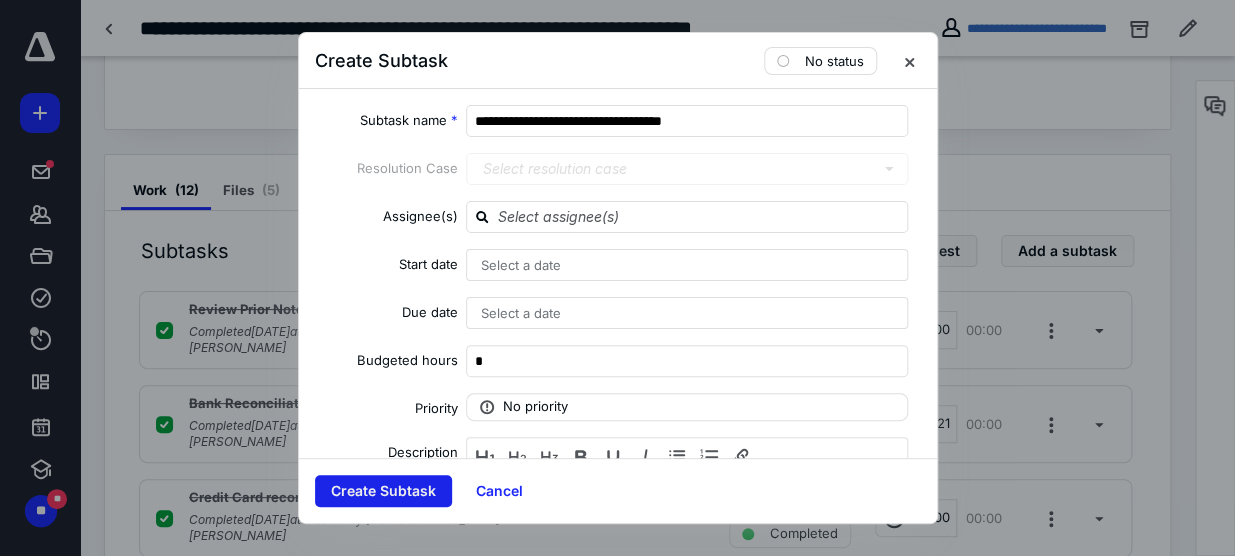 click on "Create Subtask" at bounding box center (383, 491) 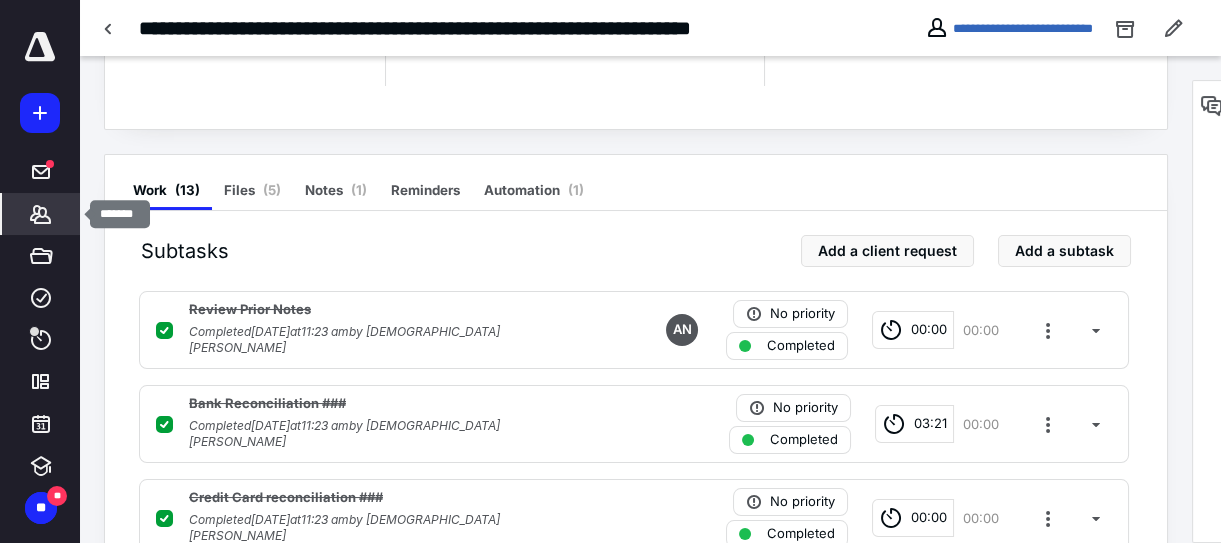 click 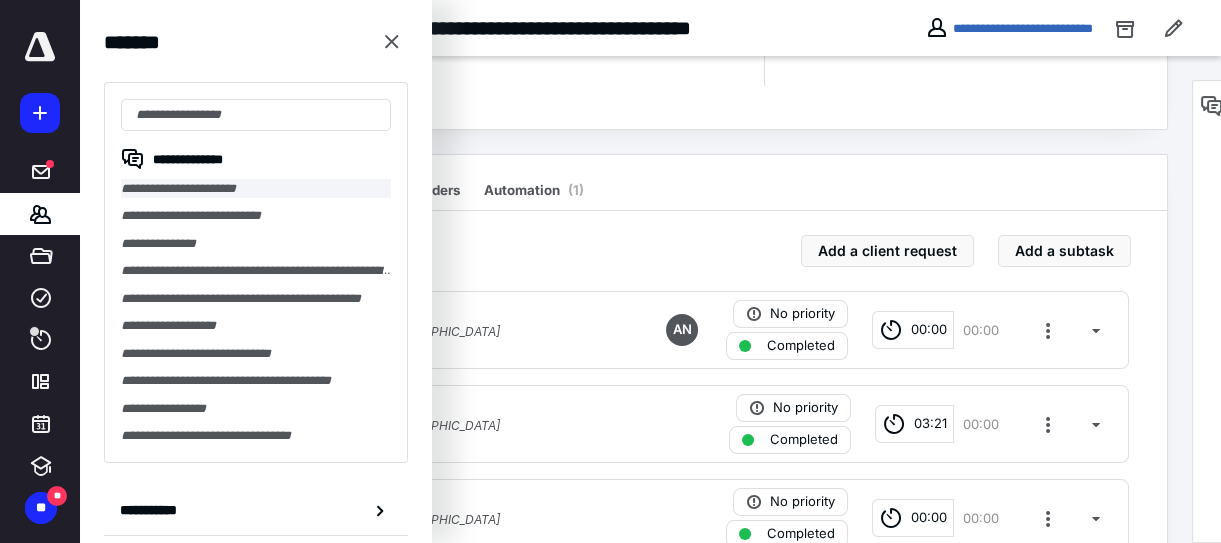 click on "**********" at bounding box center (256, 188) 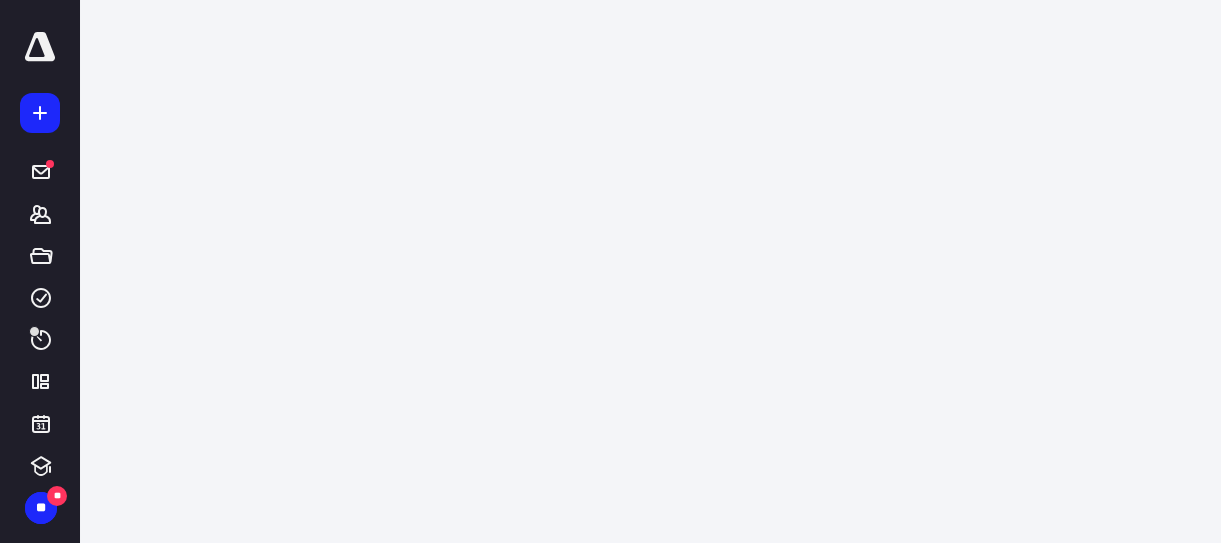 scroll, scrollTop: 0, scrollLeft: 0, axis: both 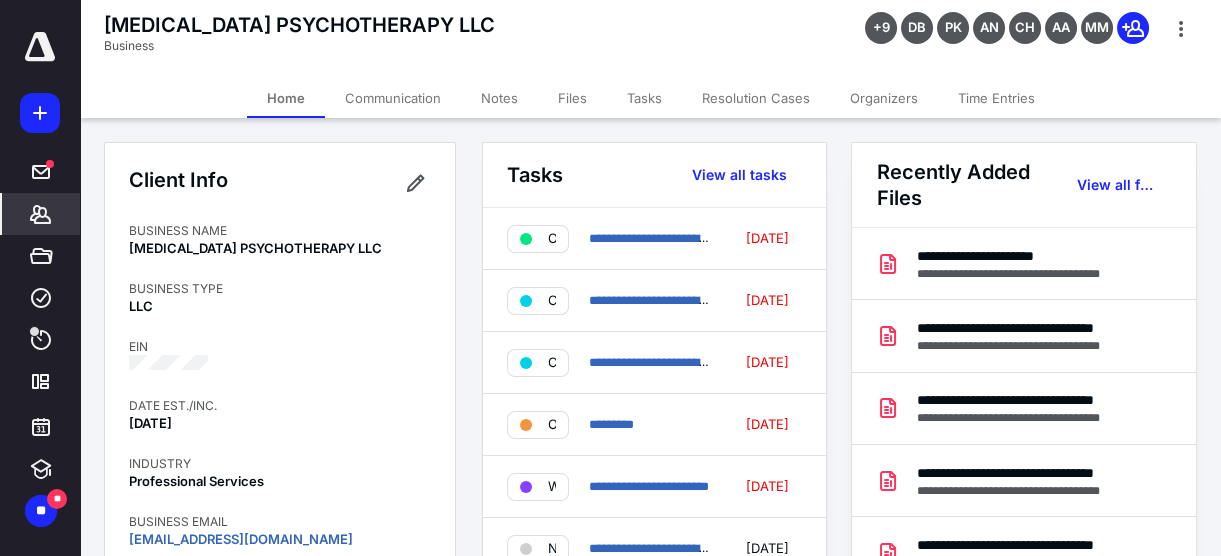 click on "Tasks" at bounding box center [644, 98] 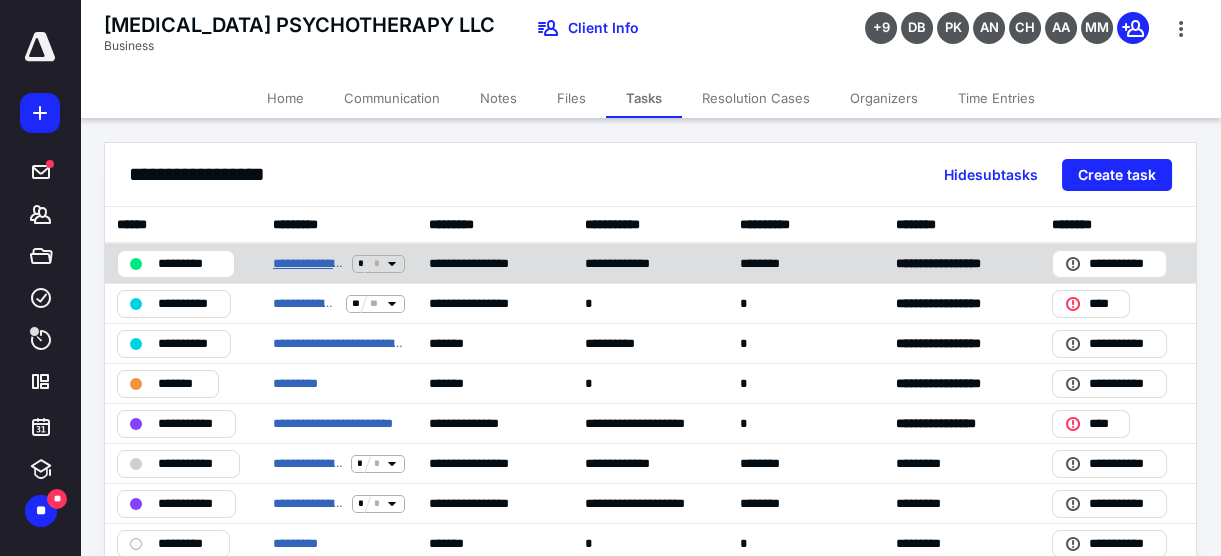click on "**********" at bounding box center (308, 263) 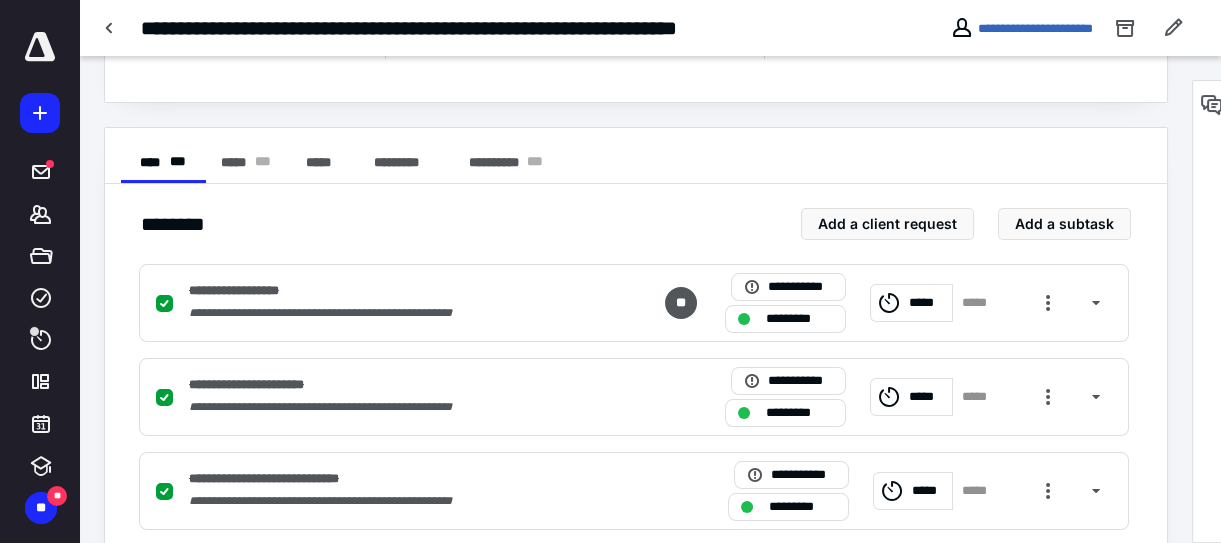 scroll, scrollTop: 454, scrollLeft: 0, axis: vertical 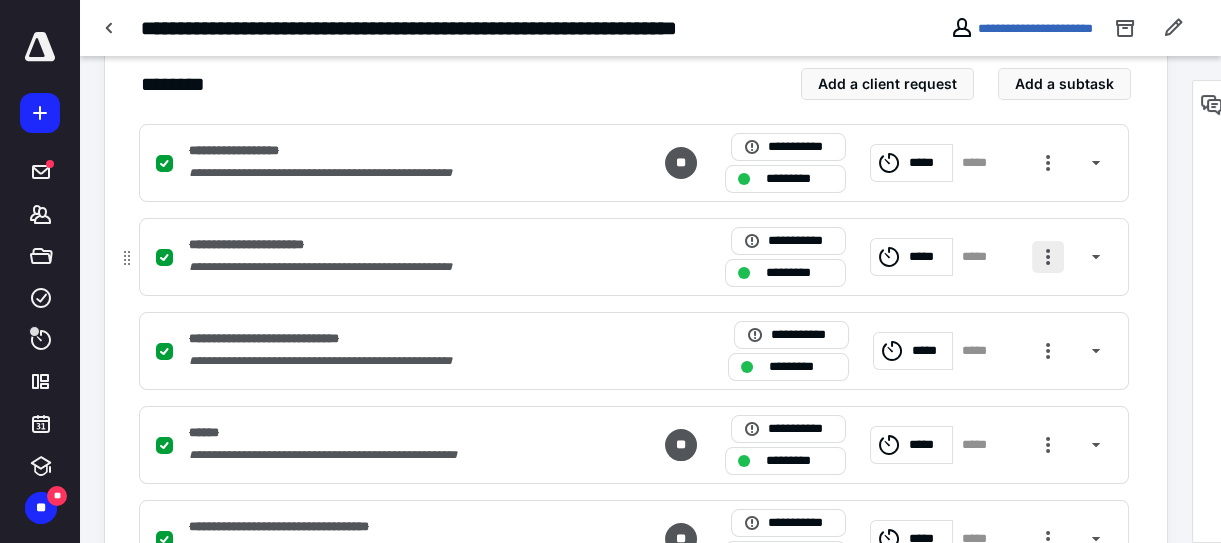 click at bounding box center [1048, 257] 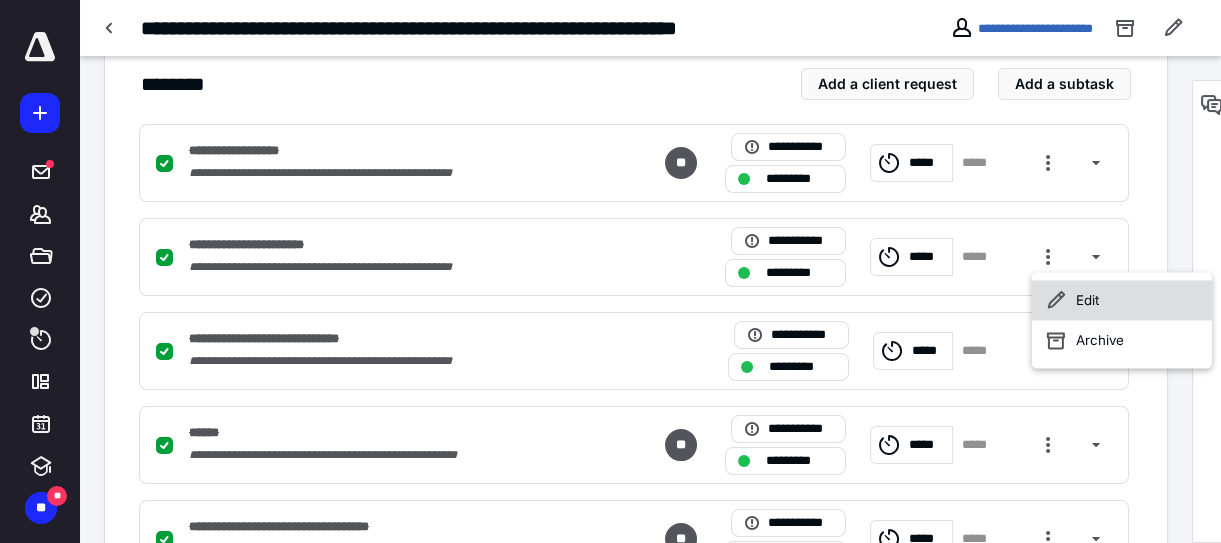 click on "Edit" at bounding box center (1122, 300) 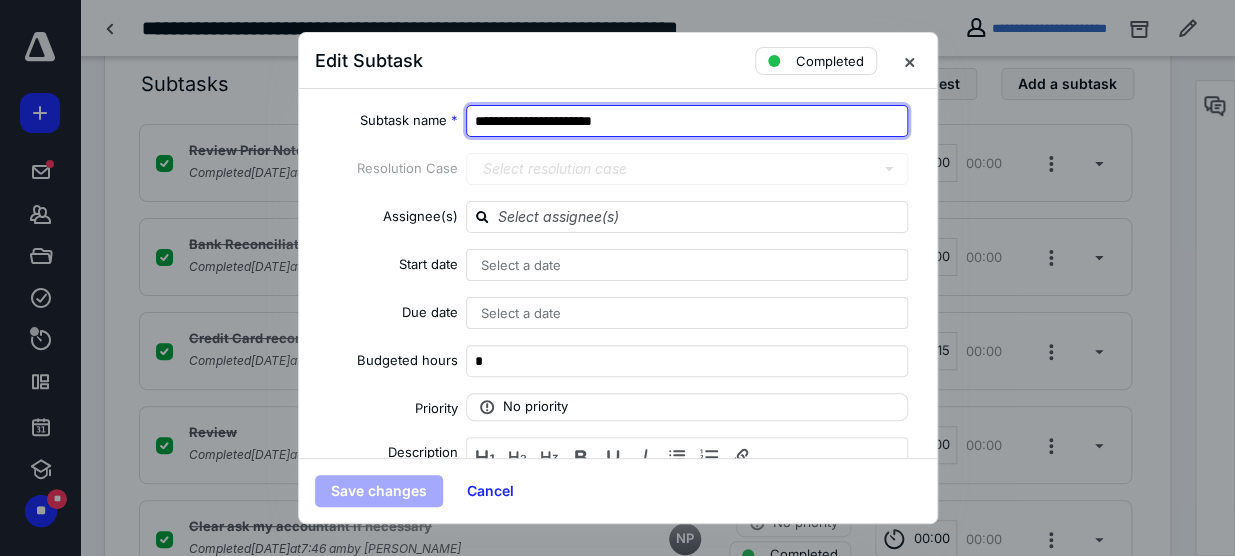 drag, startPoint x: 646, startPoint y: 119, endPoint x: 603, endPoint y: 118, distance: 43.011627 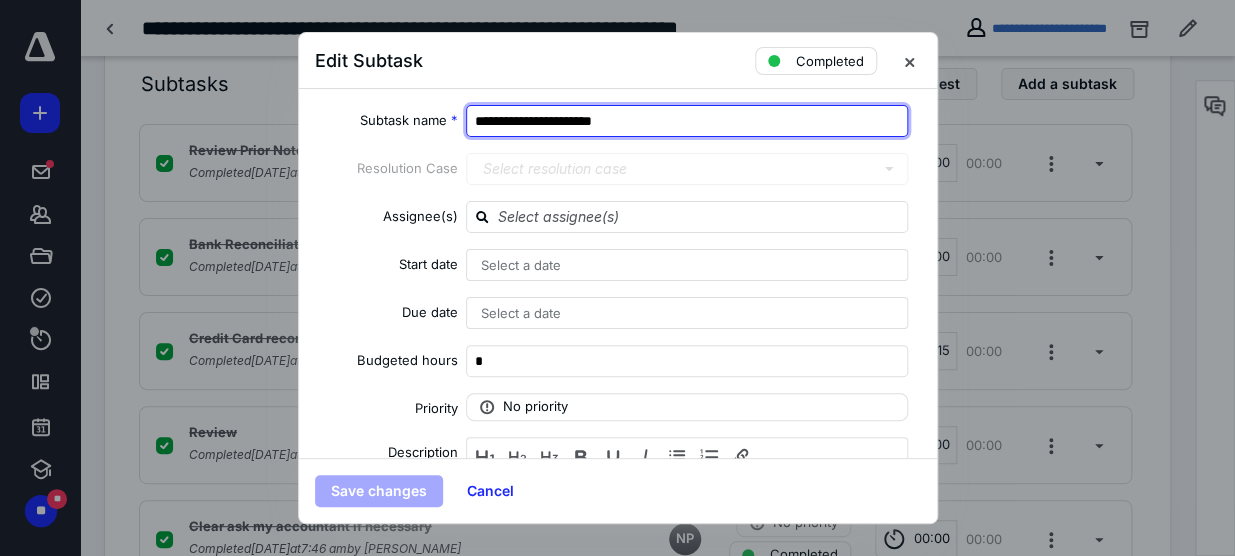 click on "**********" at bounding box center [687, 121] 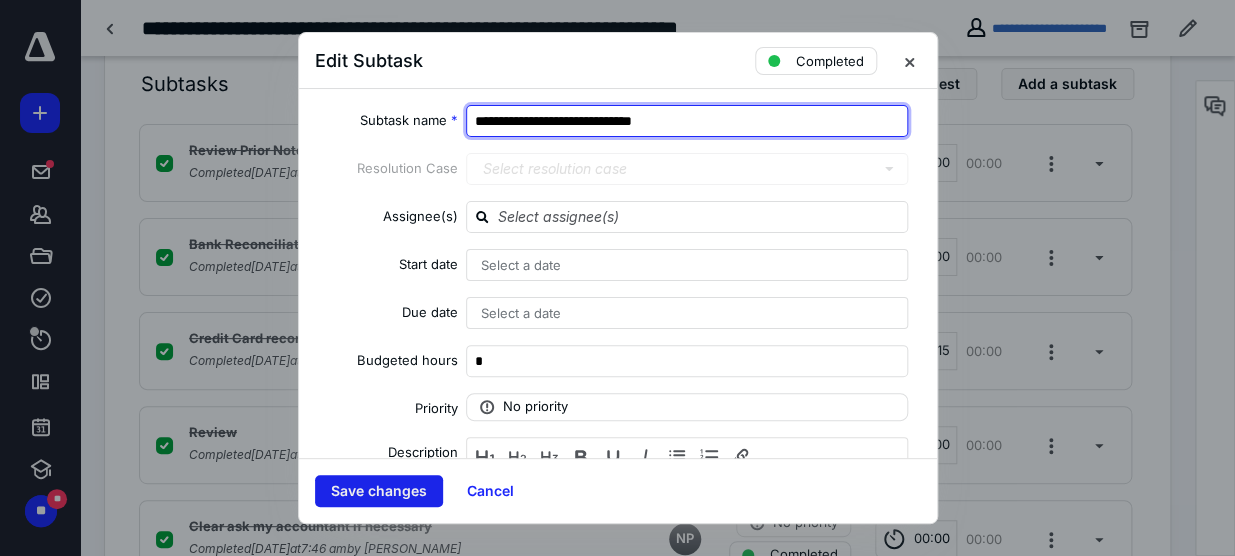 type on "**********" 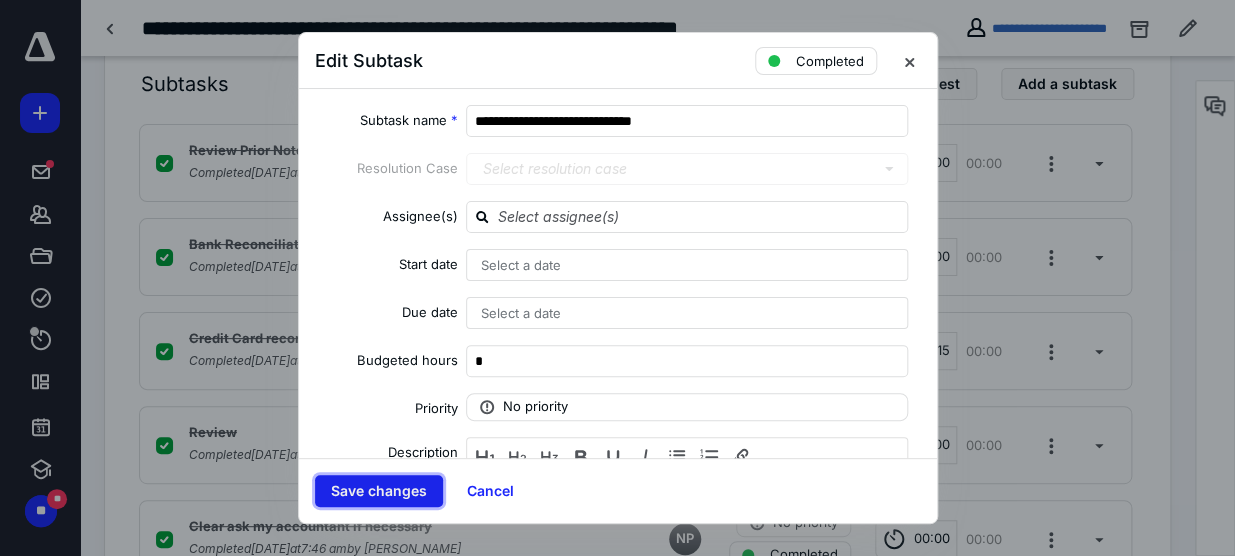 click on "Save changes" at bounding box center [379, 491] 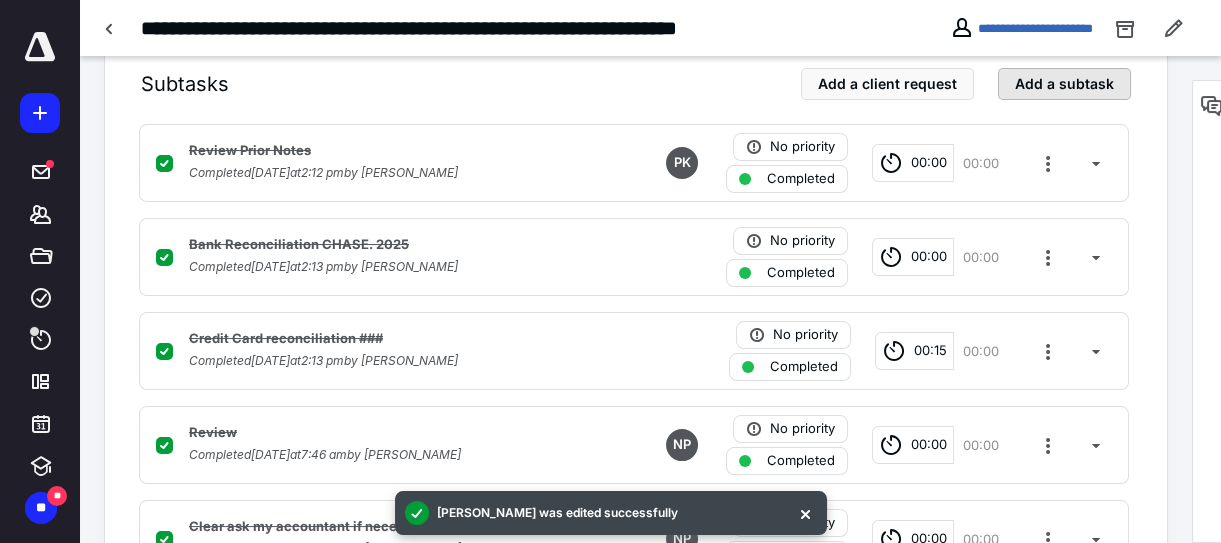click on "Add a subtask" at bounding box center (1064, 84) 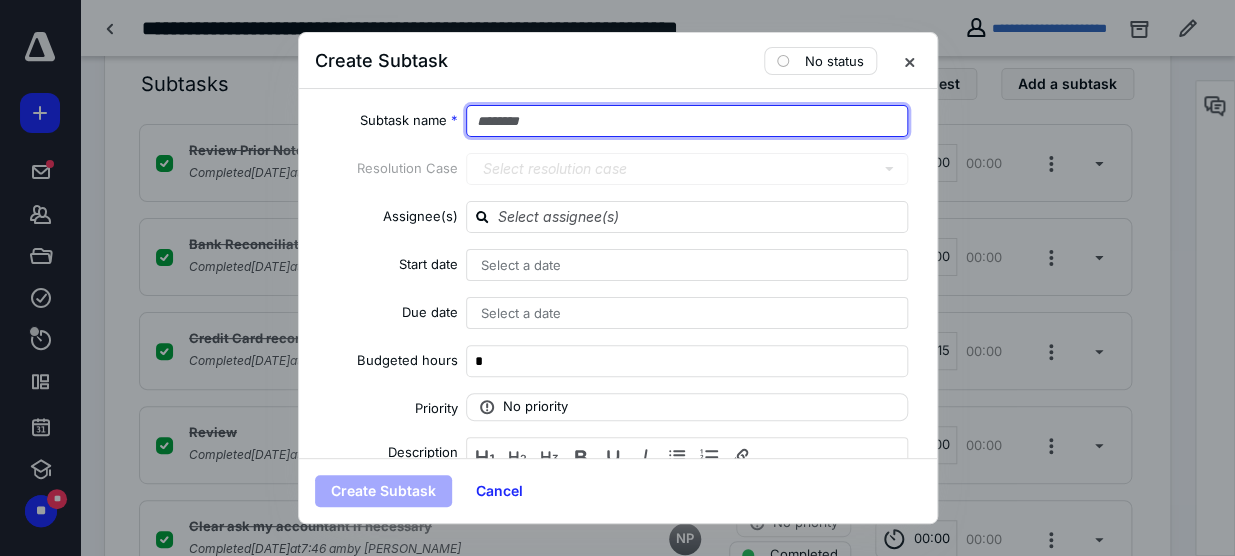 click at bounding box center [687, 121] 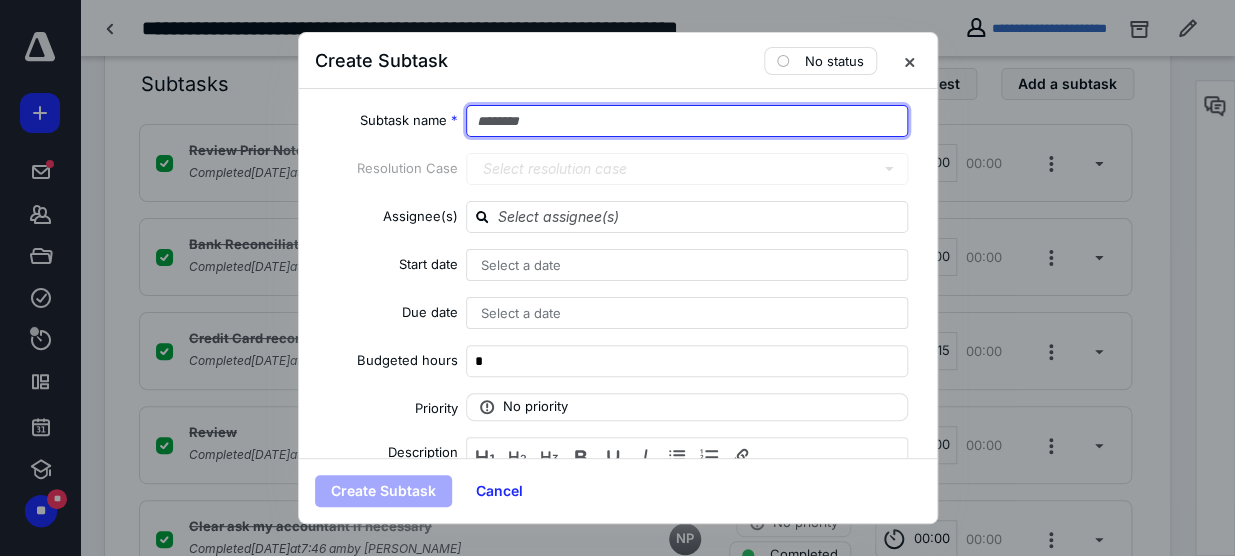 paste on "**********" 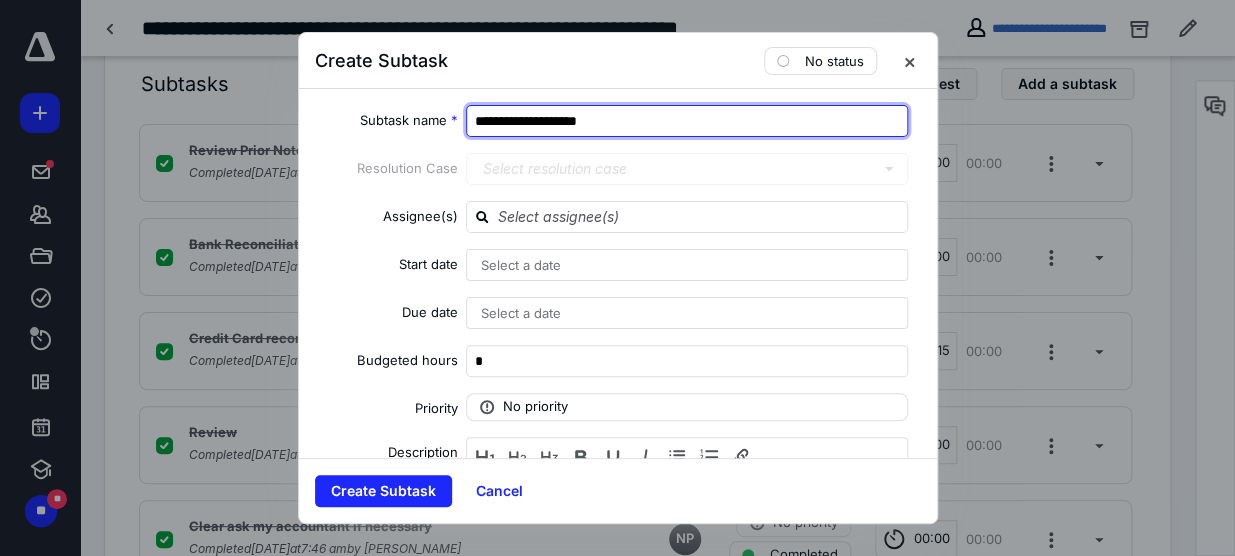 drag, startPoint x: 506, startPoint y: 119, endPoint x: 469, endPoint y: 119, distance: 37 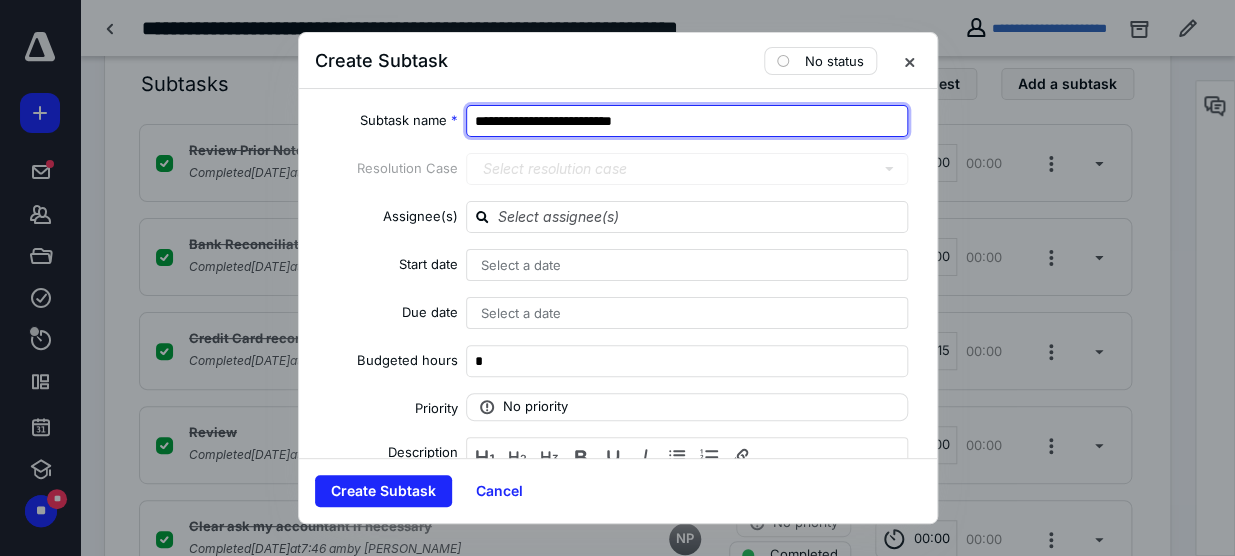 click on "**********" at bounding box center [687, 121] 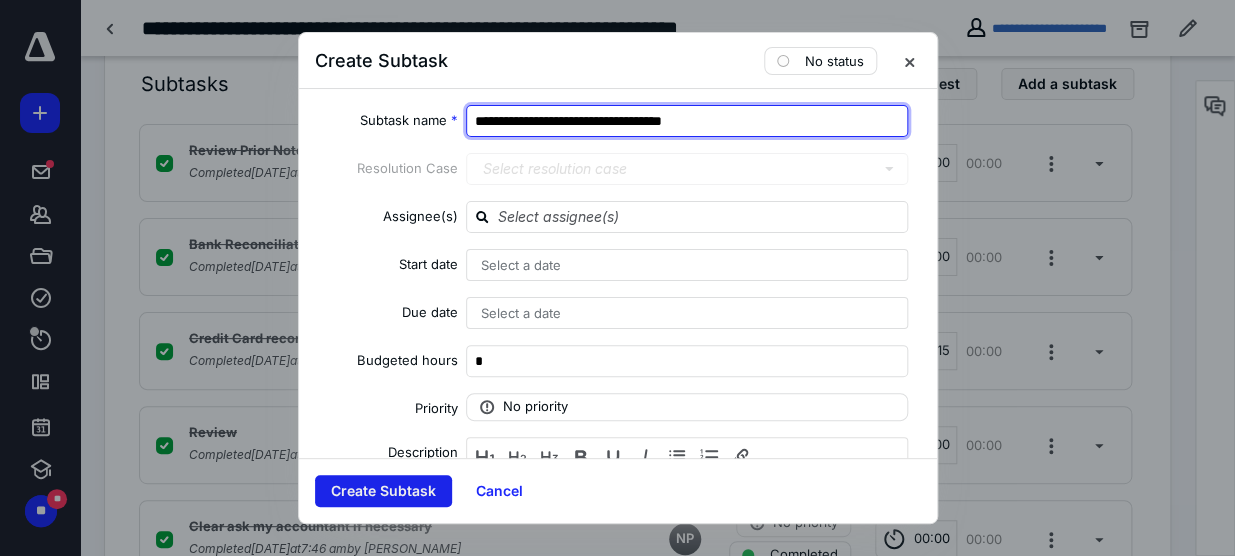 type on "**********" 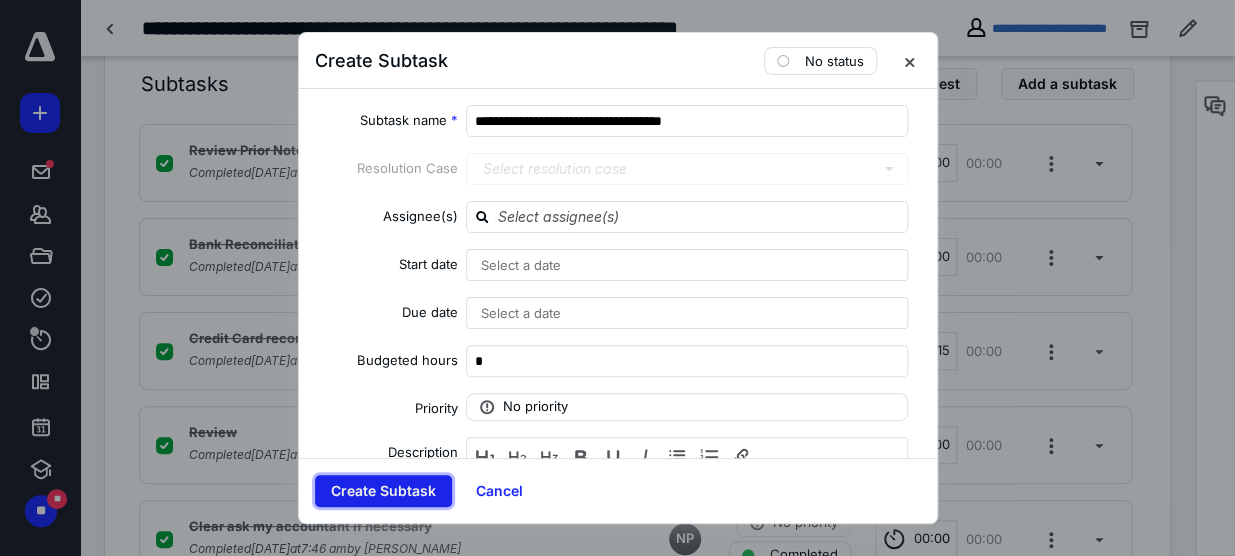 click on "Create Subtask" at bounding box center [383, 491] 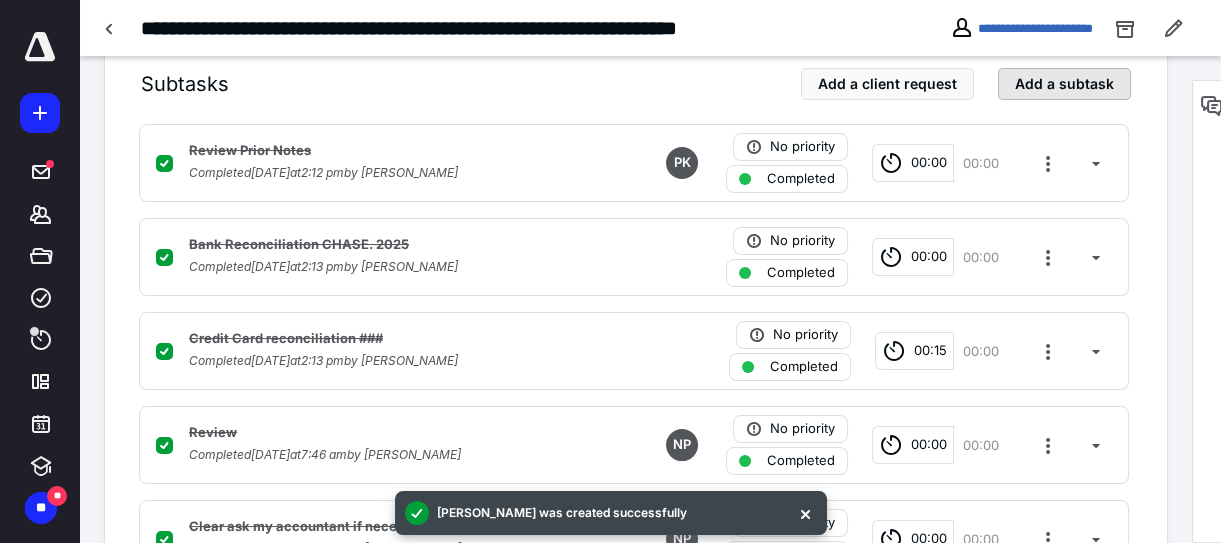 click on "Add a subtask" at bounding box center [1064, 84] 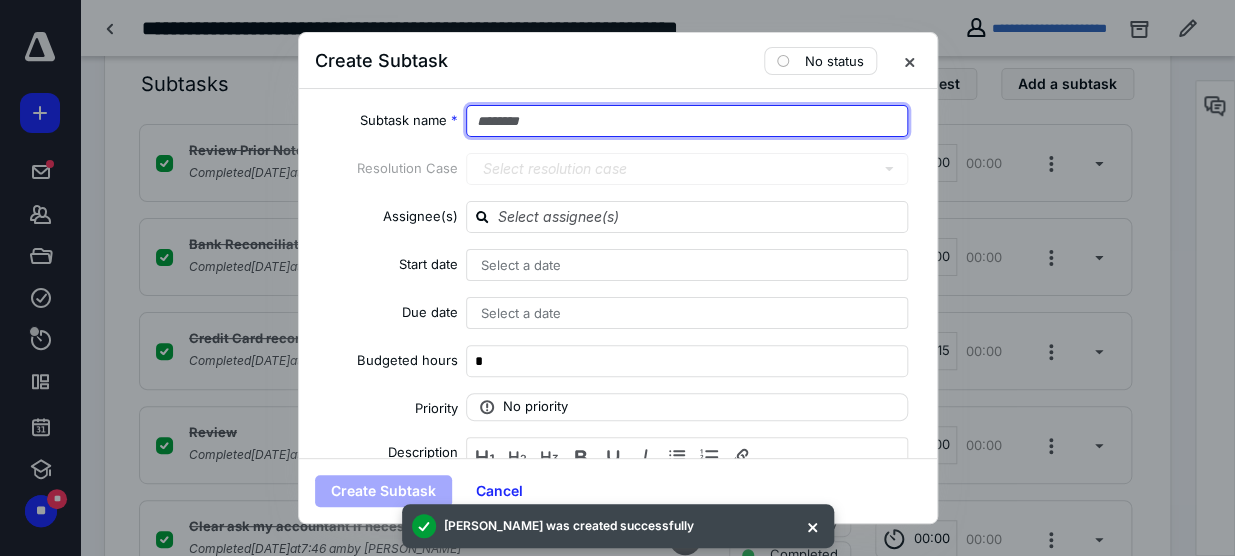 click at bounding box center (687, 121) 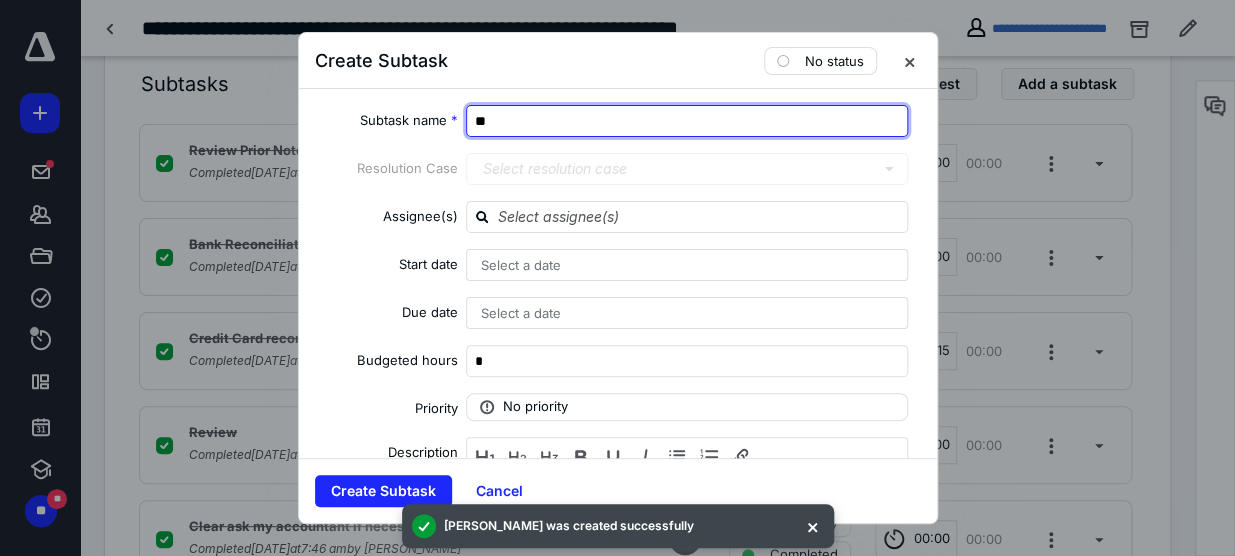 type on "*" 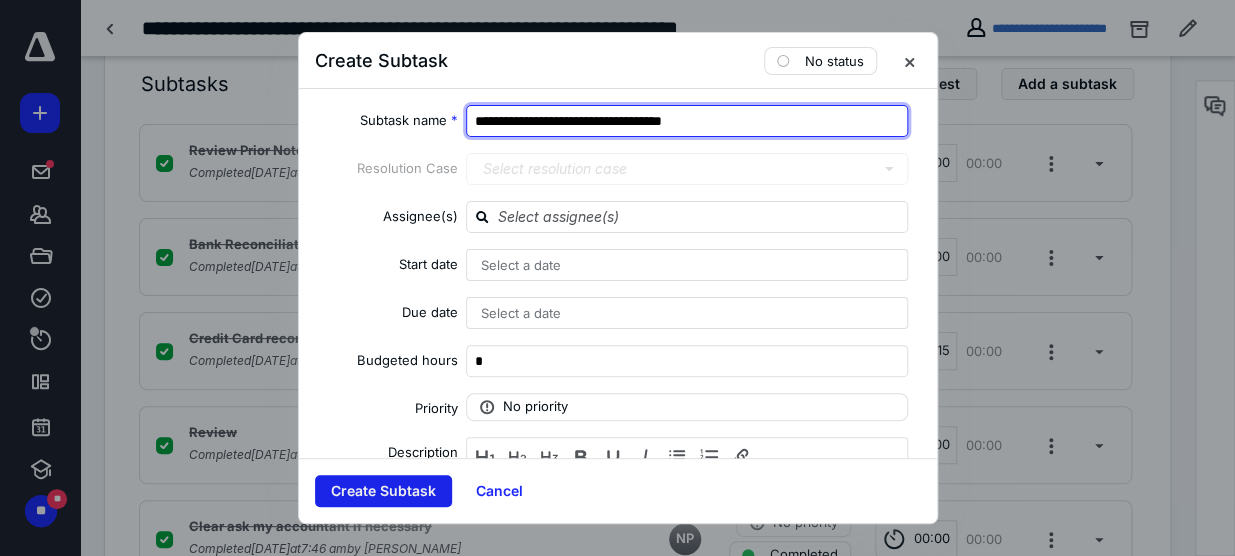 type on "**********" 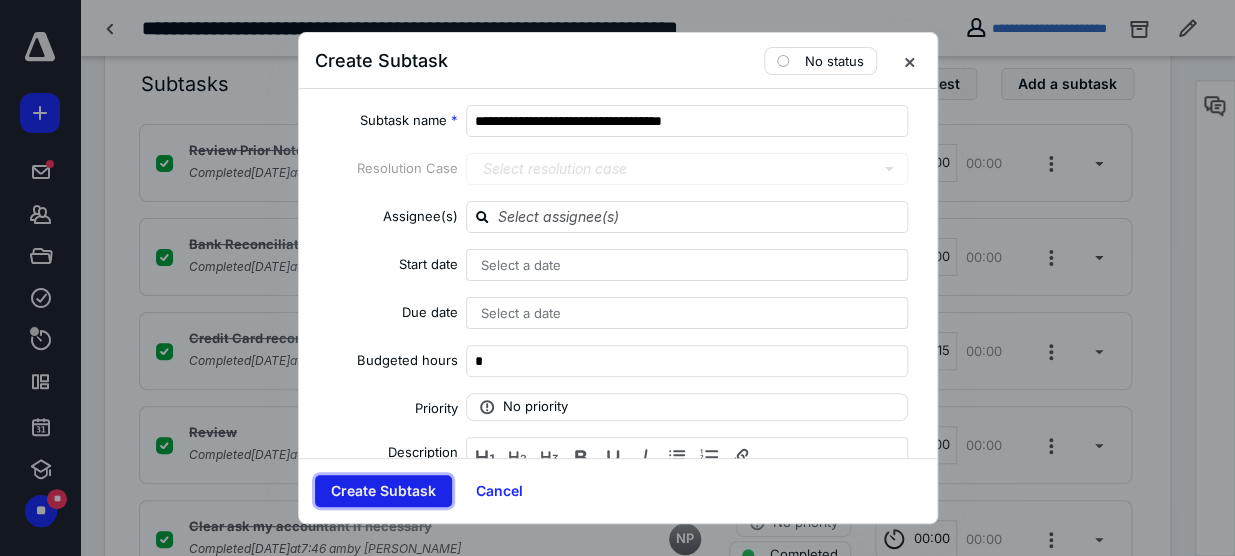 click on "Create Subtask" at bounding box center [383, 491] 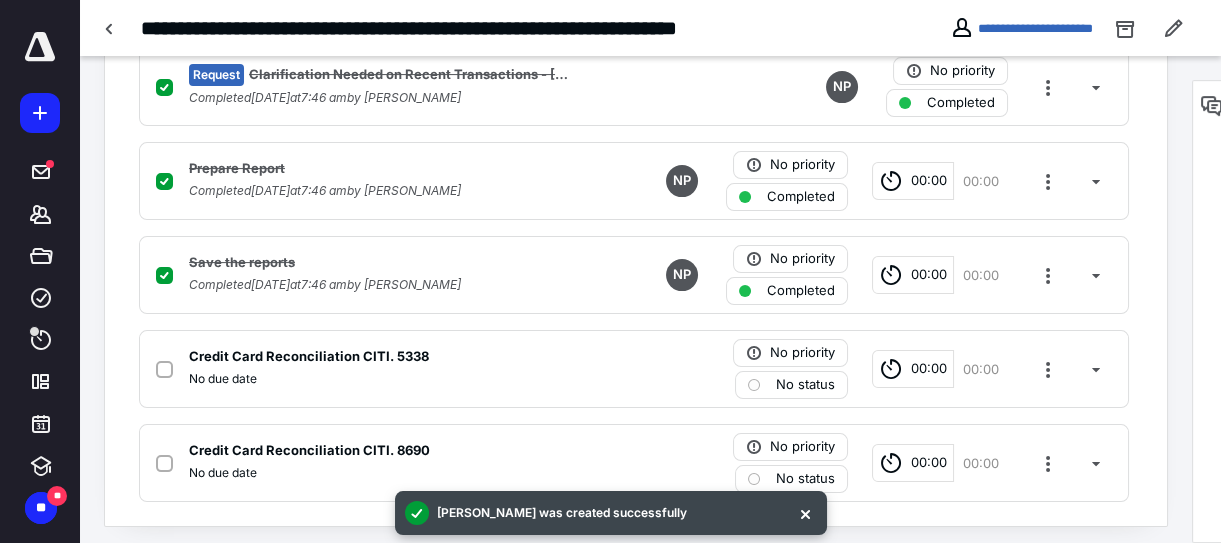 scroll, scrollTop: 1008, scrollLeft: 0, axis: vertical 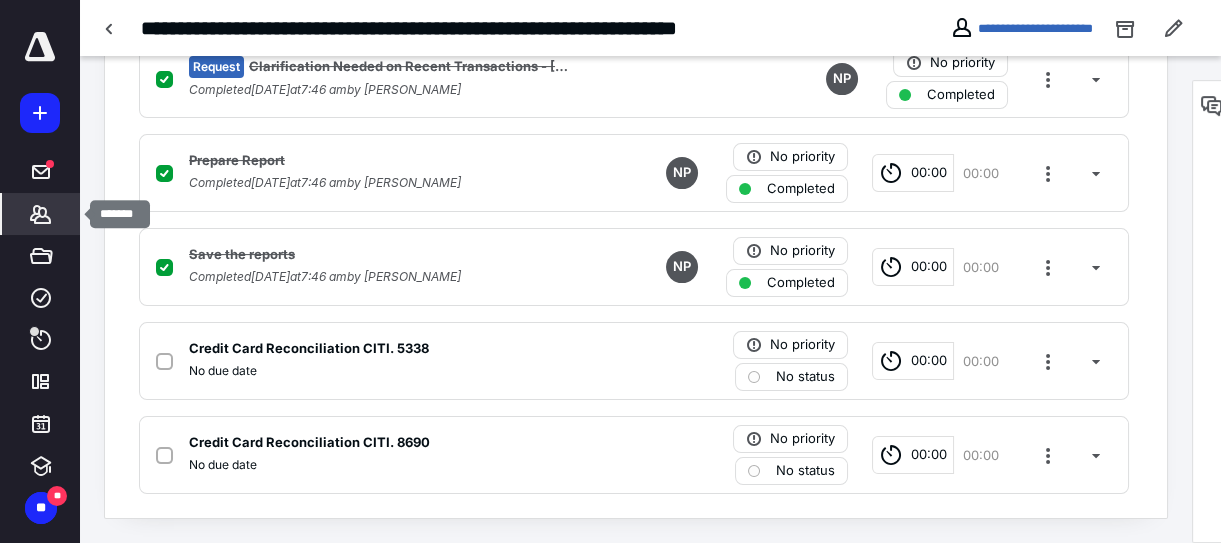 click 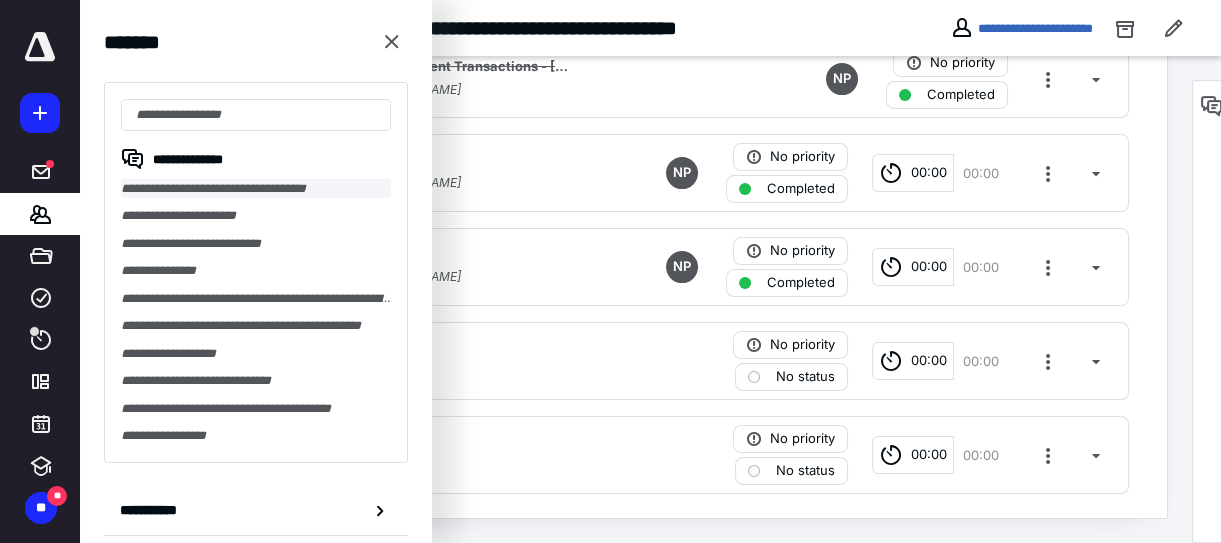 click on "**********" at bounding box center (256, 188) 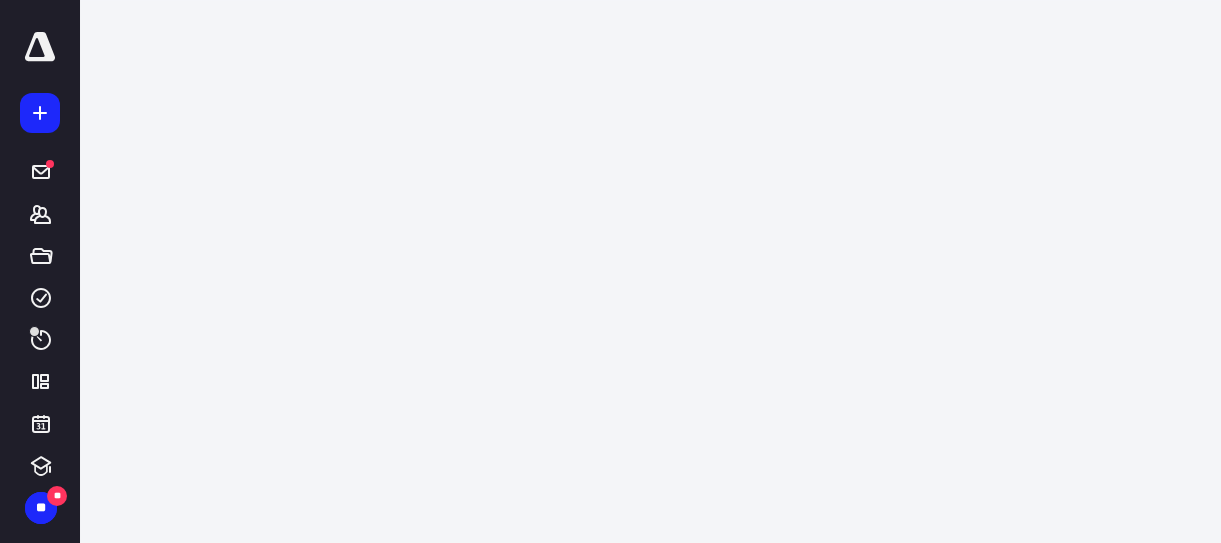 scroll, scrollTop: 0, scrollLeft: 0, axis: both 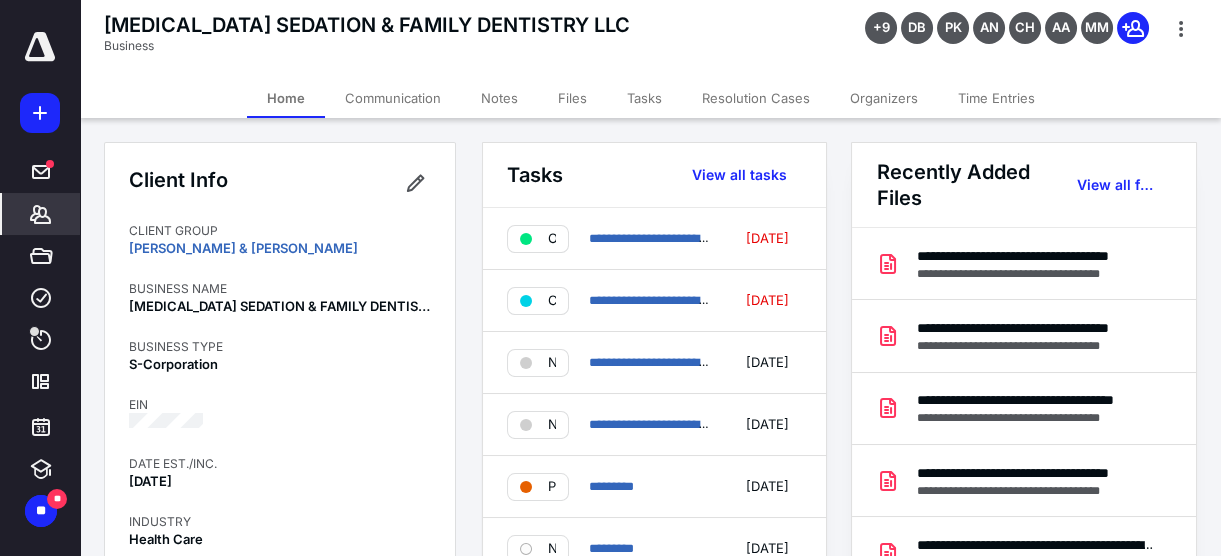 click on "Tasks" at bounding box center (644, 98) 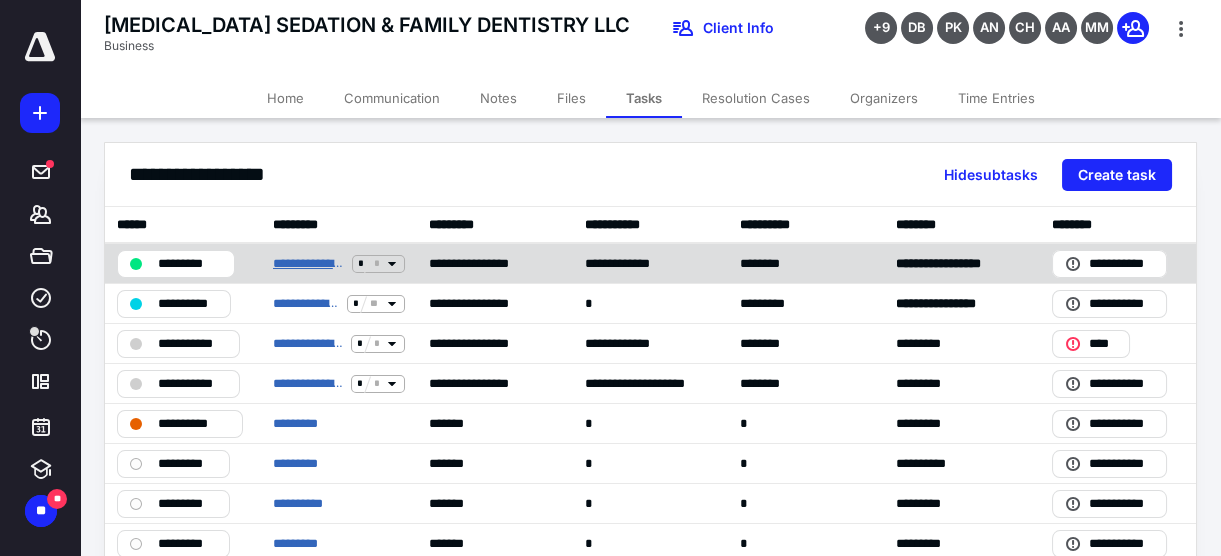 click on "**********" at bounding box center (308, 263) 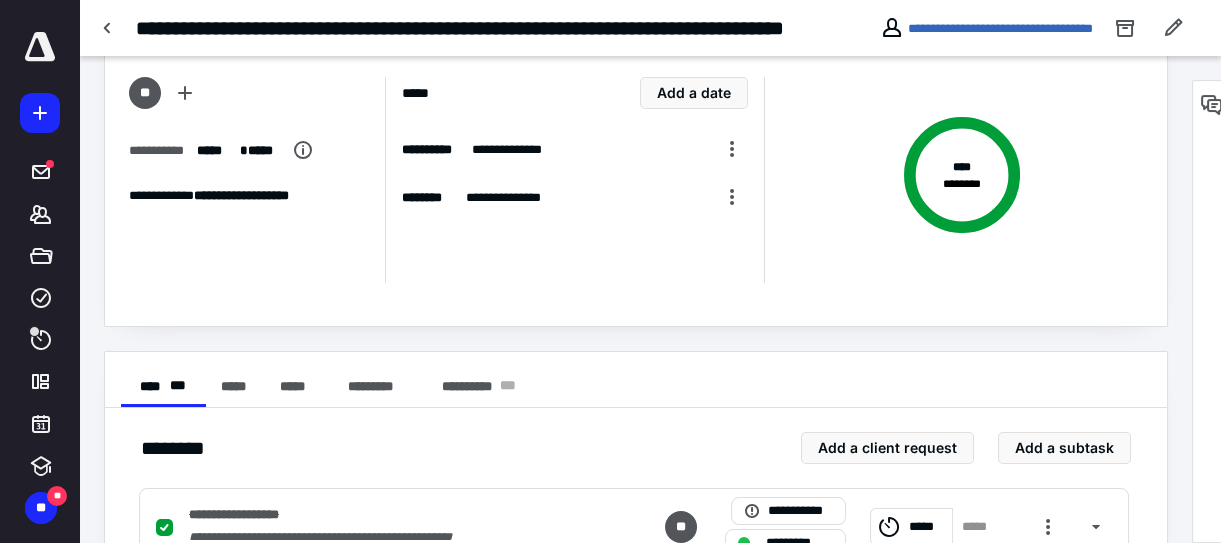 scroll, scrollTop: 363, scrollLeft: 0, axis: vertical 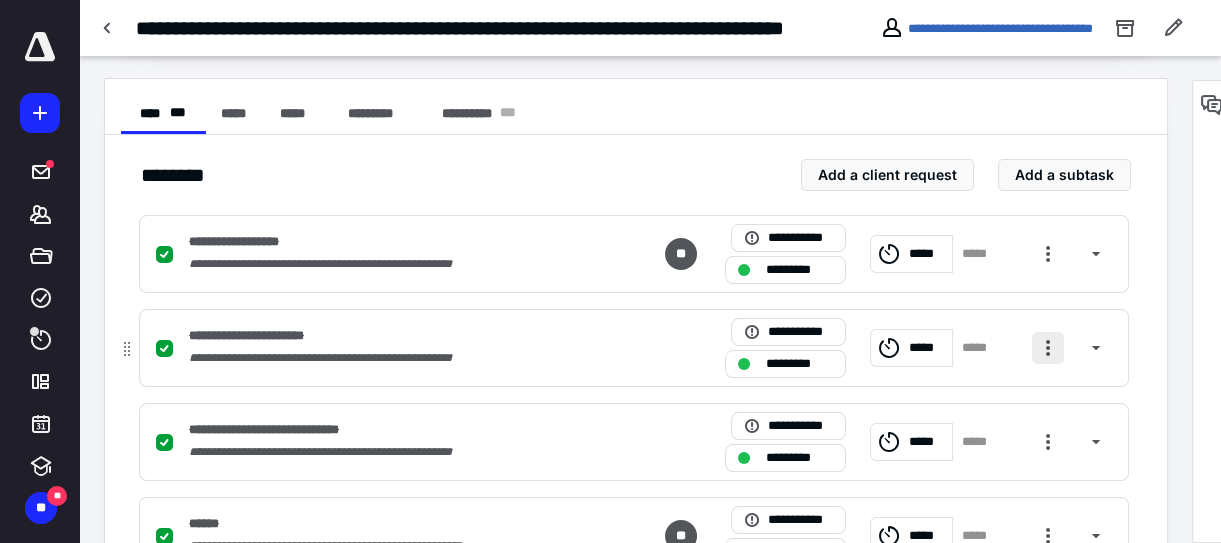 click at bounding box center [1048, 348] 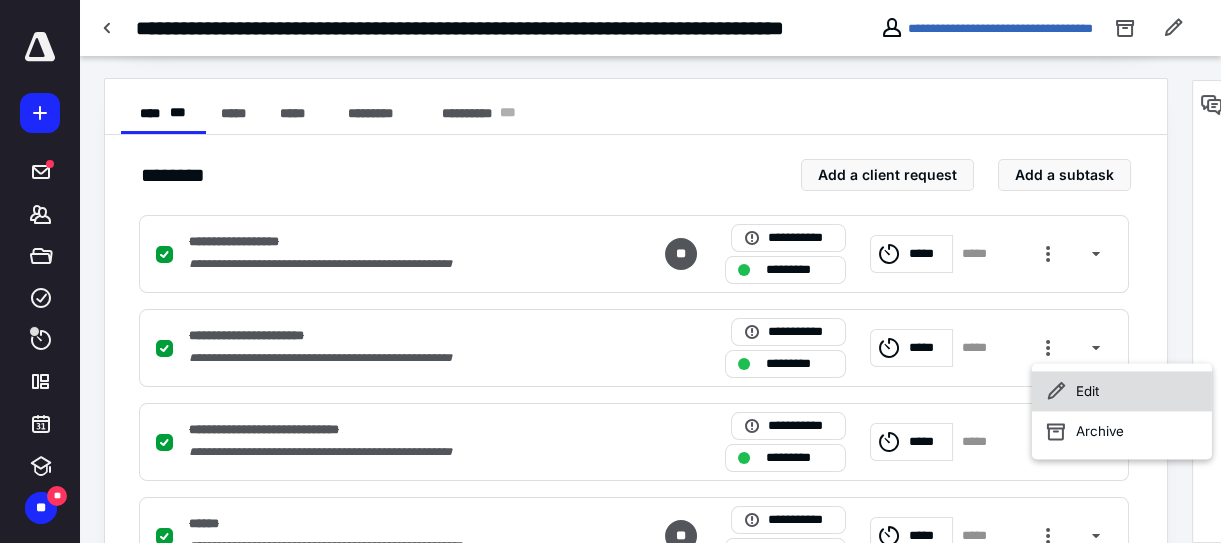click on "Edit" at bounding box center (1122, 391) 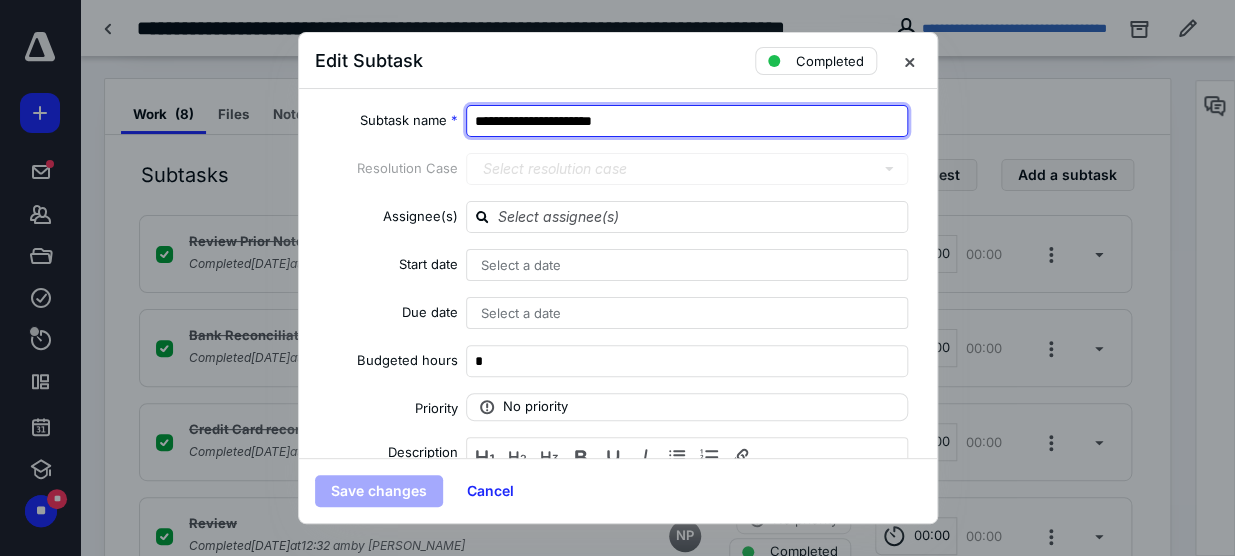 drag, startPoint x: 649, startPoint y: 117, endPoint x: 605, endPoint y: 119, distance: 44.04543 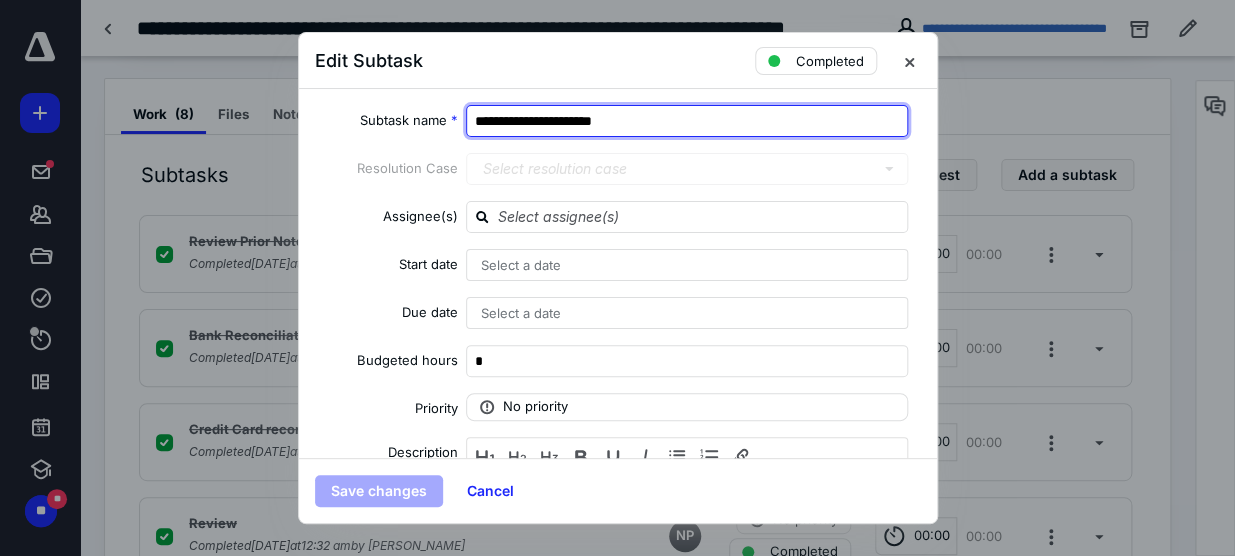 click on "**********" at bounding box center (687, 121) 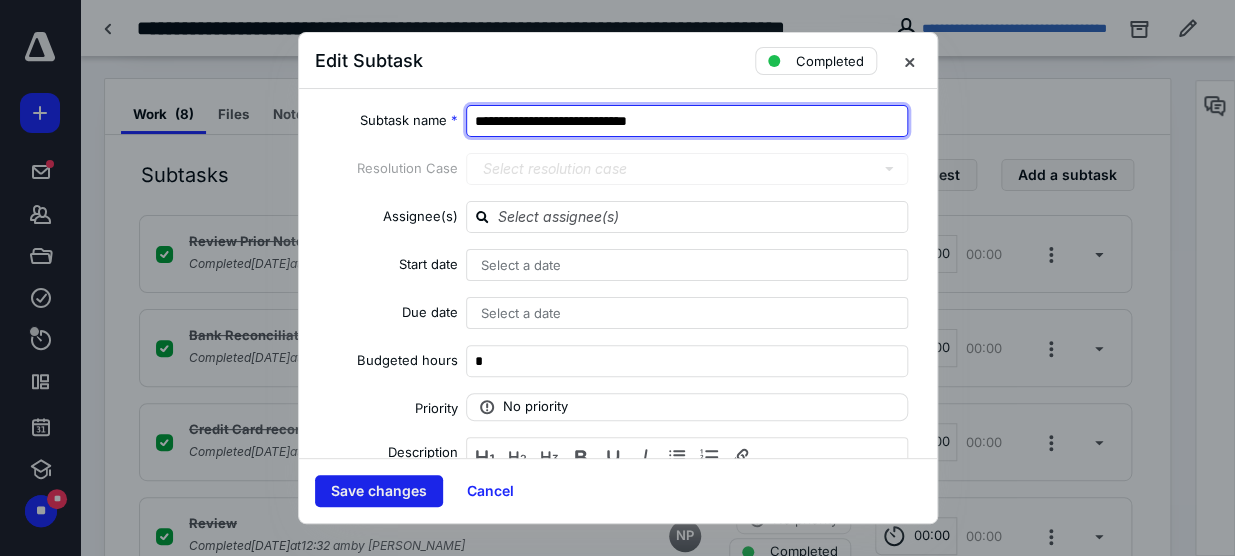 type on "**********" 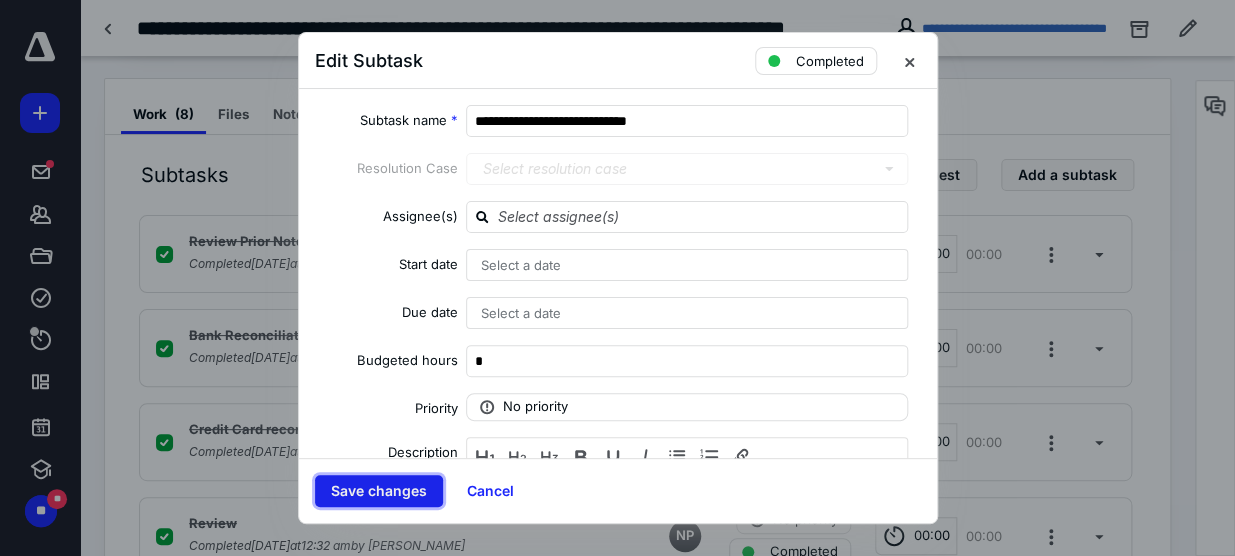 click on "Save changes" at bounding box center (379, 491) 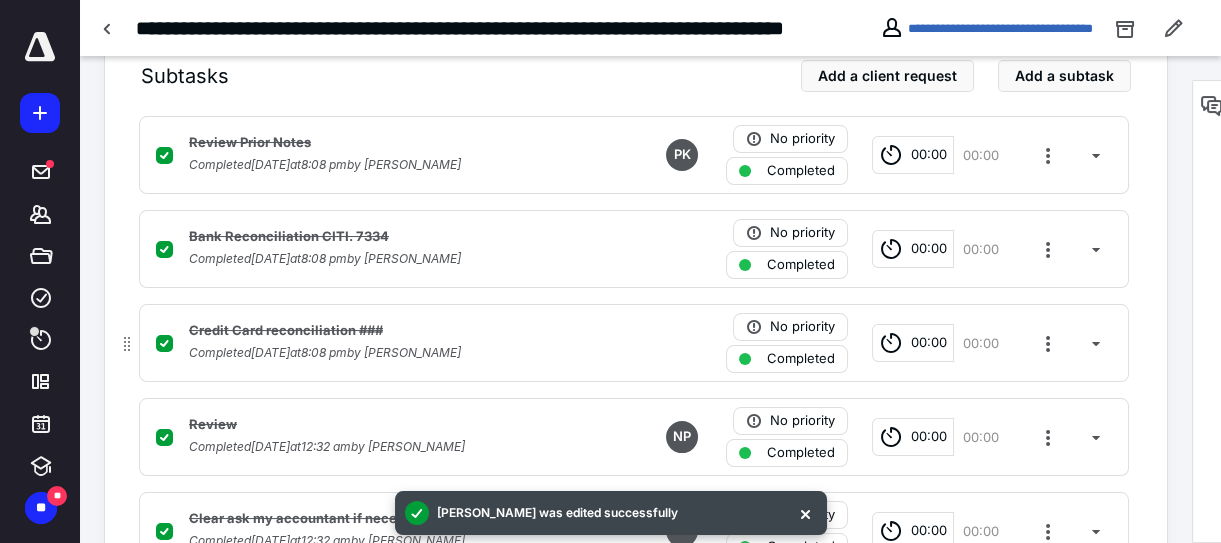scroll, scrollTop: 545, scrollLeft: 0, axis: vertical 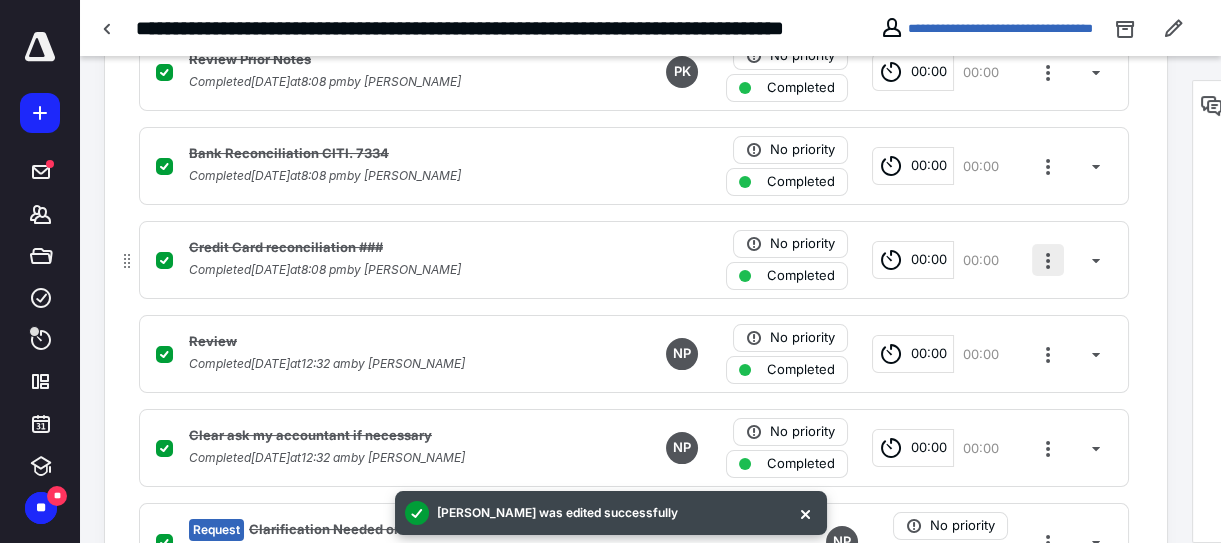 click at bounding box center (1048, 260) 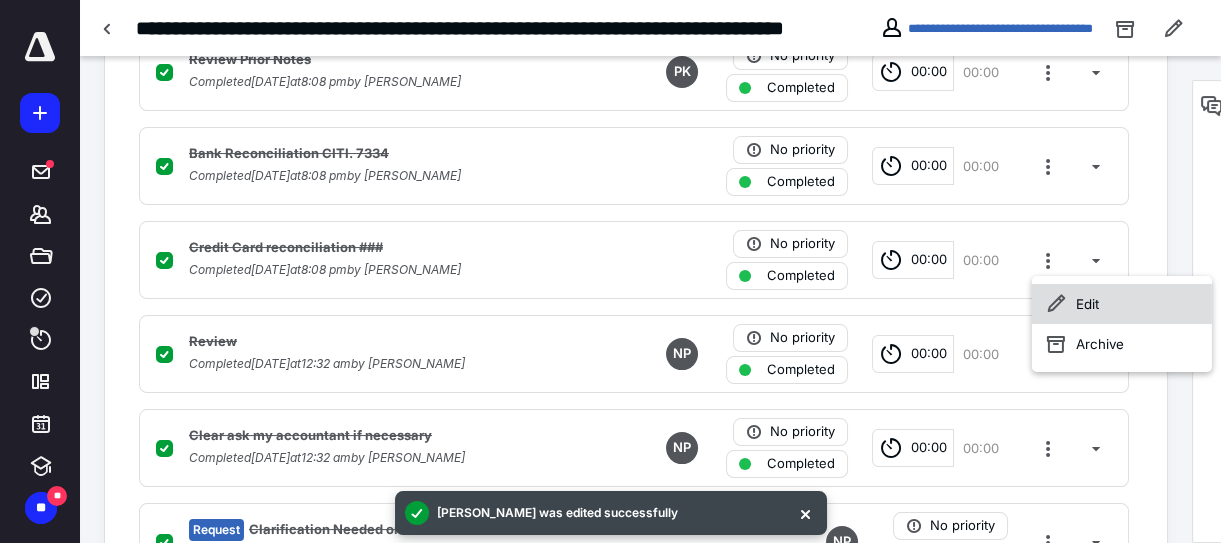 click on "Edit" at bounding box center [1122, 304] 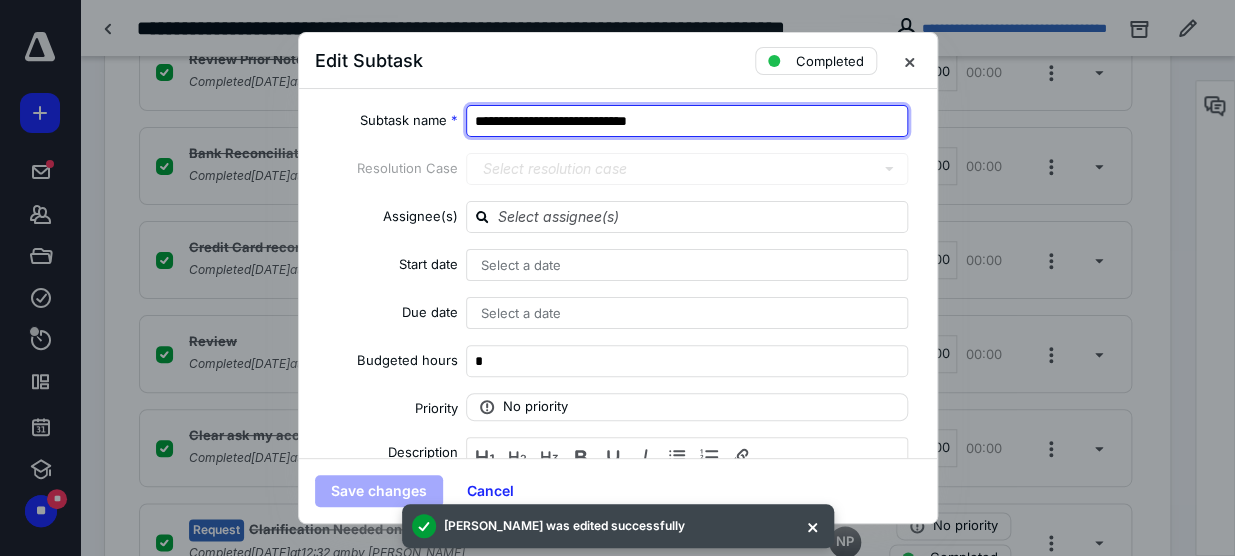 drag, startPoint x: 683, startPoint y: 119, endPoint x: 644, endPoint y: 119, distance: 39 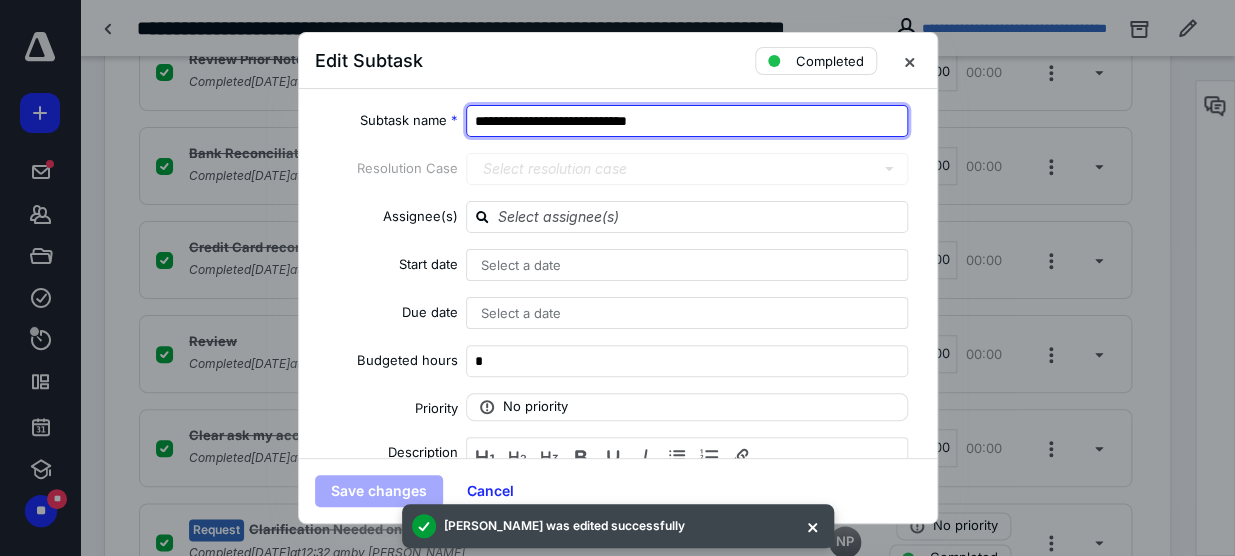 click on "**********" at bounding box center [687, 121] 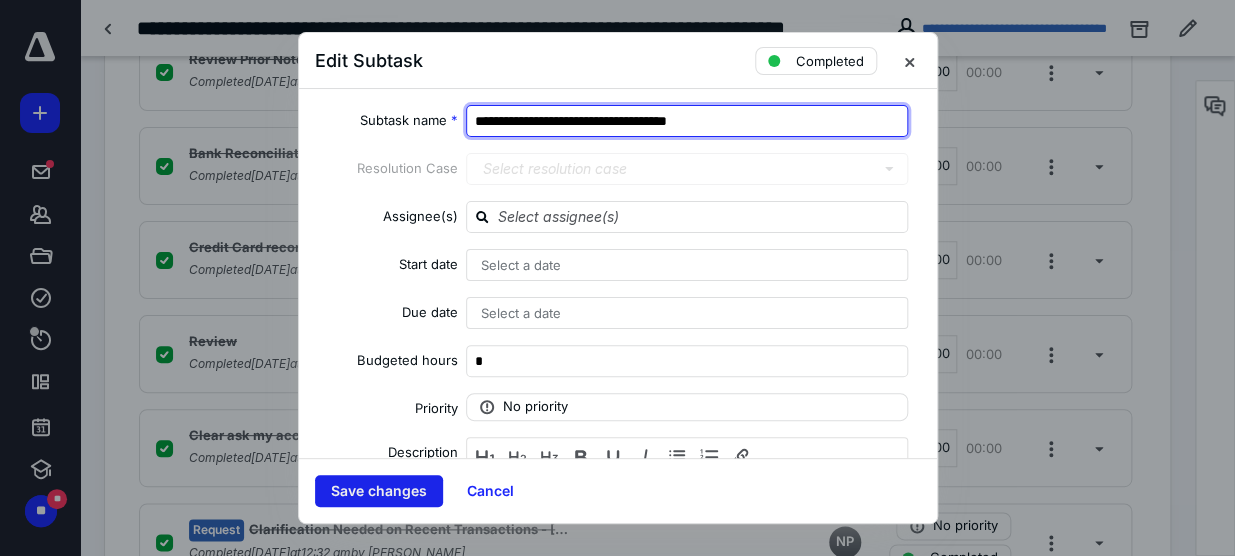 type on "**********" 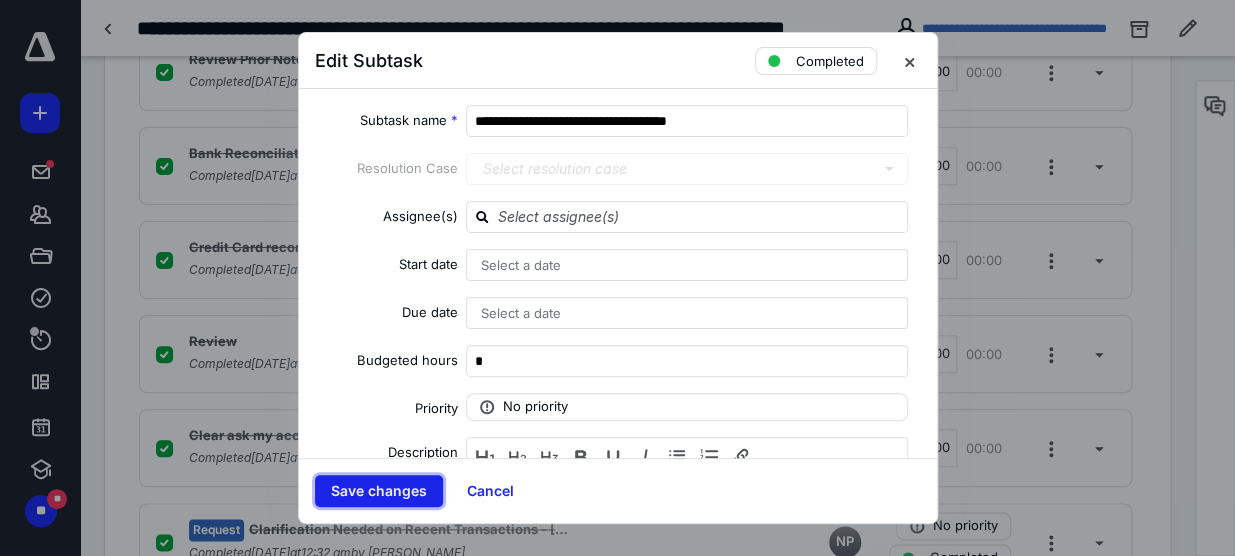 click on "Save changes" at bounding box center [379, 491] 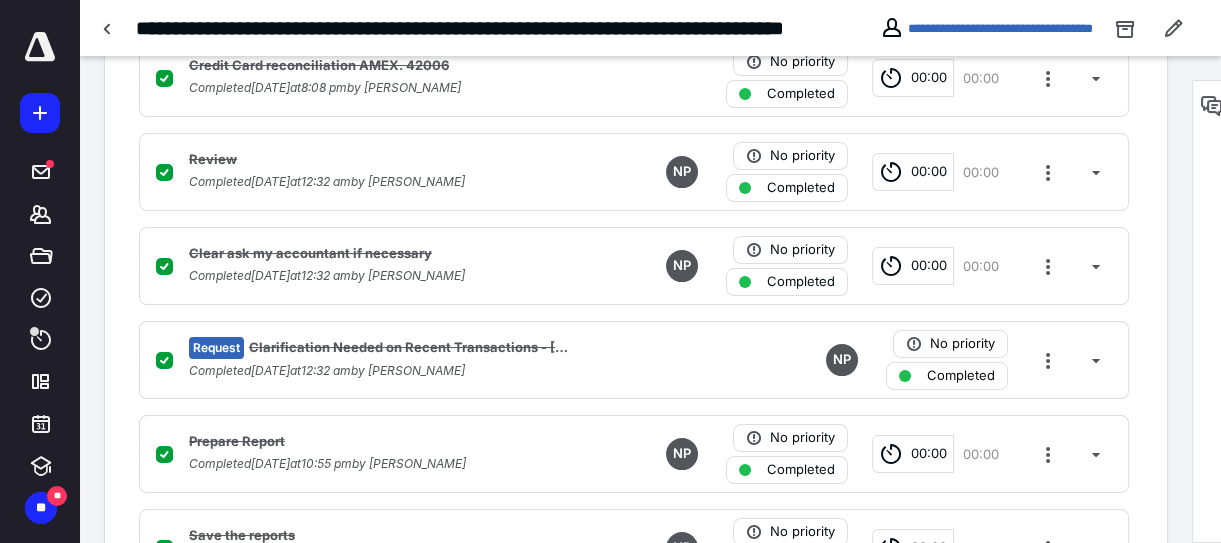 scroll, scrollTop: 545, scrollLeft: 0, axis: vertical 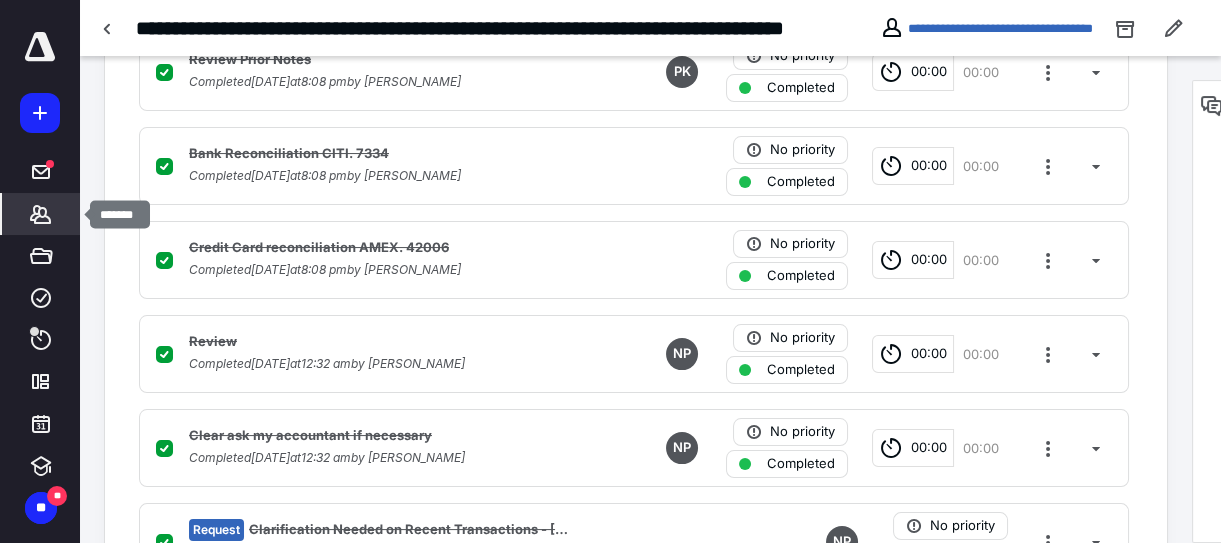 click 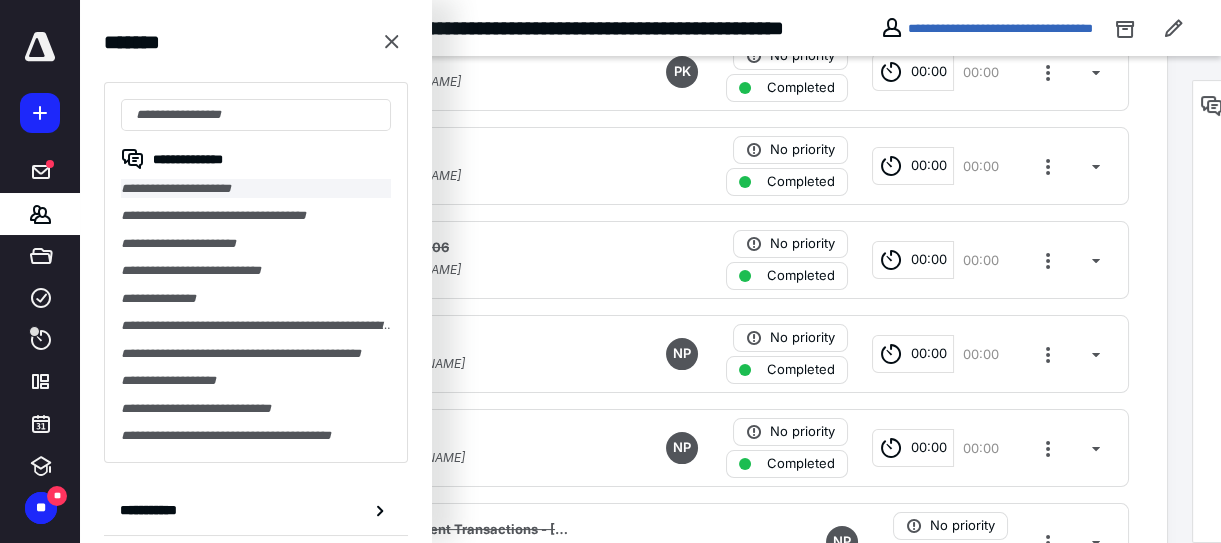 click on "**********" at bounding box center (256, 188) 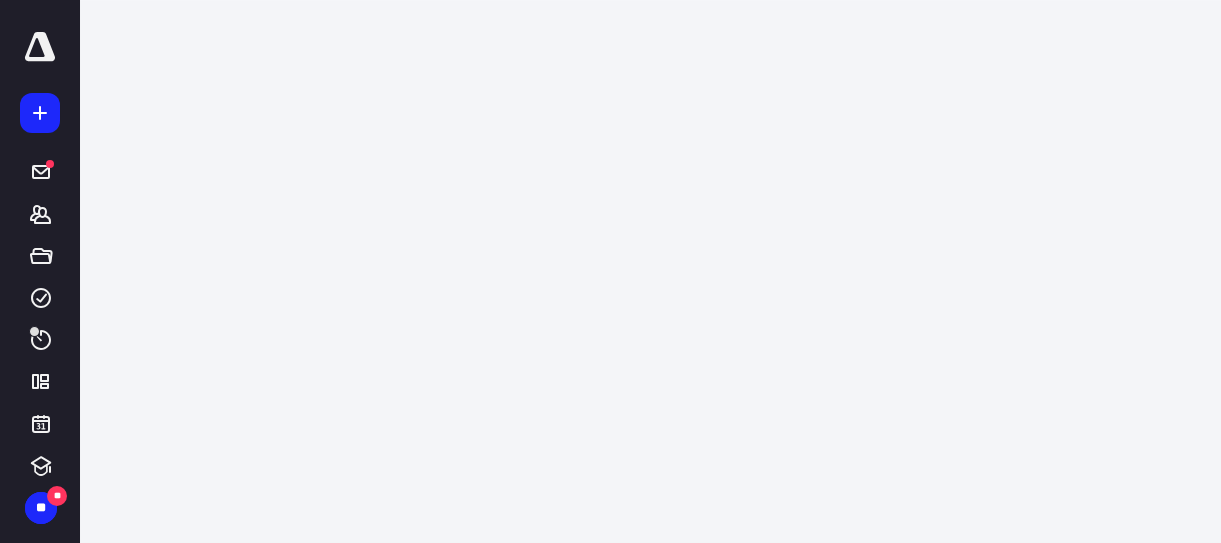 scroll, scrollTop: 0, scrollLeft: 0, axis: both 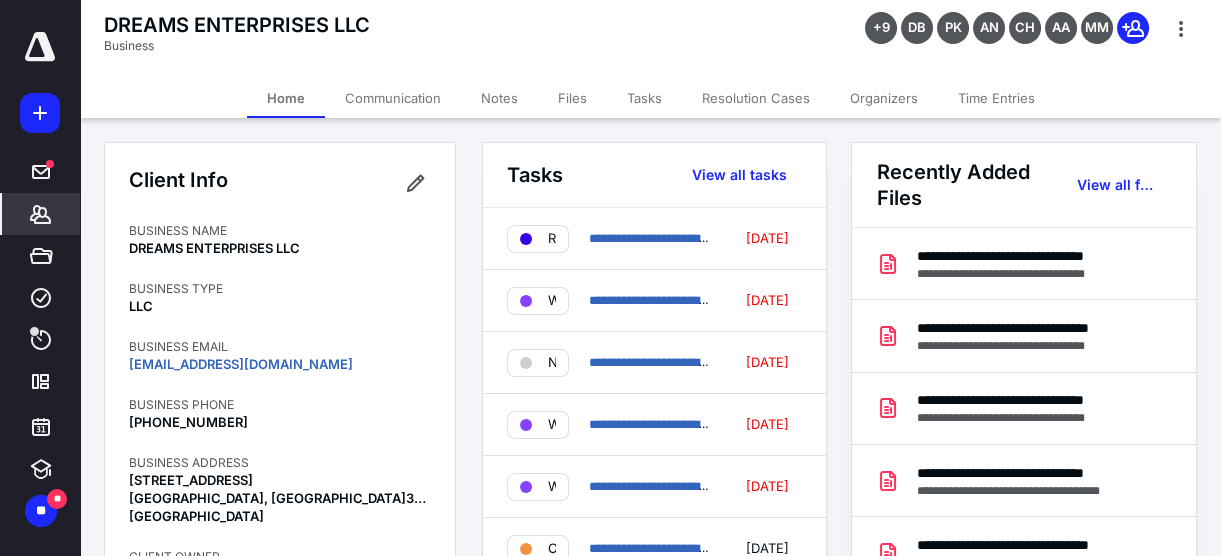 click on "Tasks" at bounding box center [644, 98] 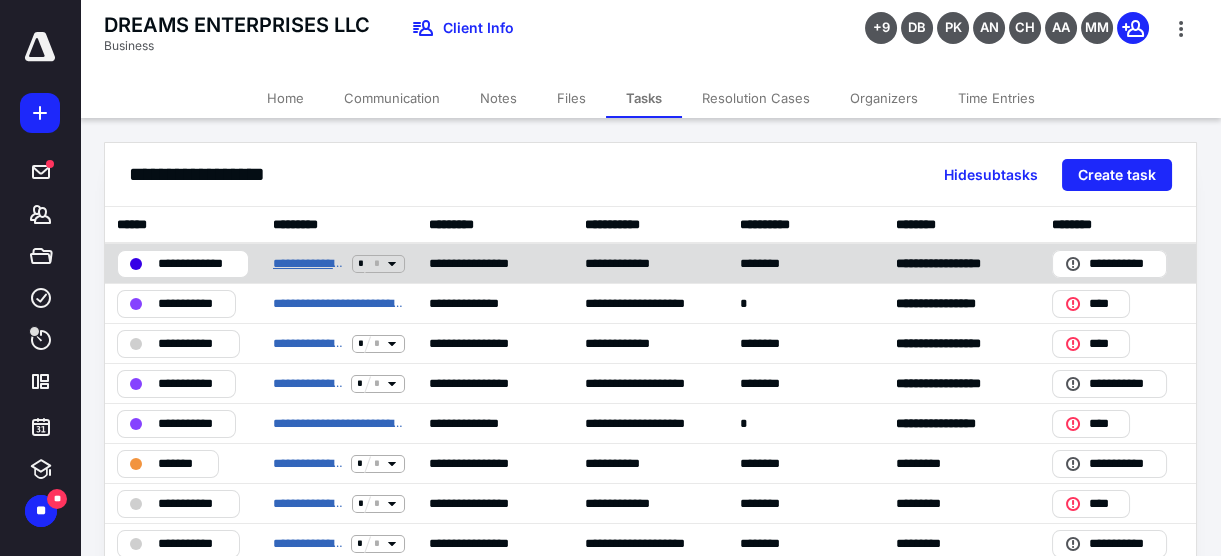 click on "**********" at bounding box center [308, 263] 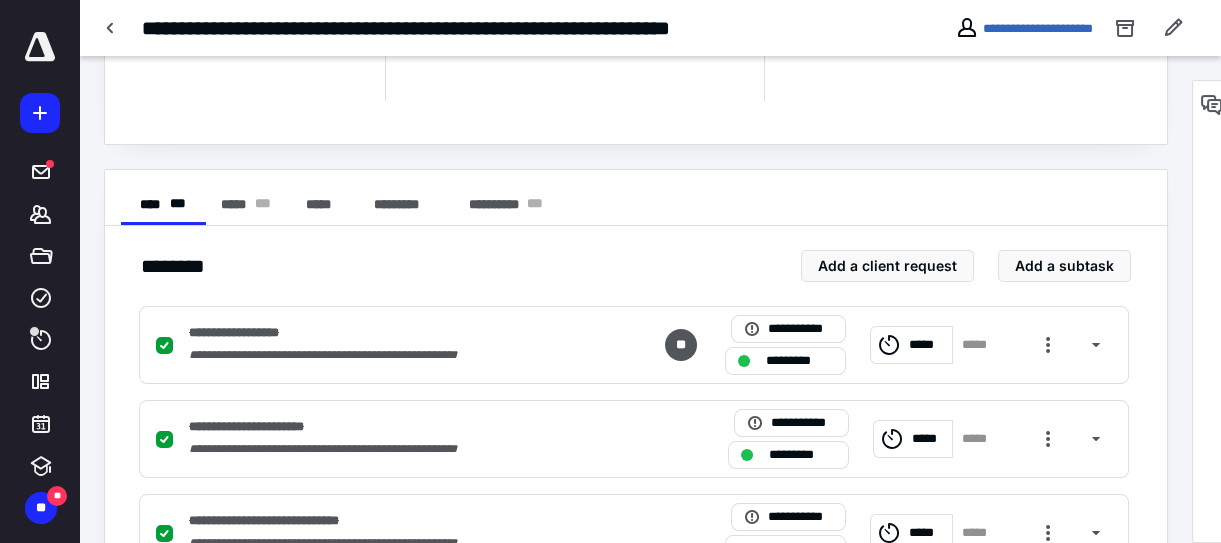 scroll, scrollTop: 363, scrollLeft: 0, axis: vertical 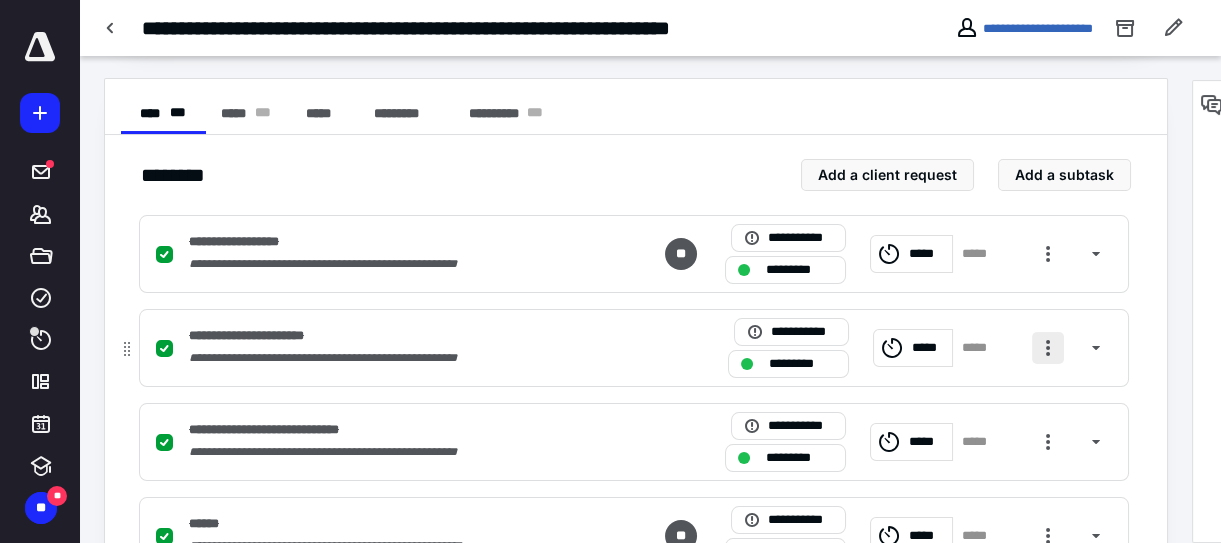 click at bounding box center (1048, 348) 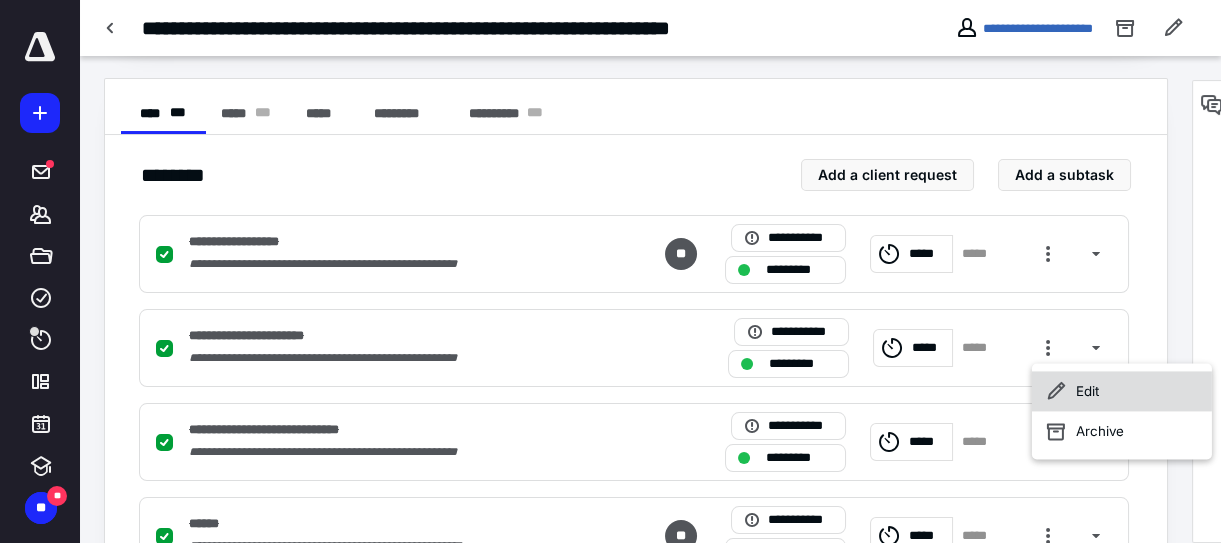 click on "Edit" at bounding box center [1122, 391] 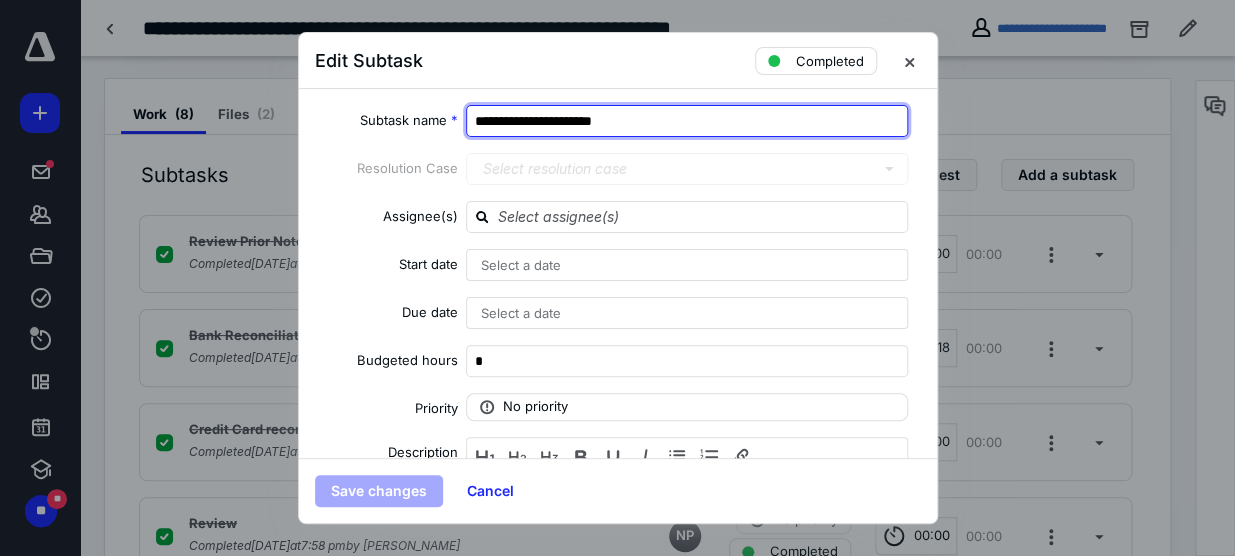 drag, startPoint x: 640, startPoint y: 125, endPoint x: 605, endPoint y: 122, distance: 35.128338 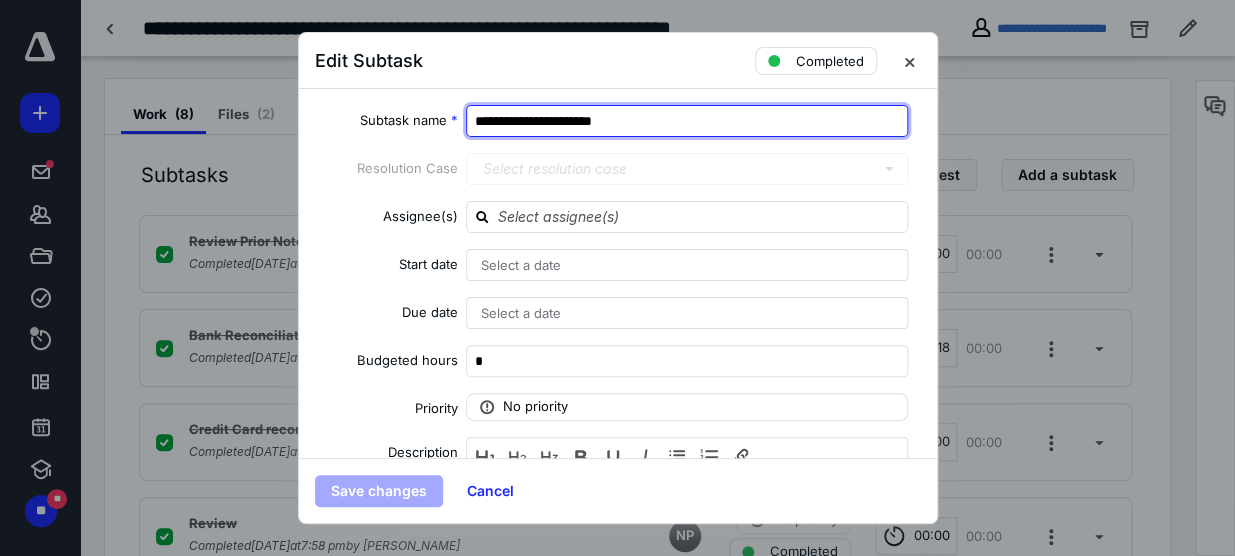 click on "**********" at bounding box center [687, 121] 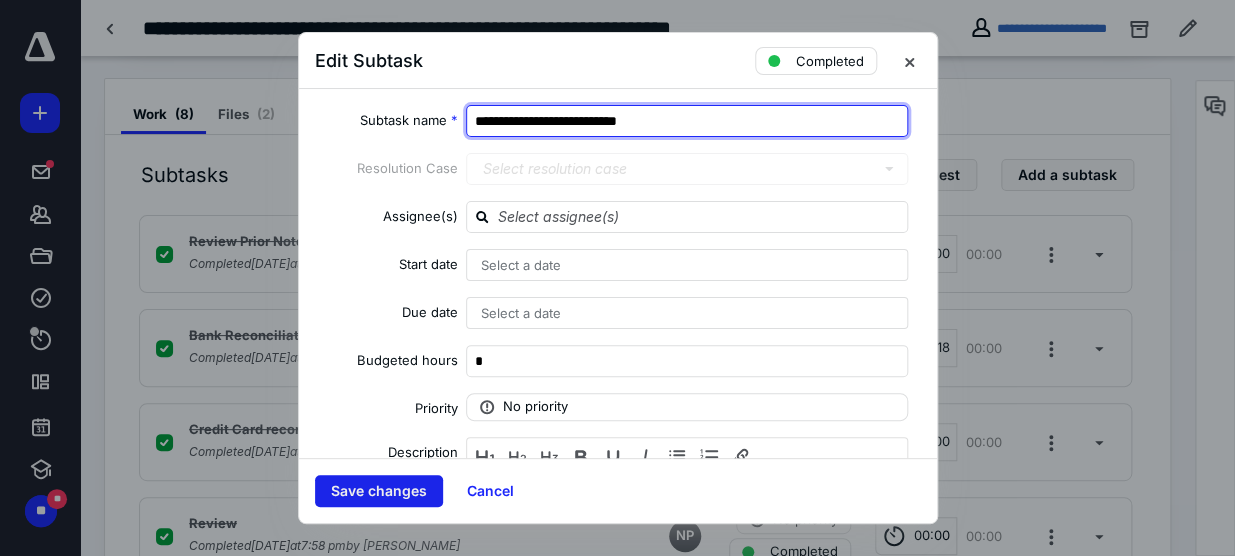 type on "**********" 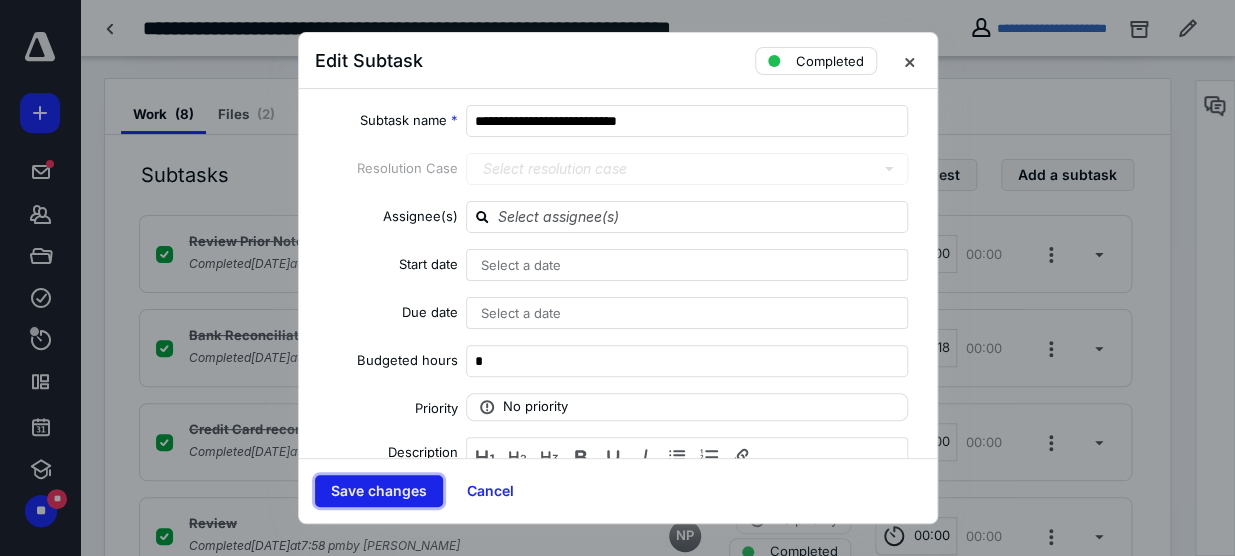 click on "Save changes" at bounding box center (379, 491) 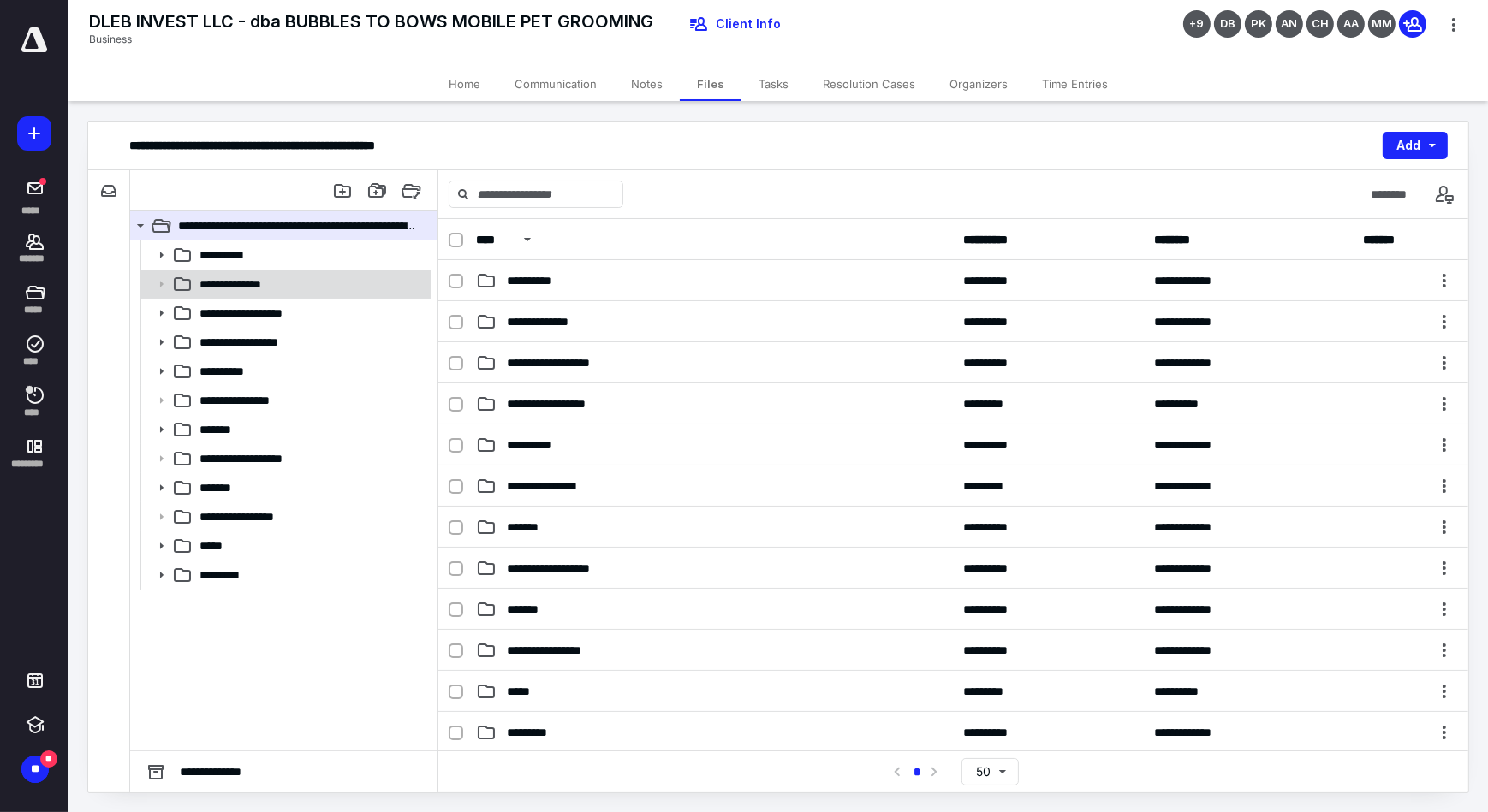scroll, scrollTop: 0, scrollLeft: 0, axis: both 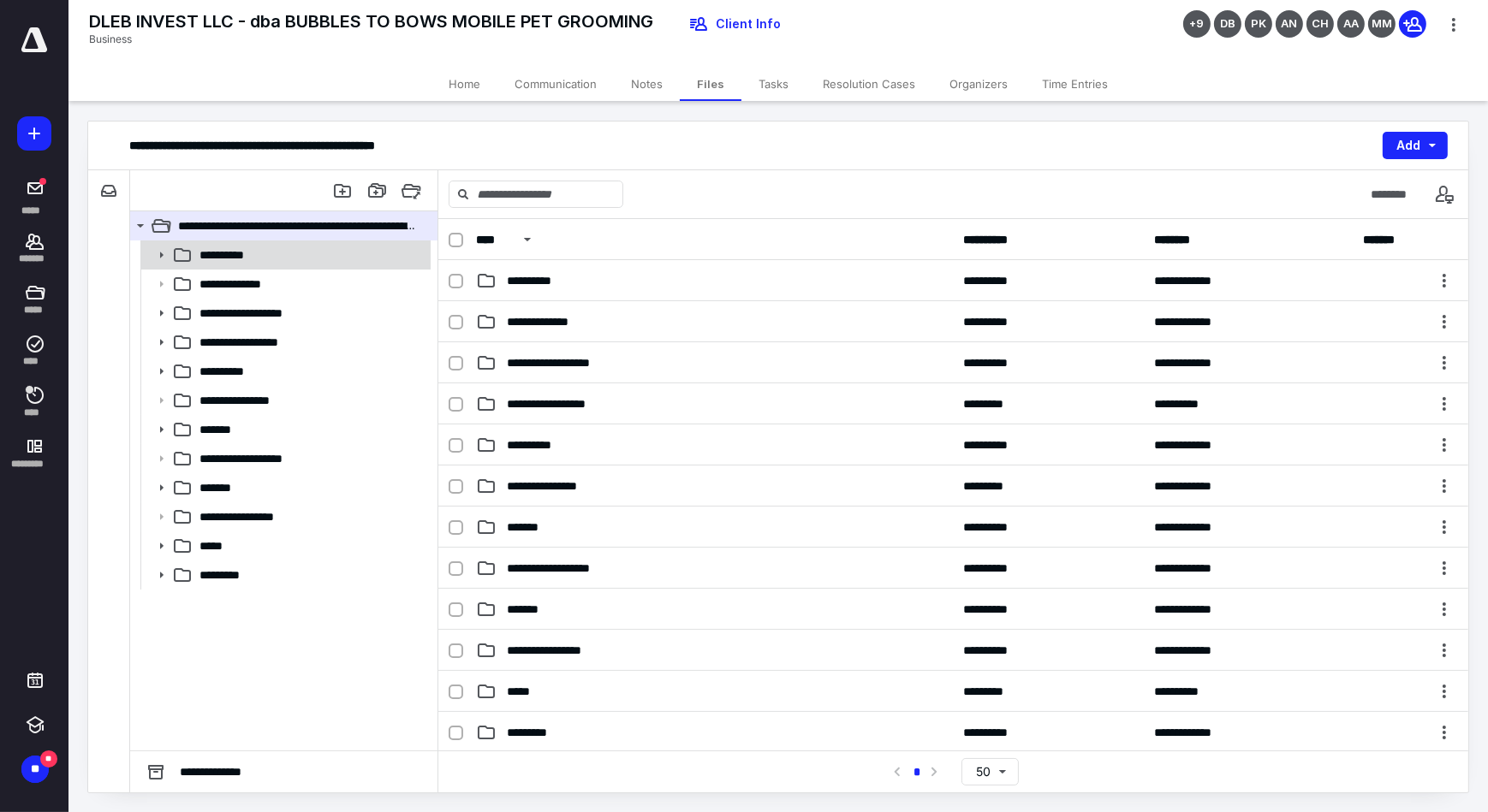 click 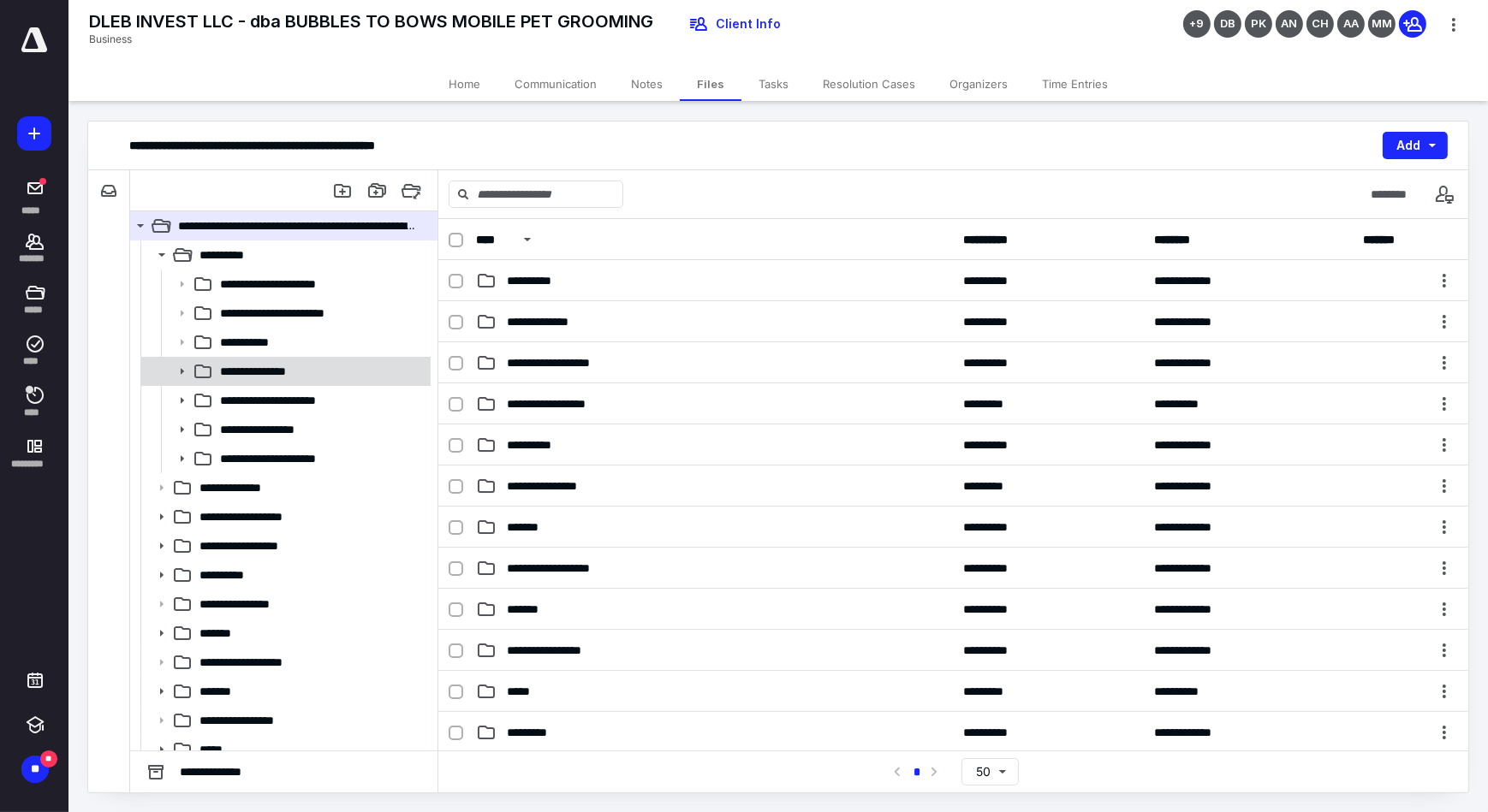 click 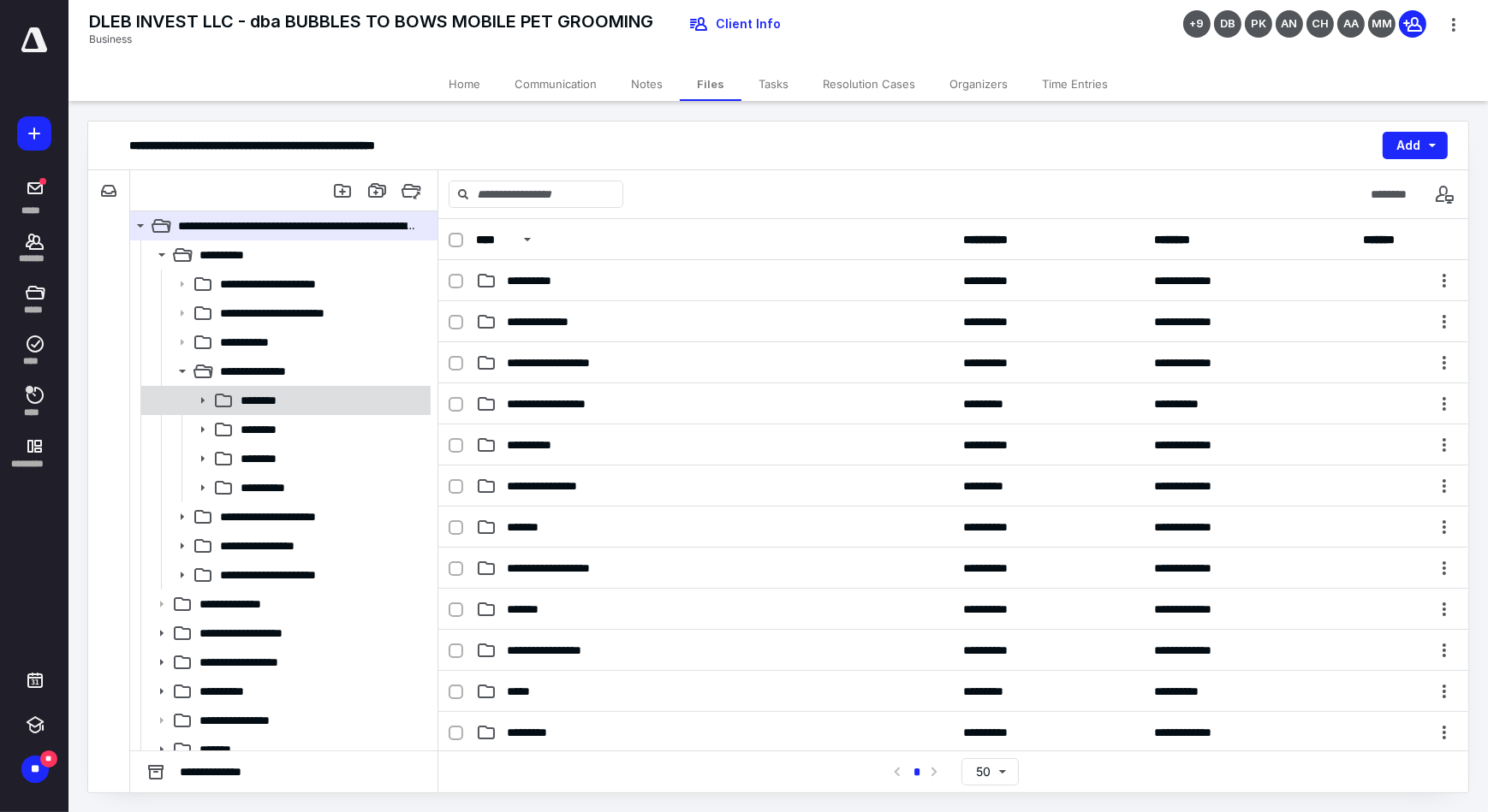 click 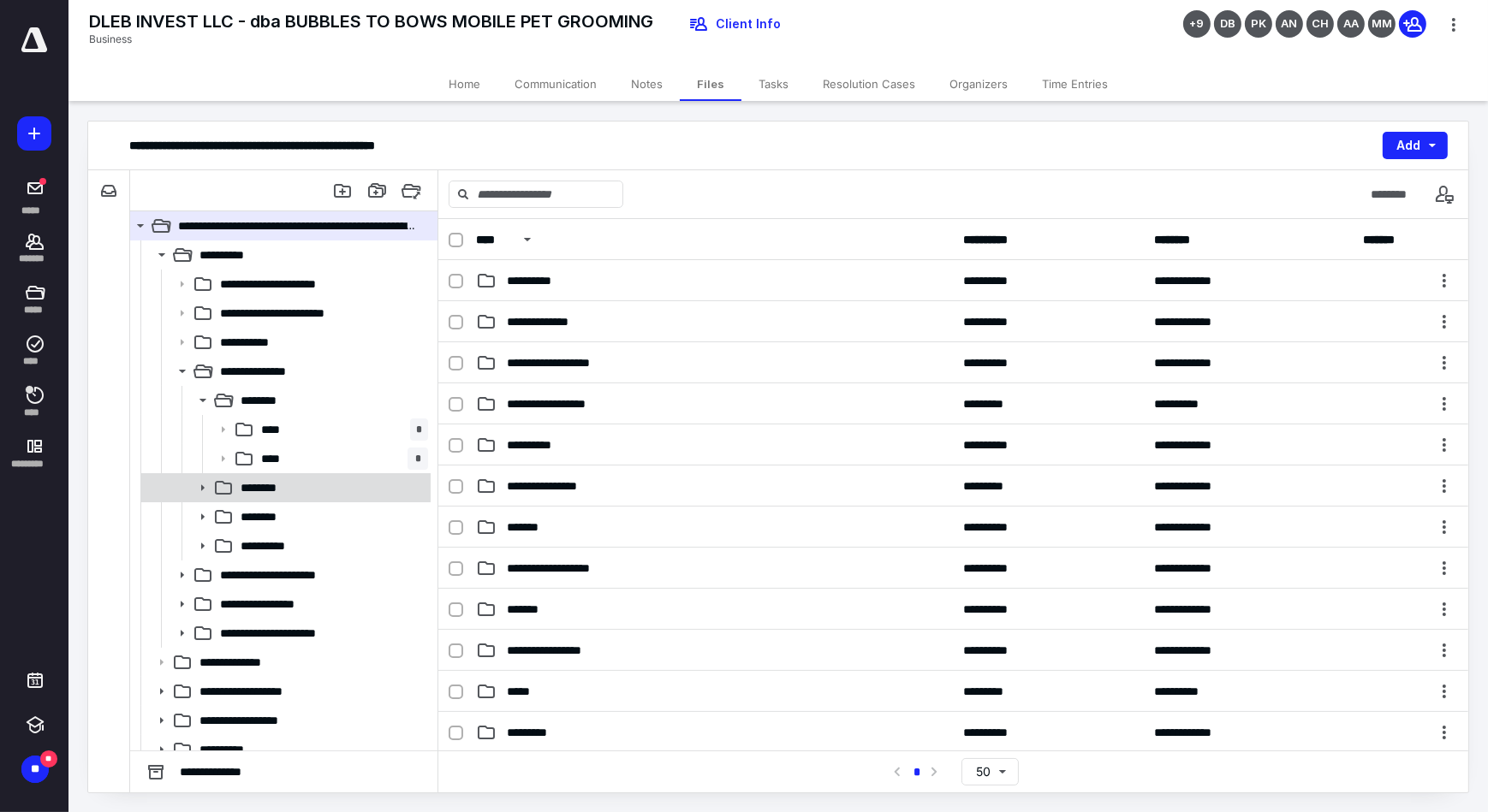 click 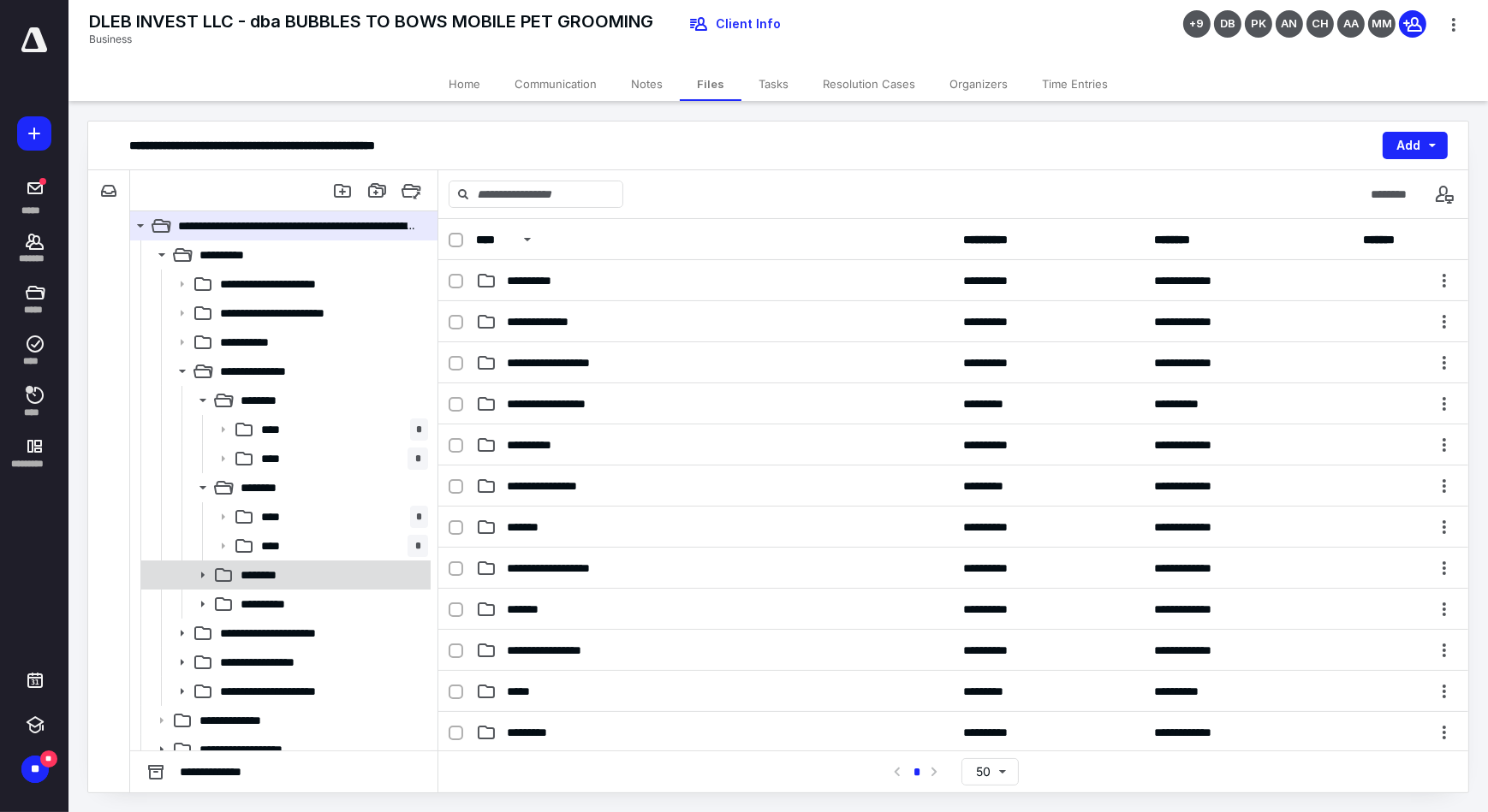click 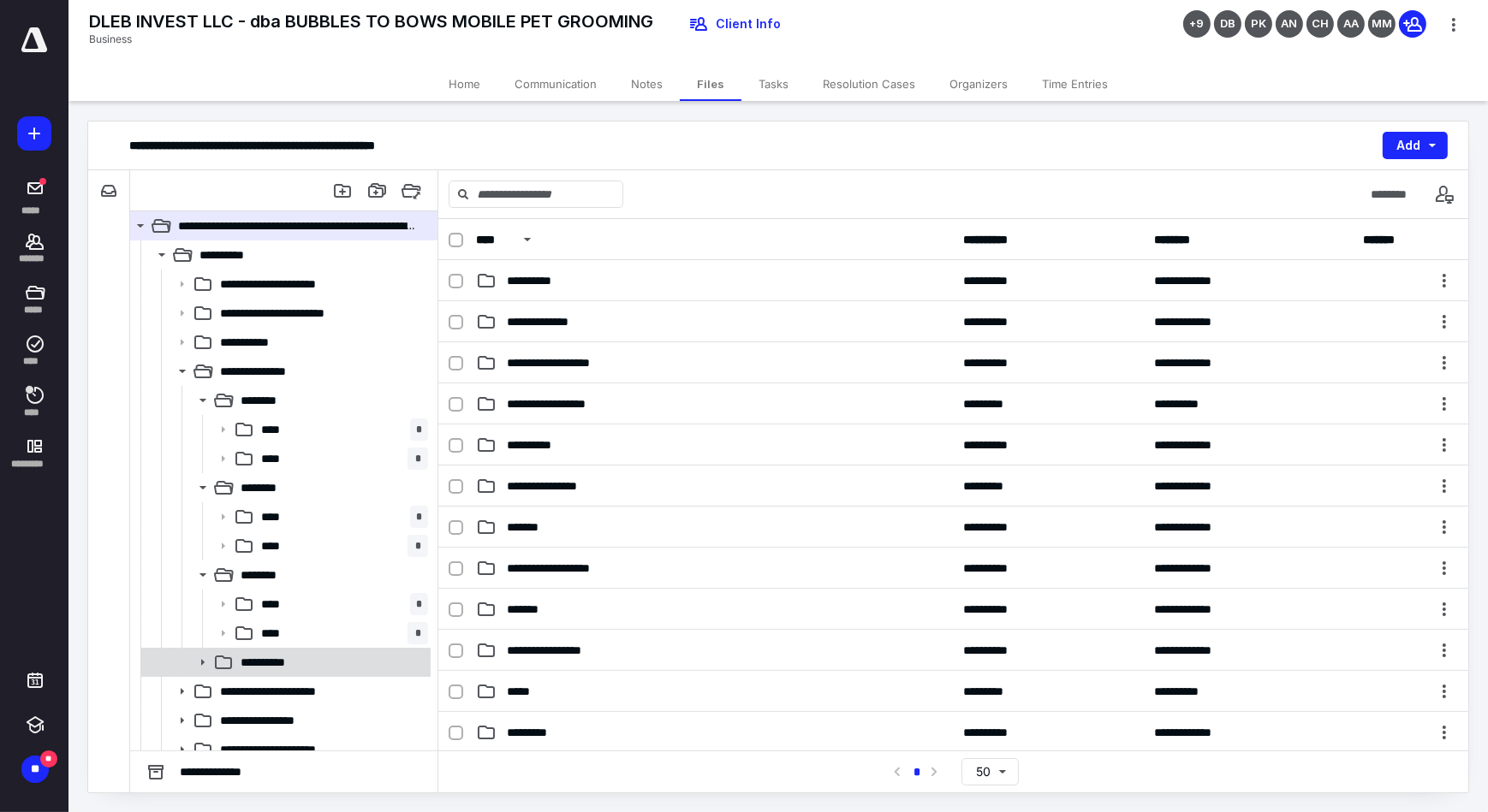 click 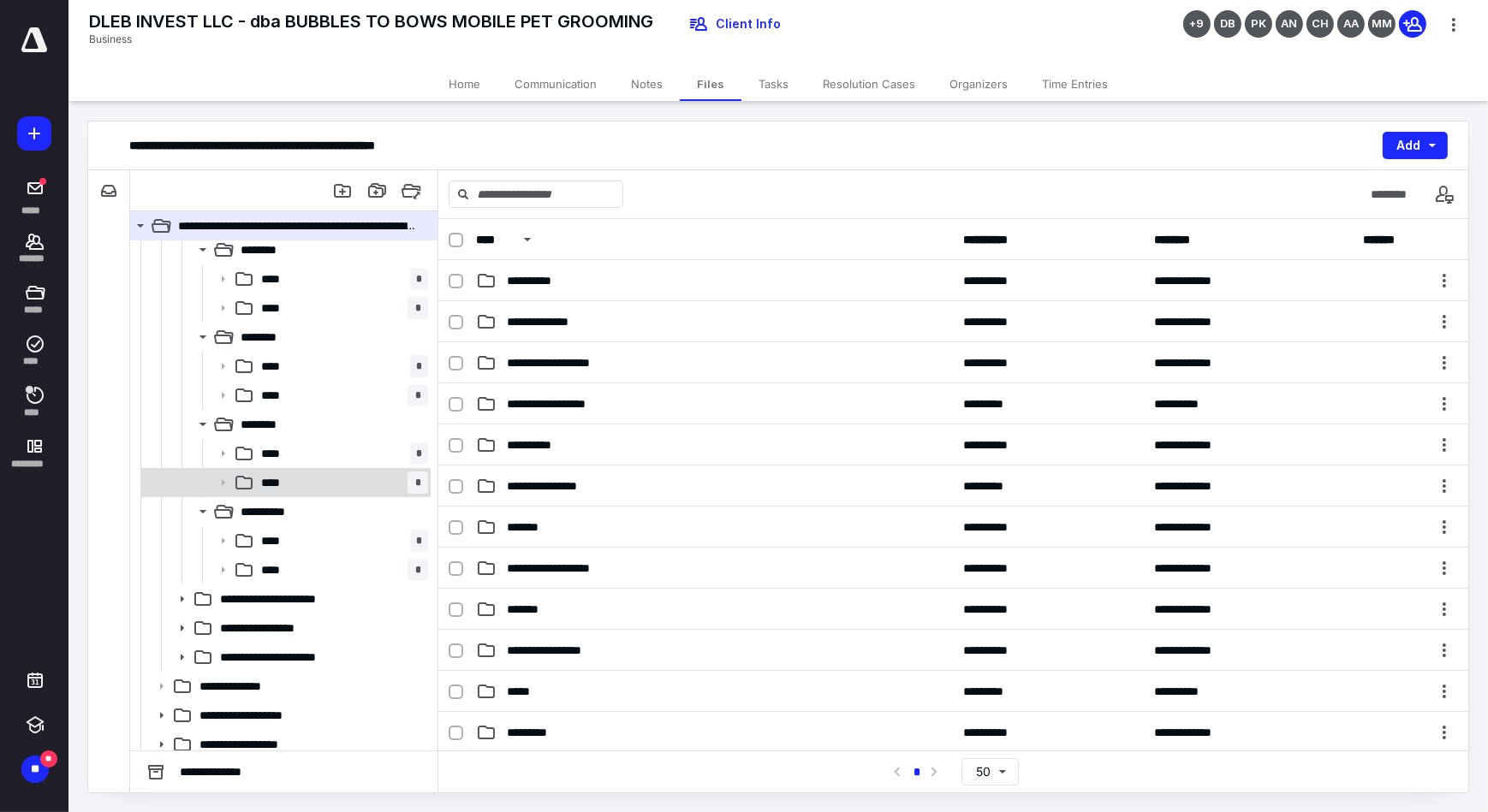 scroll, scrollTop: 155, scrollLeft: 0, axis: vertical 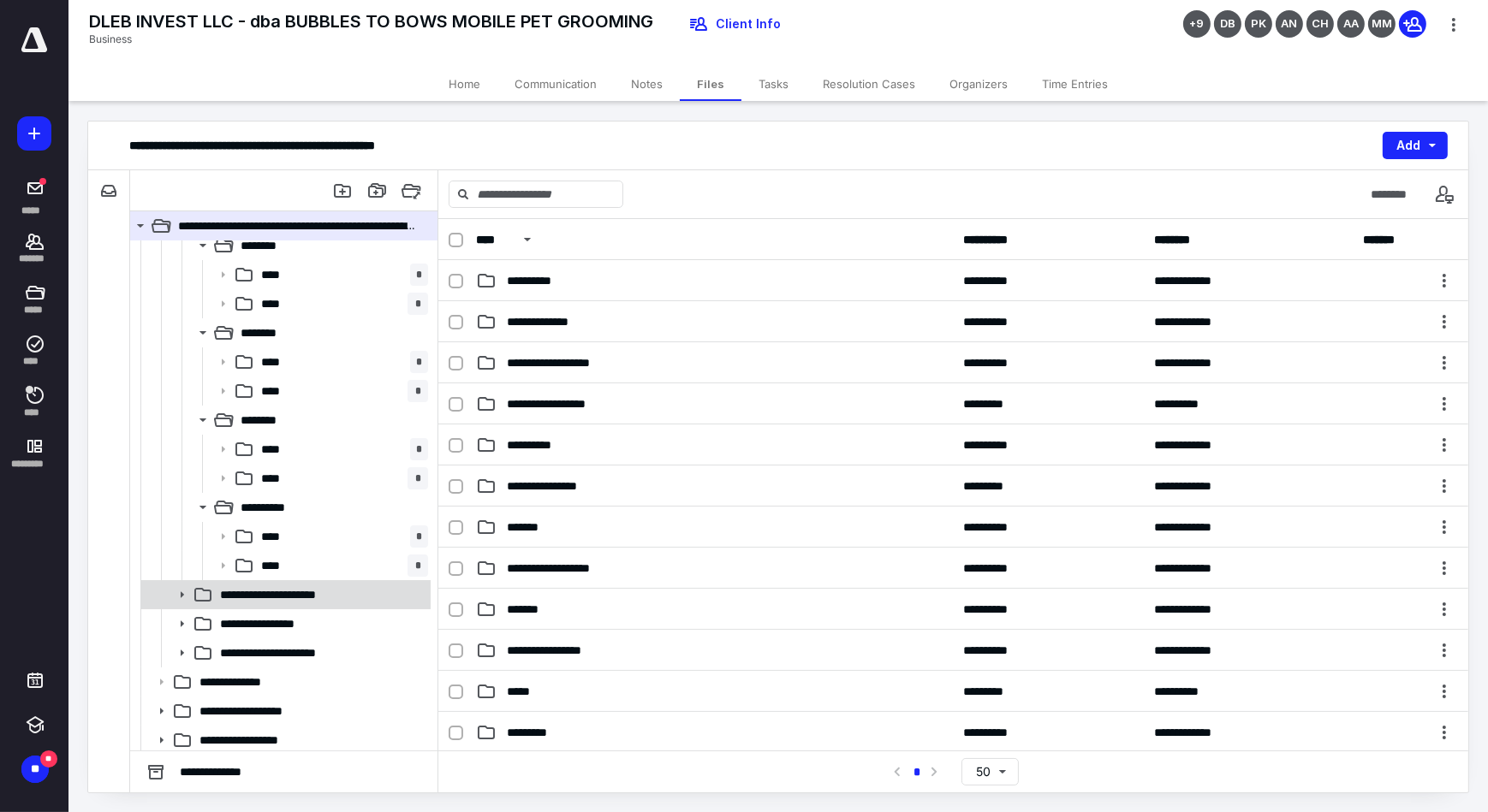 click 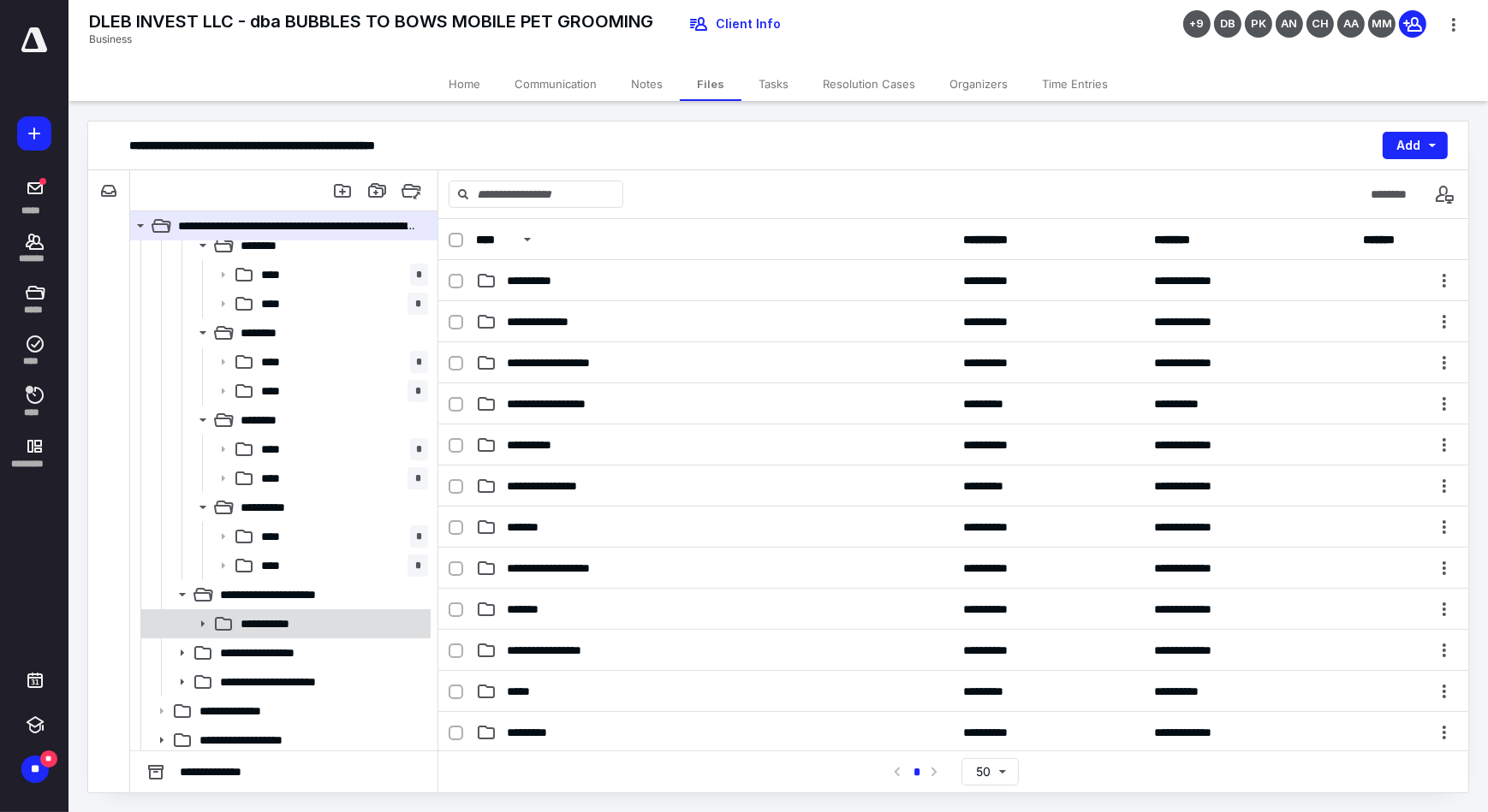click 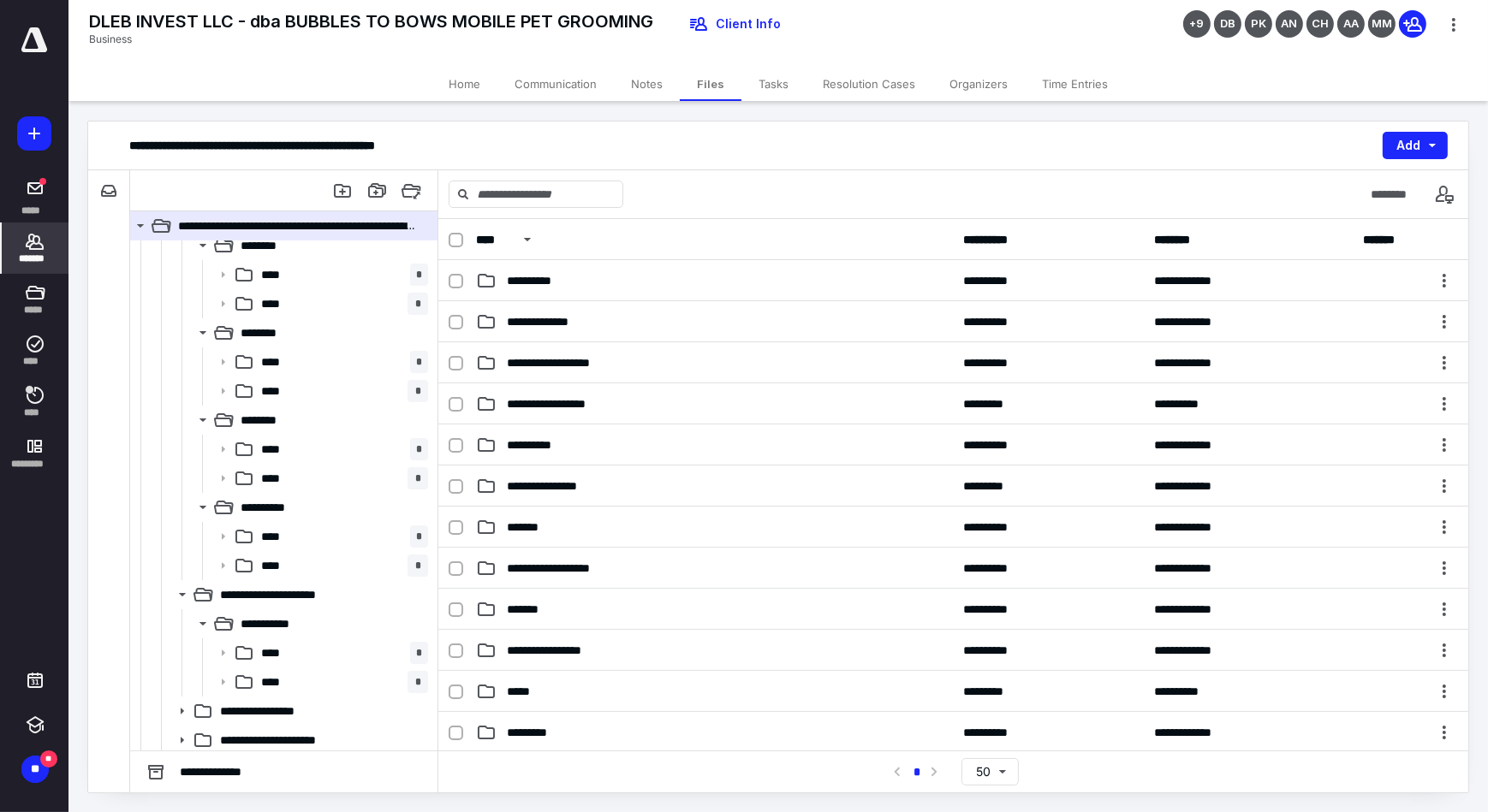 click 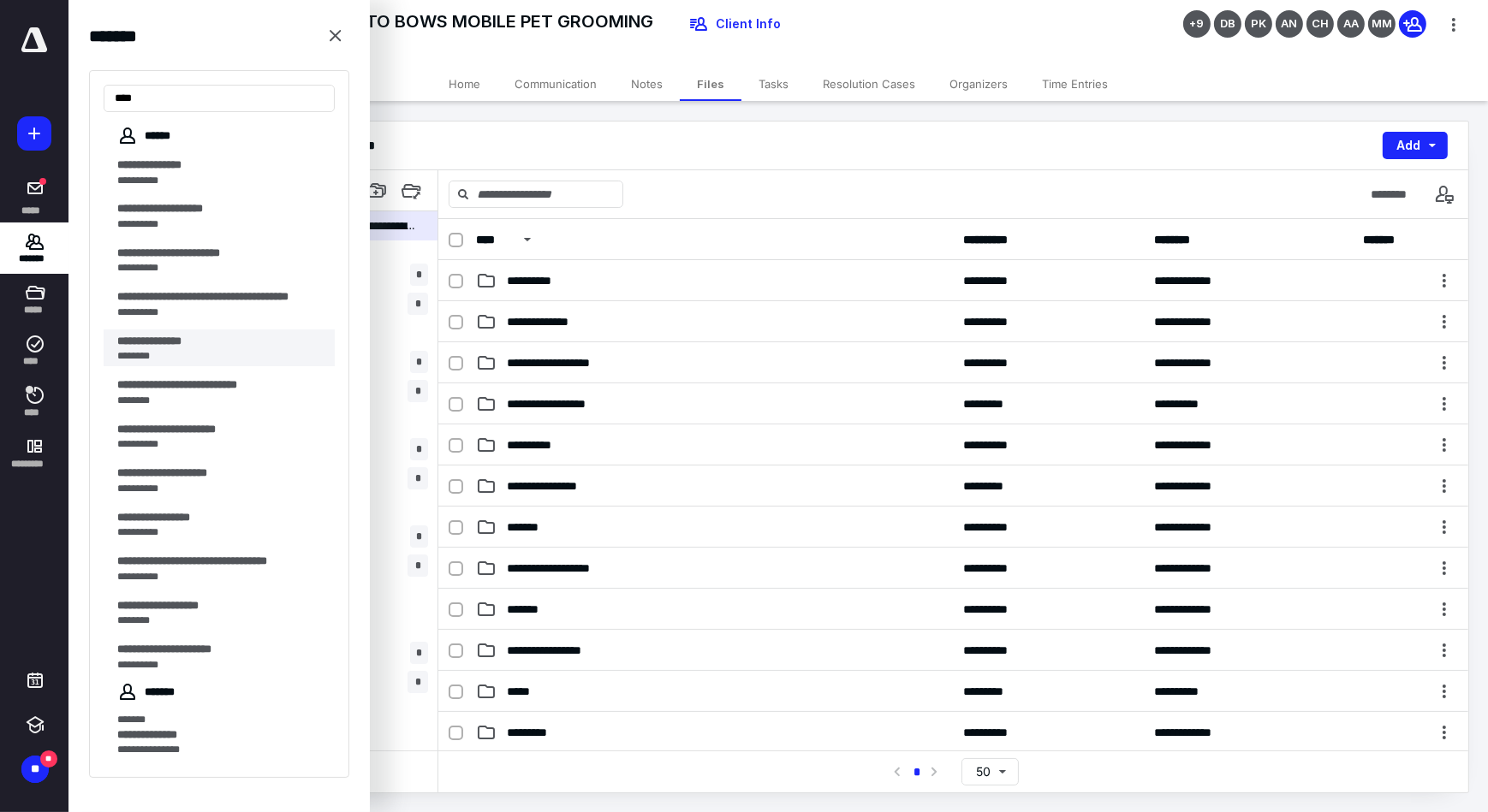 type on "***" 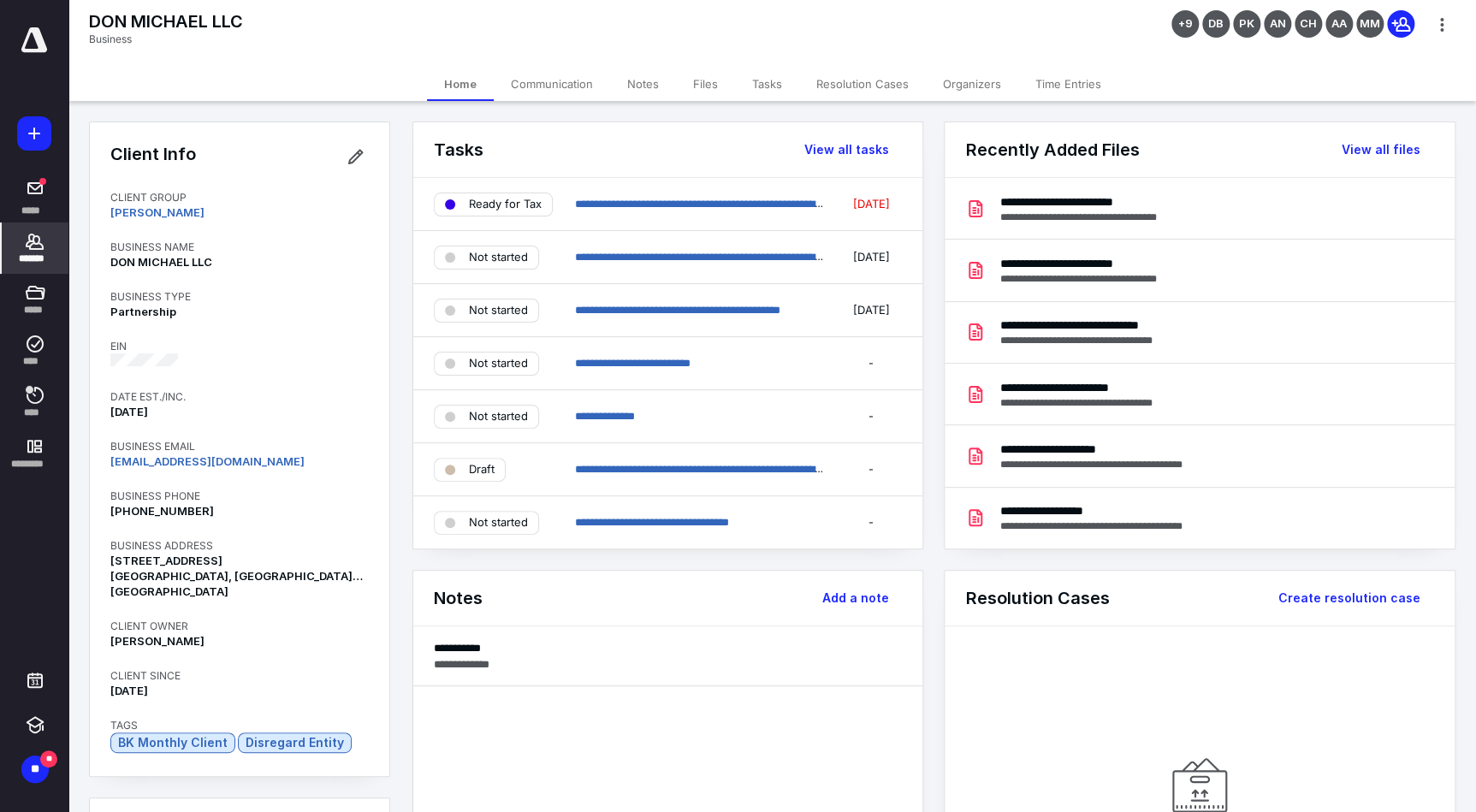 click on "Files" at bounding box center [705, 84] 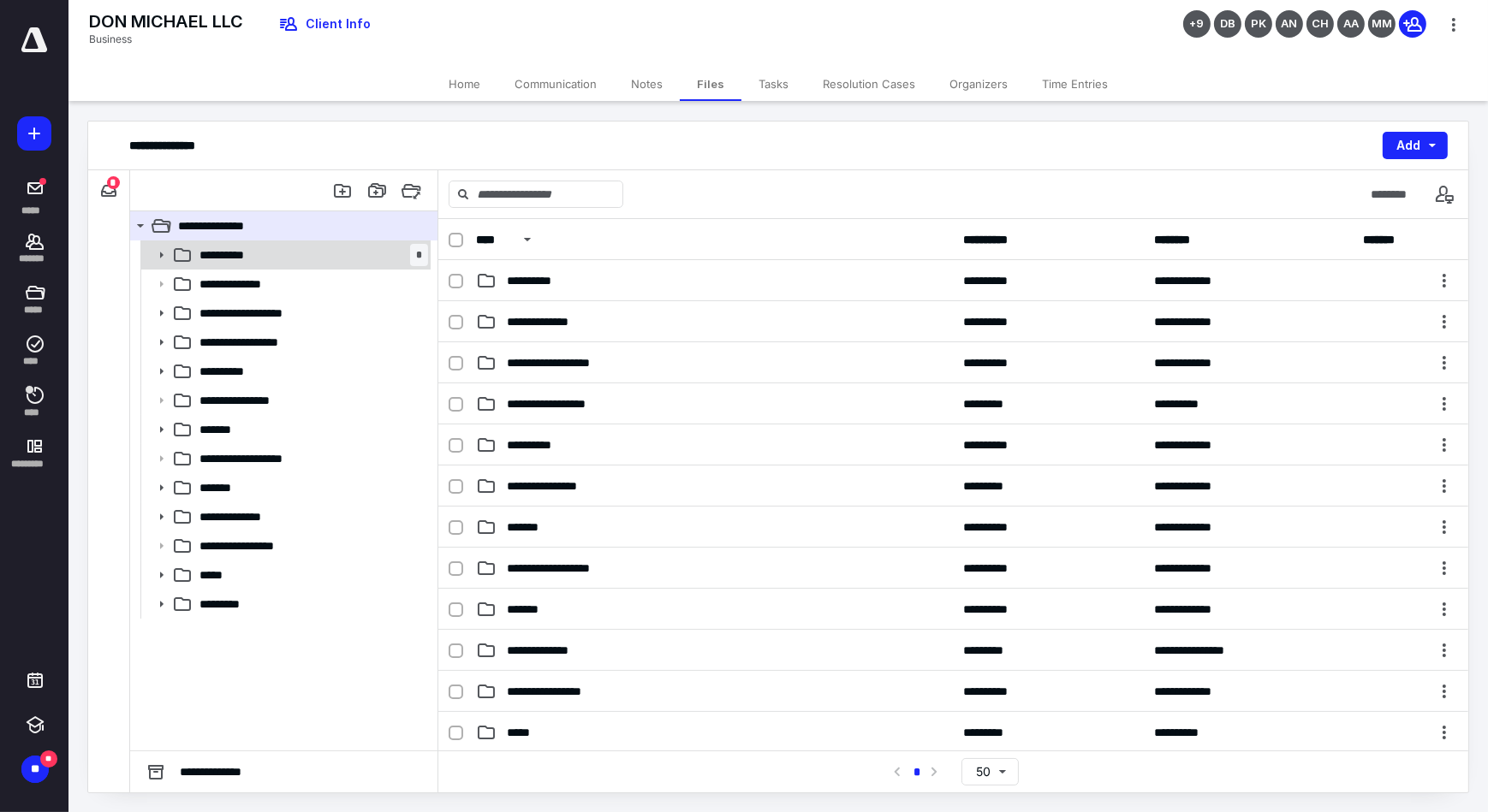 click 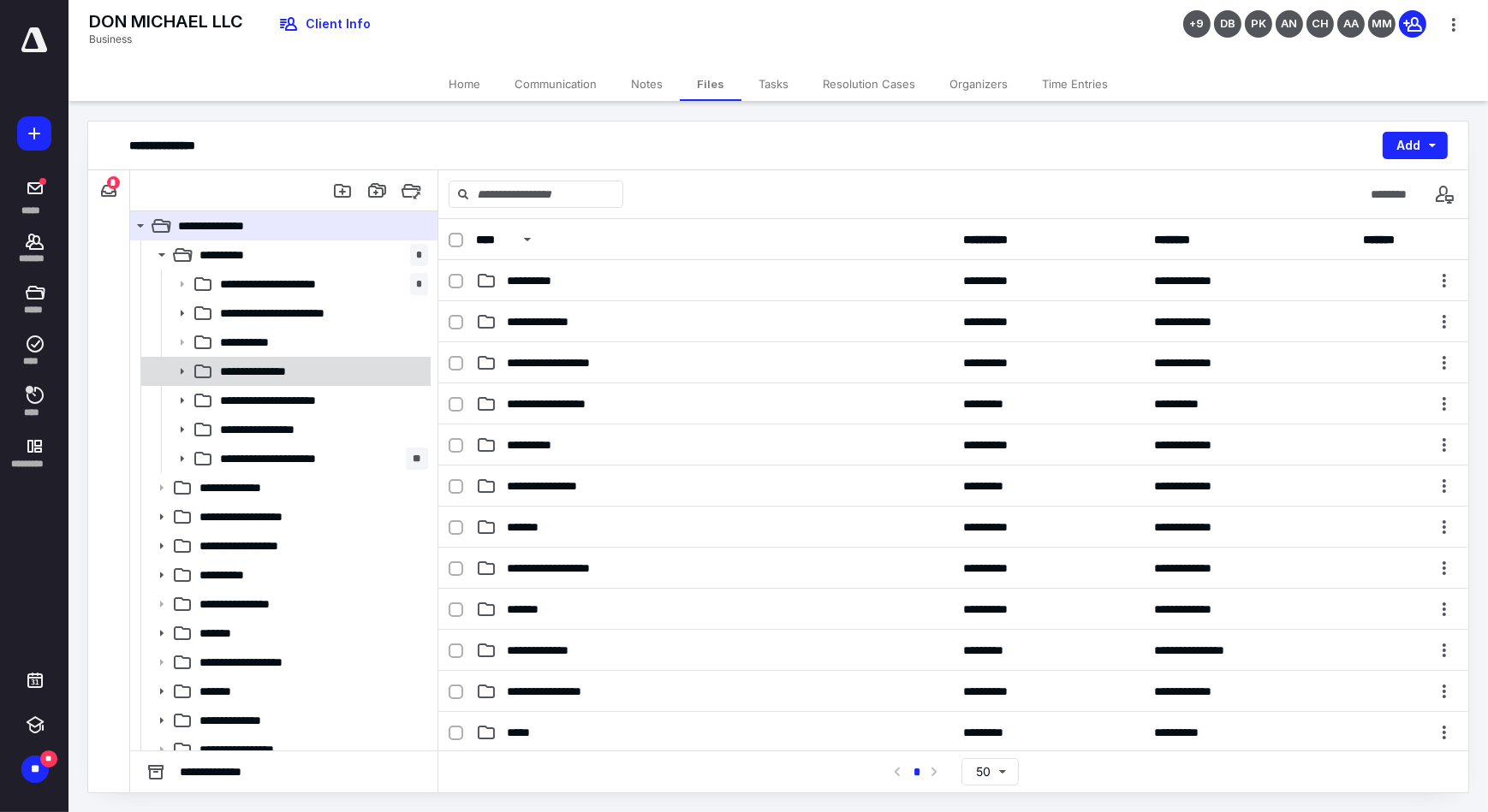 click 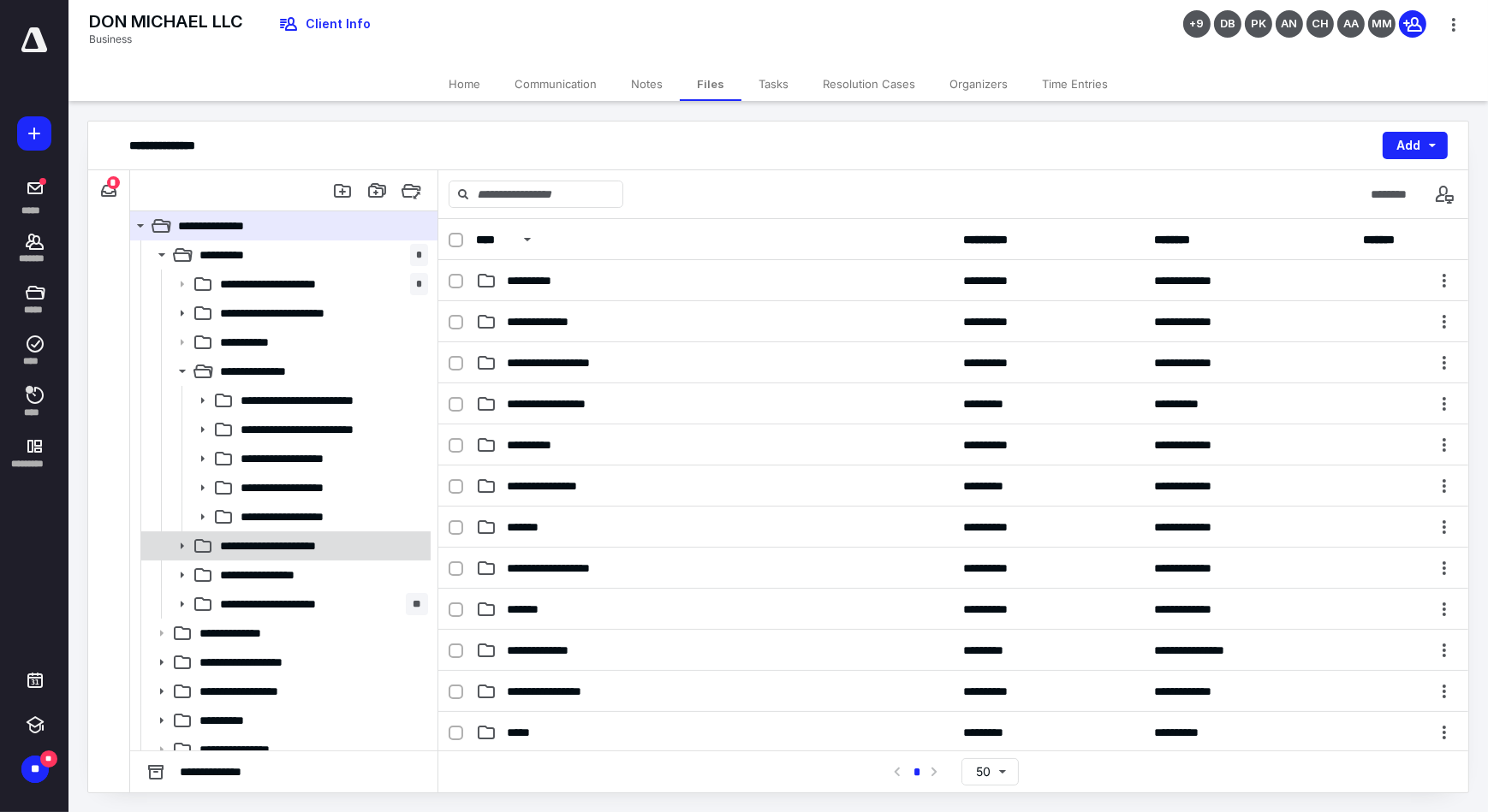 click 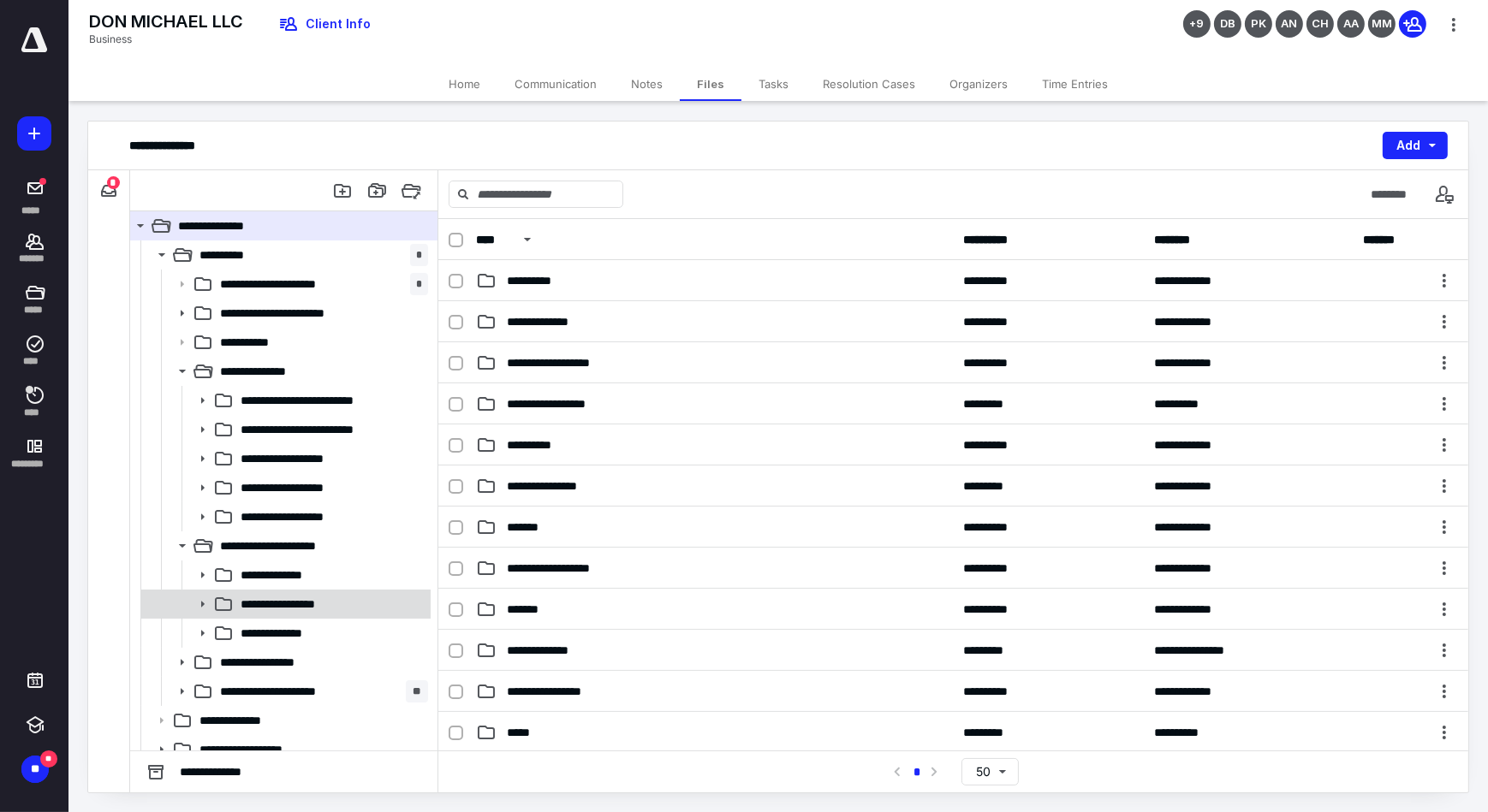 click 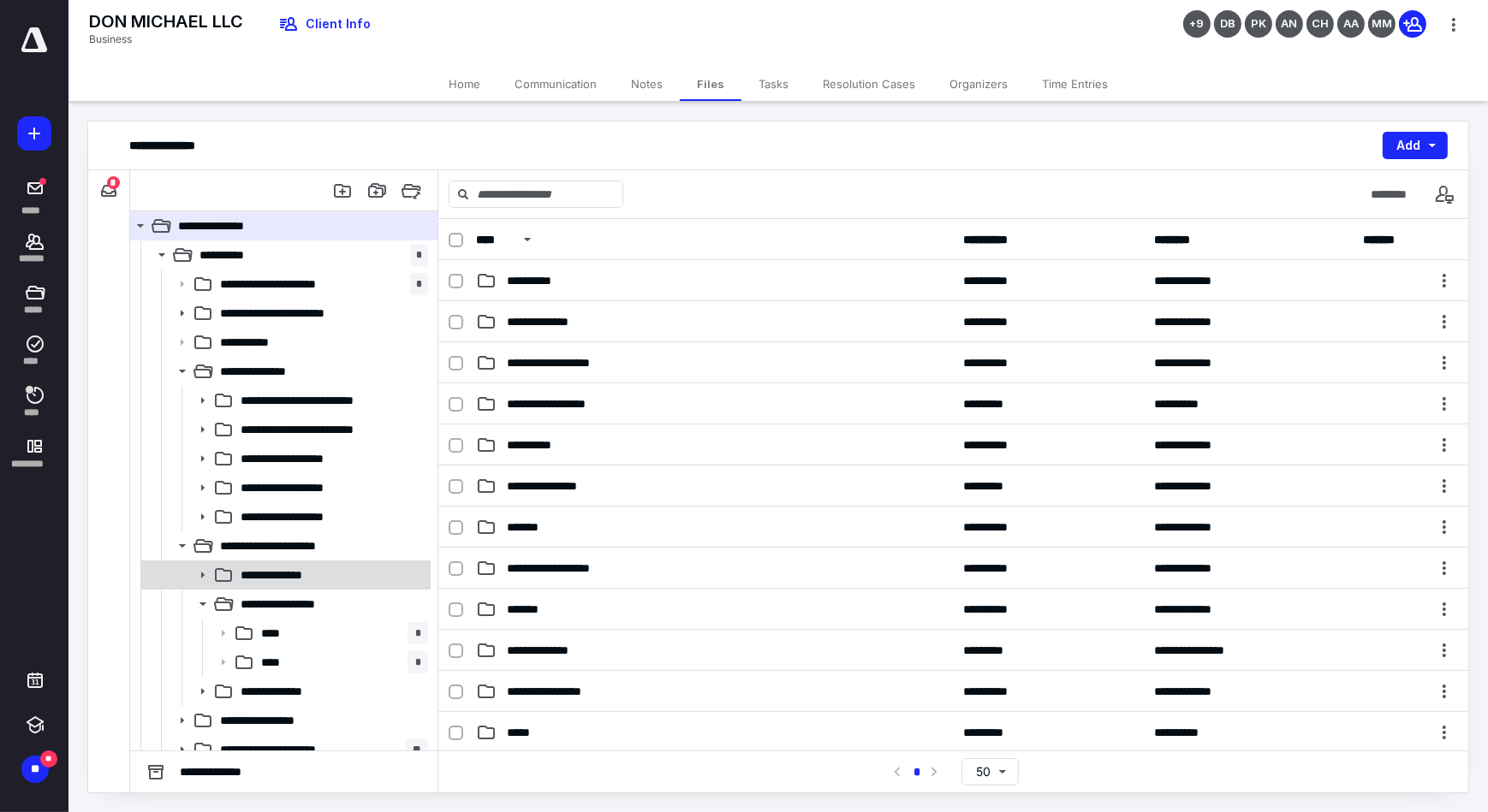 click 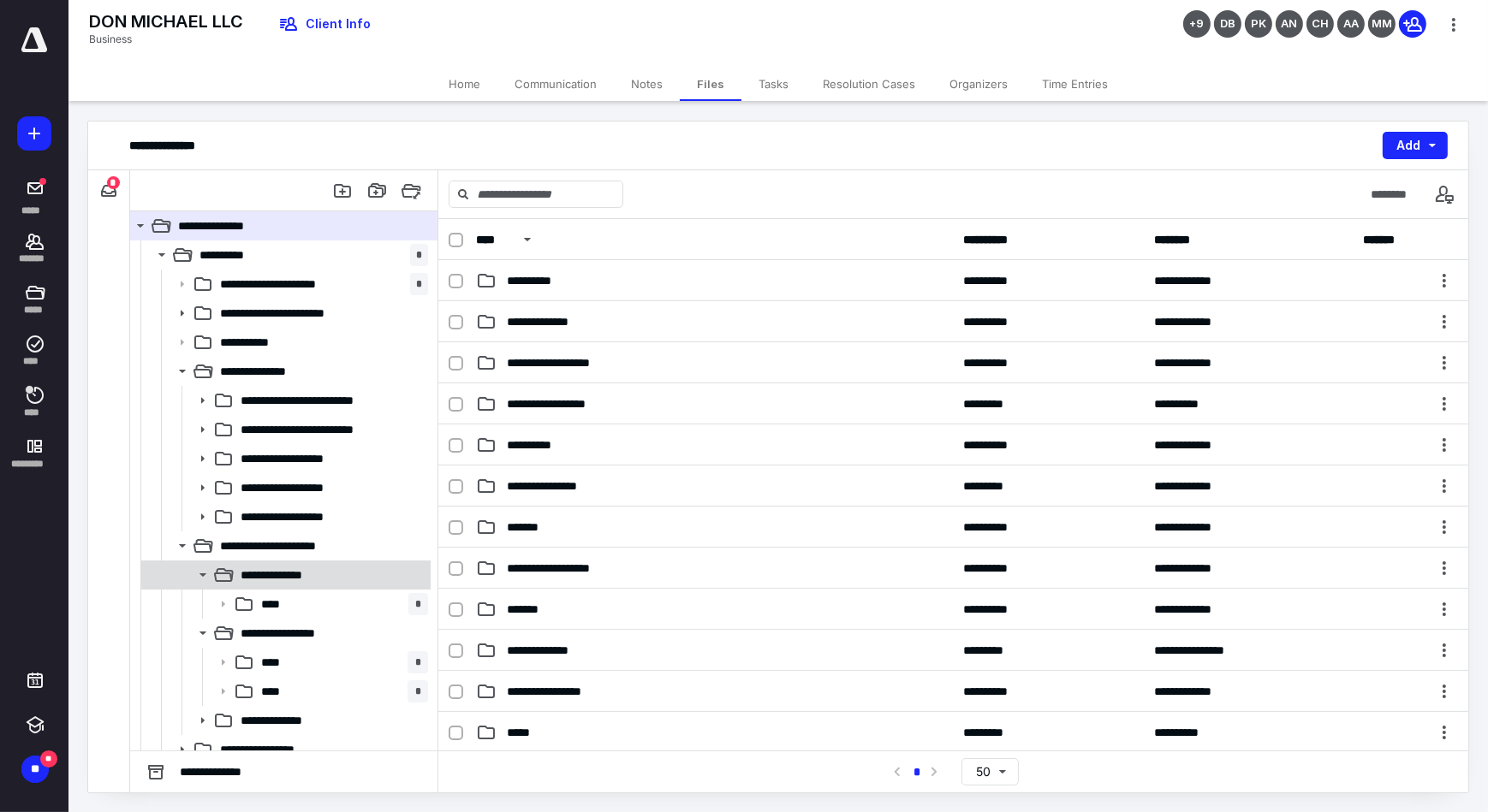 click 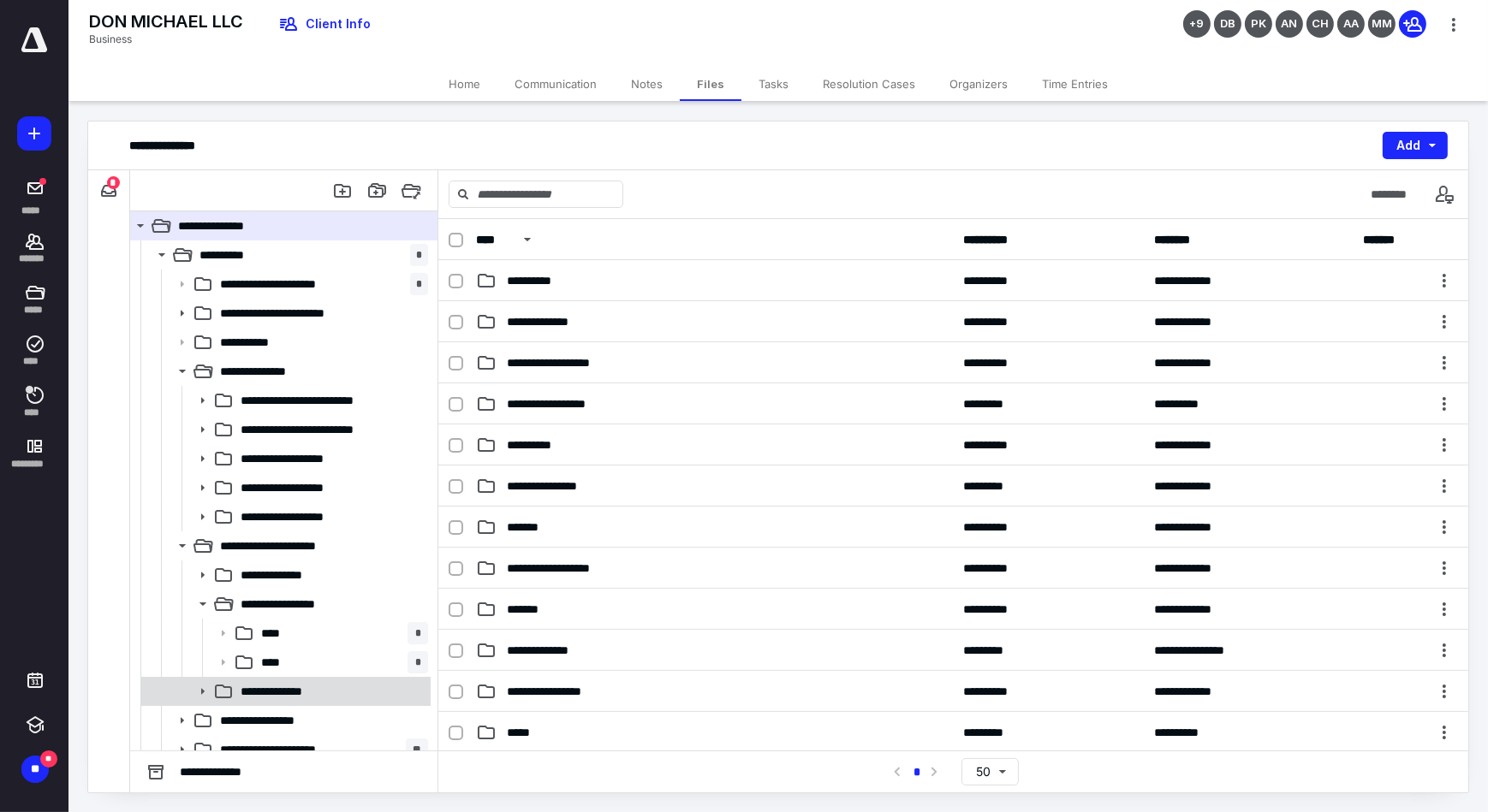 click 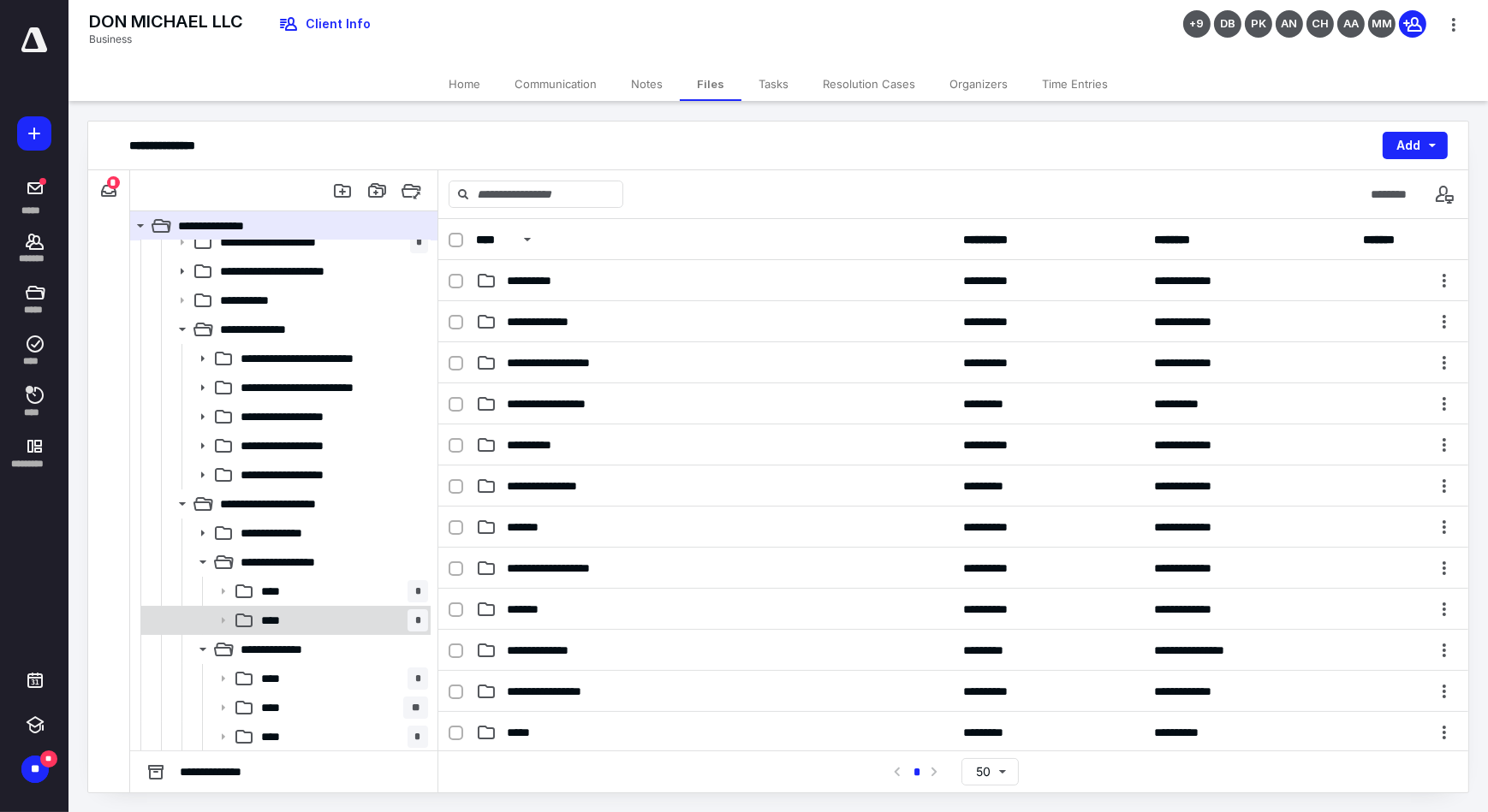 scroll, scrollTop: 77, scrollLeft: 0, axis: vertical 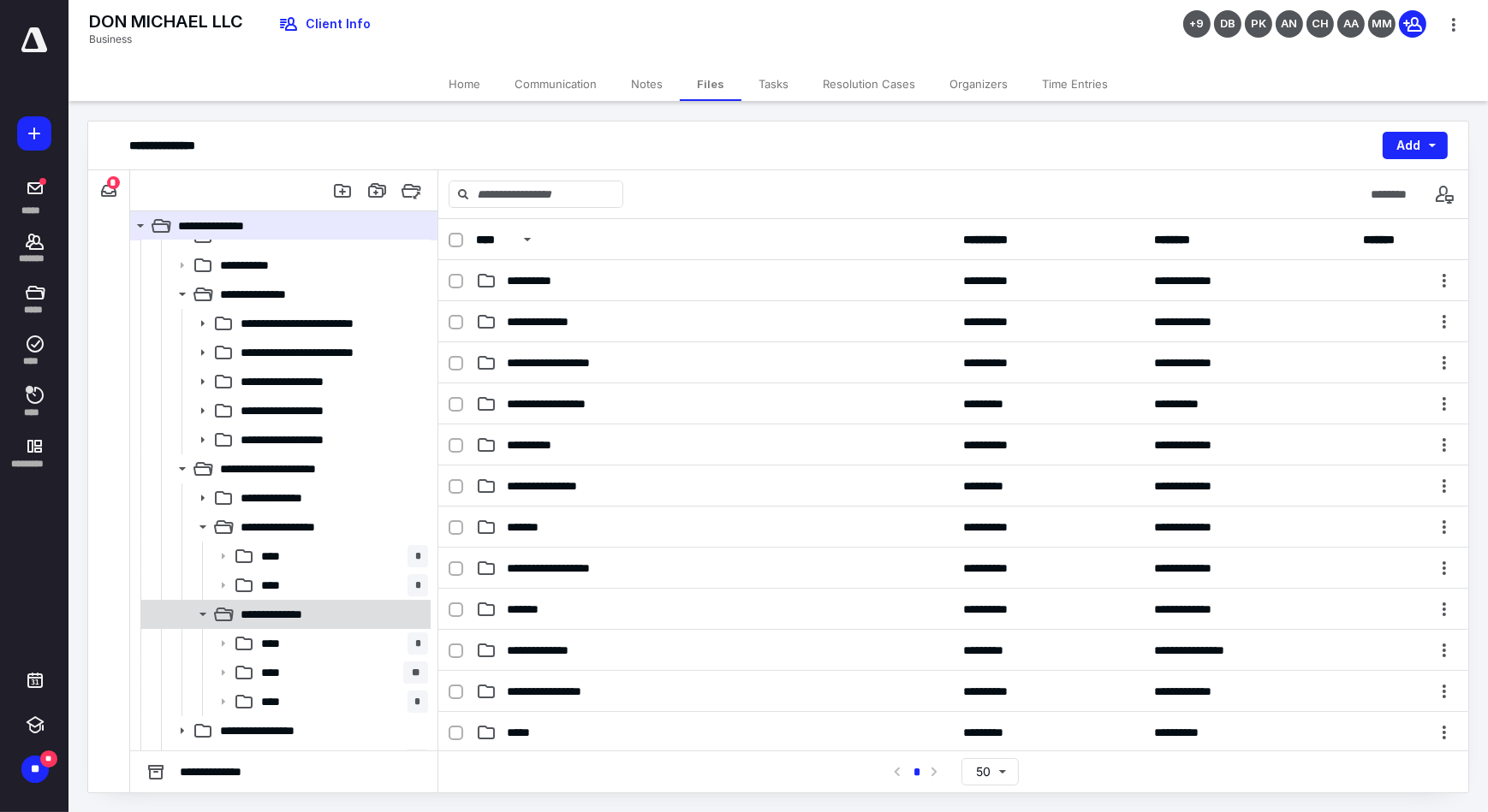 click 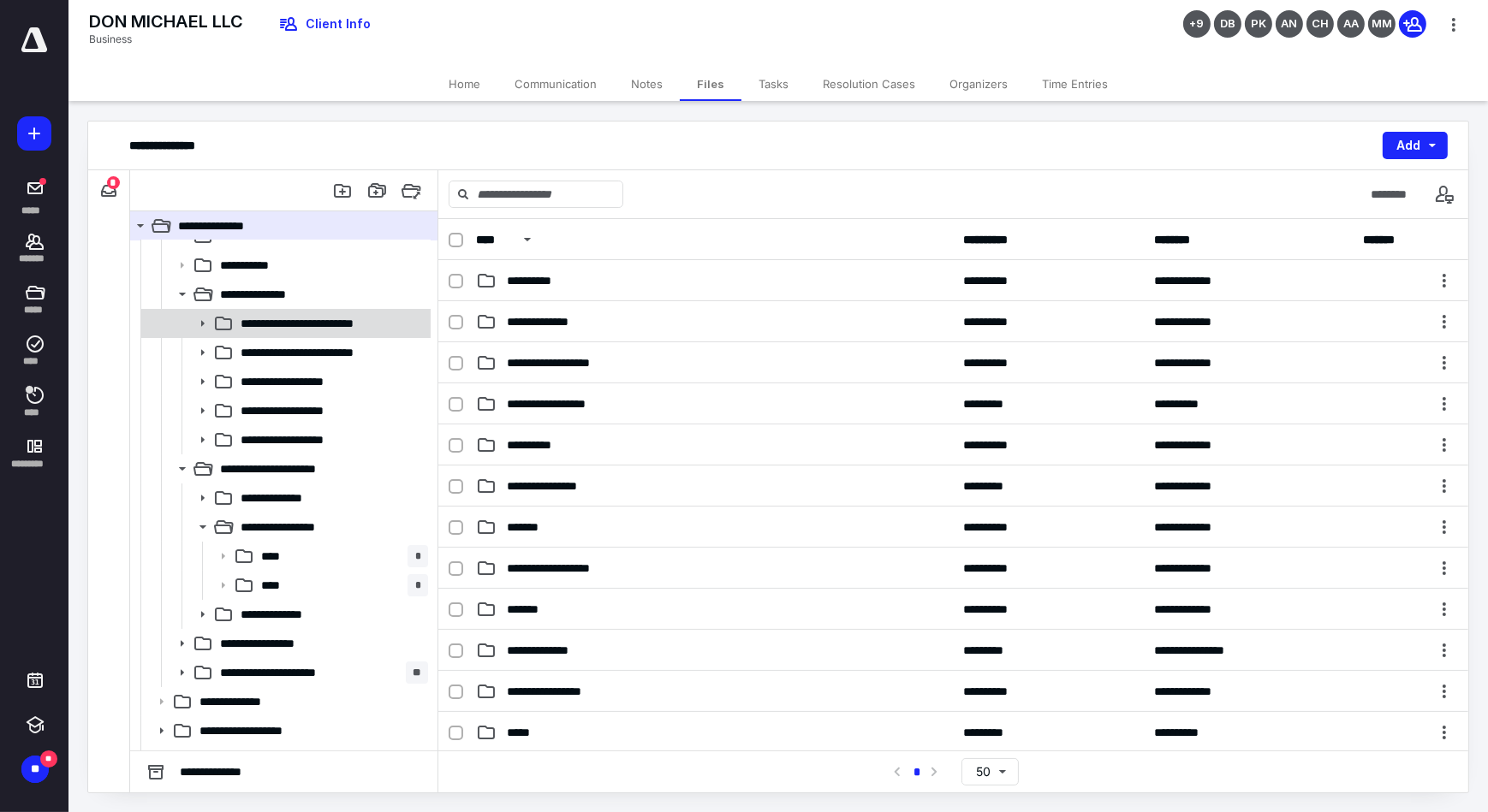 click 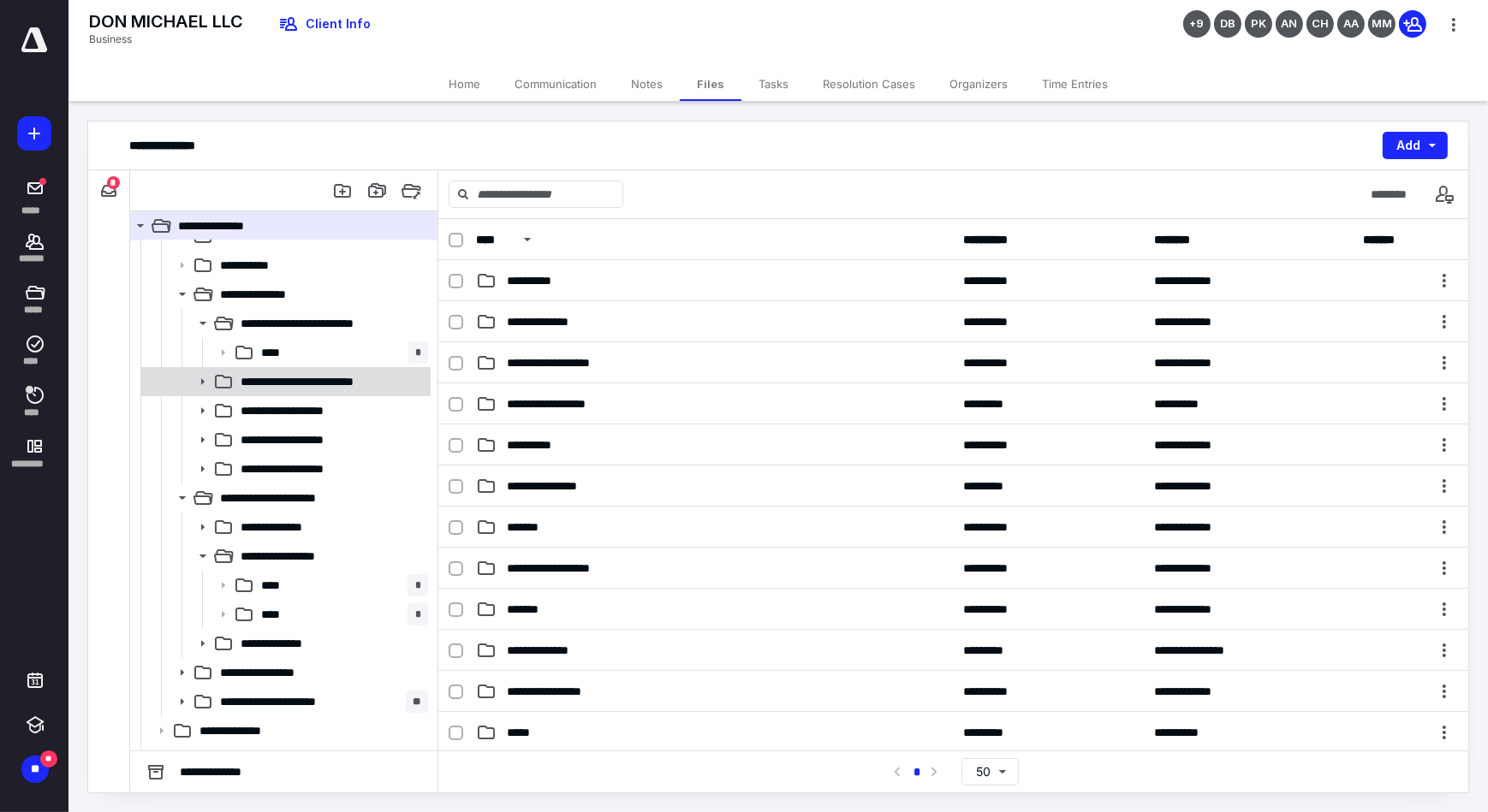 click 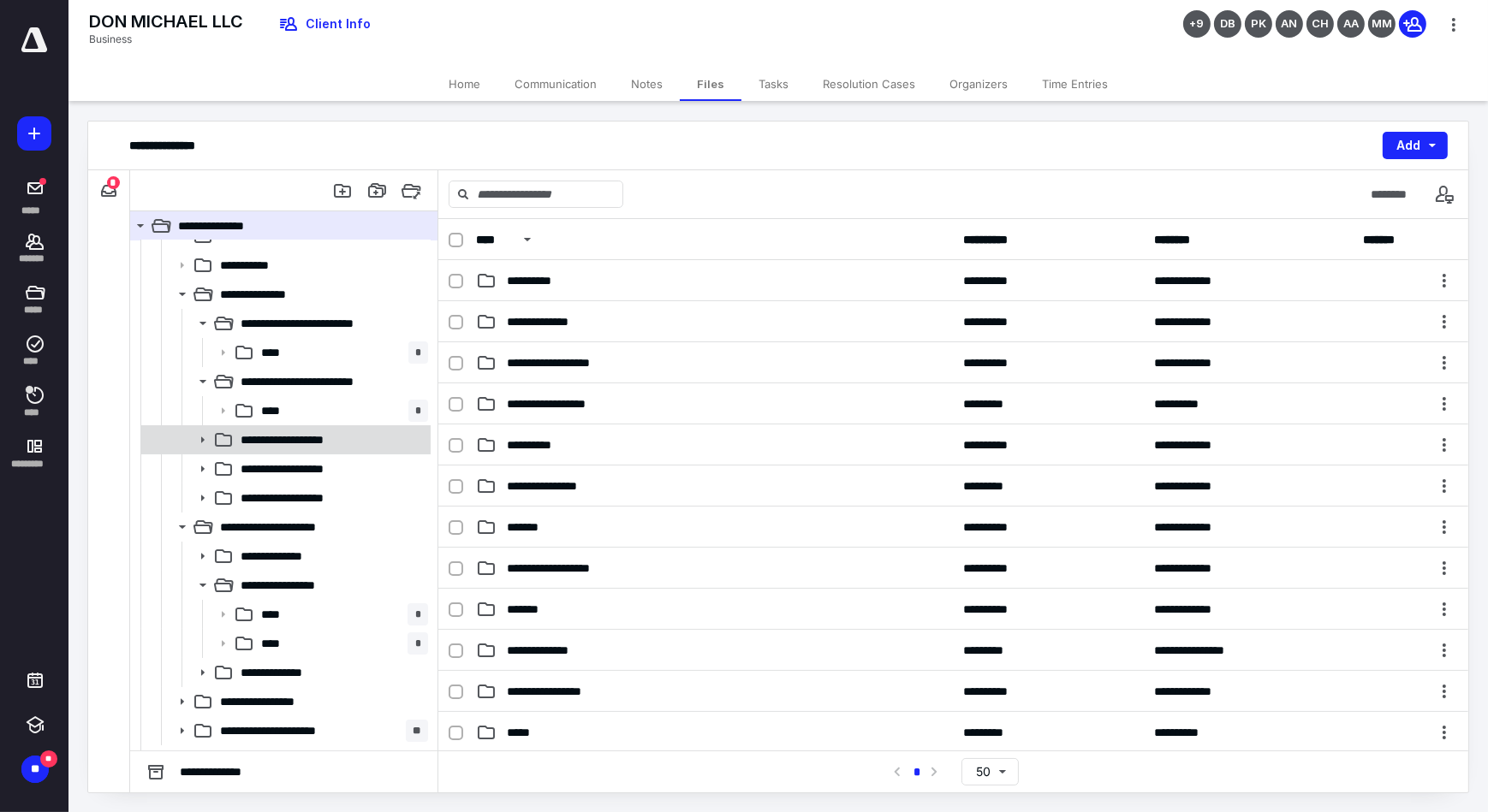 click 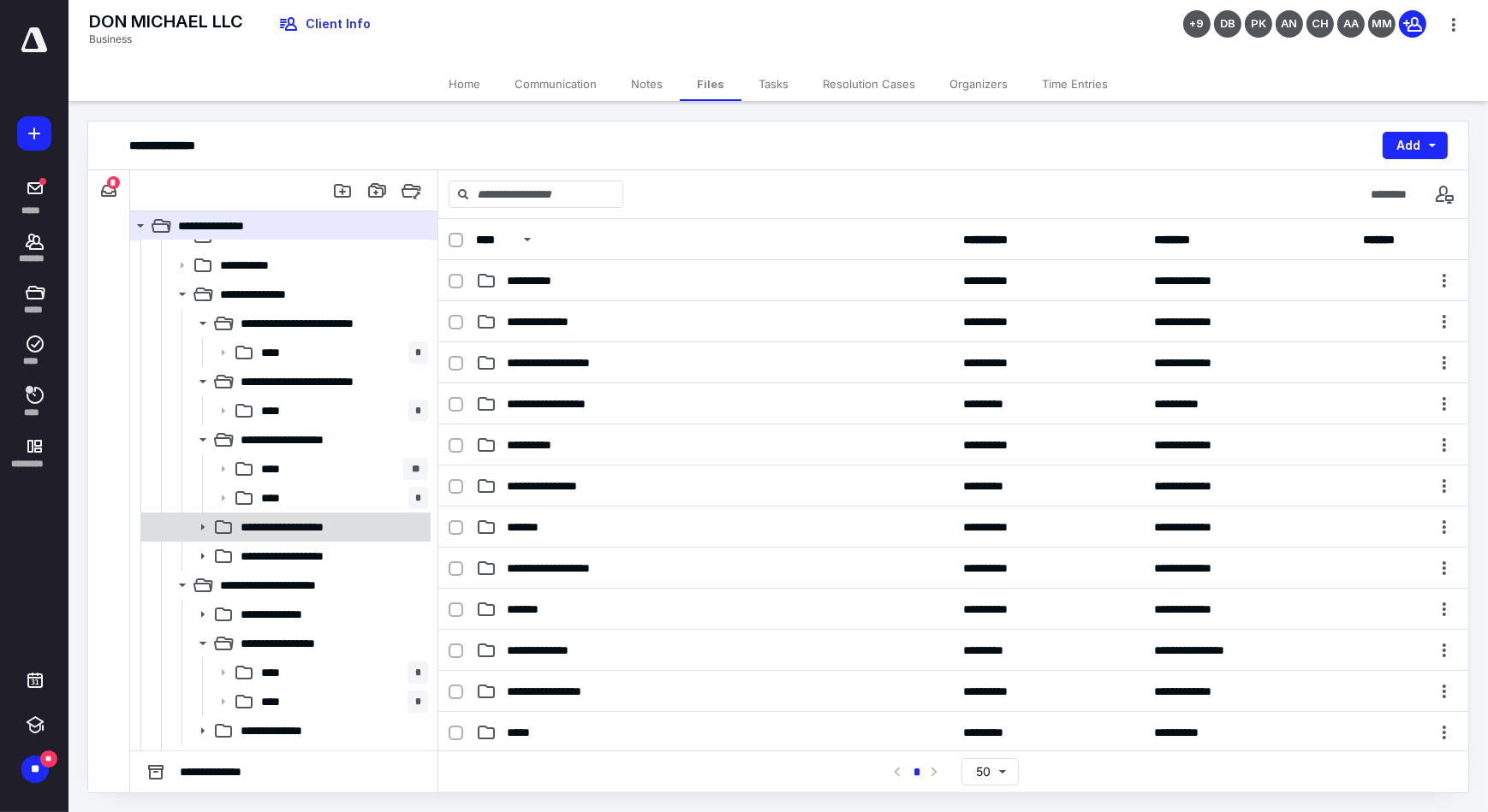 click 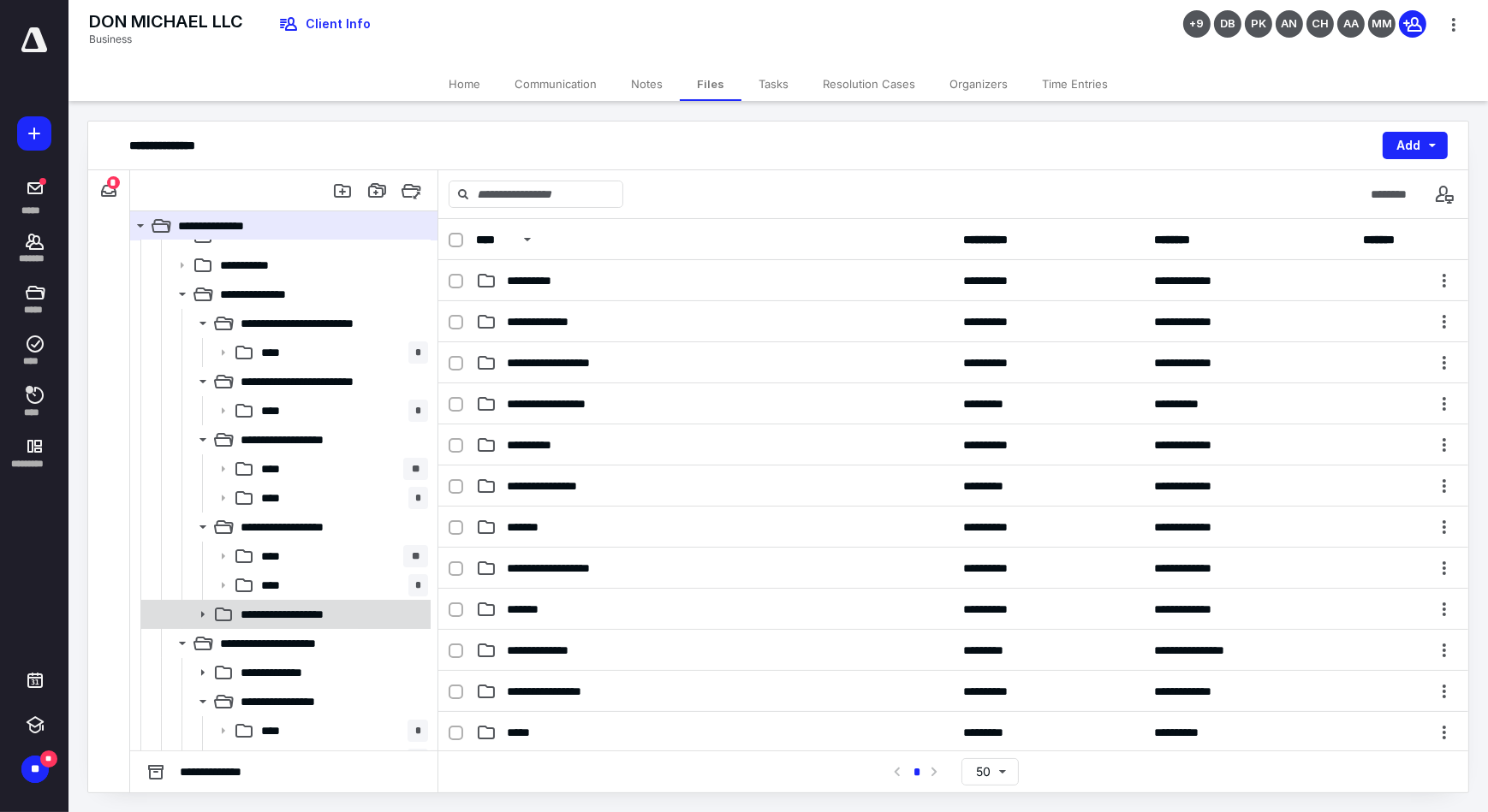 click 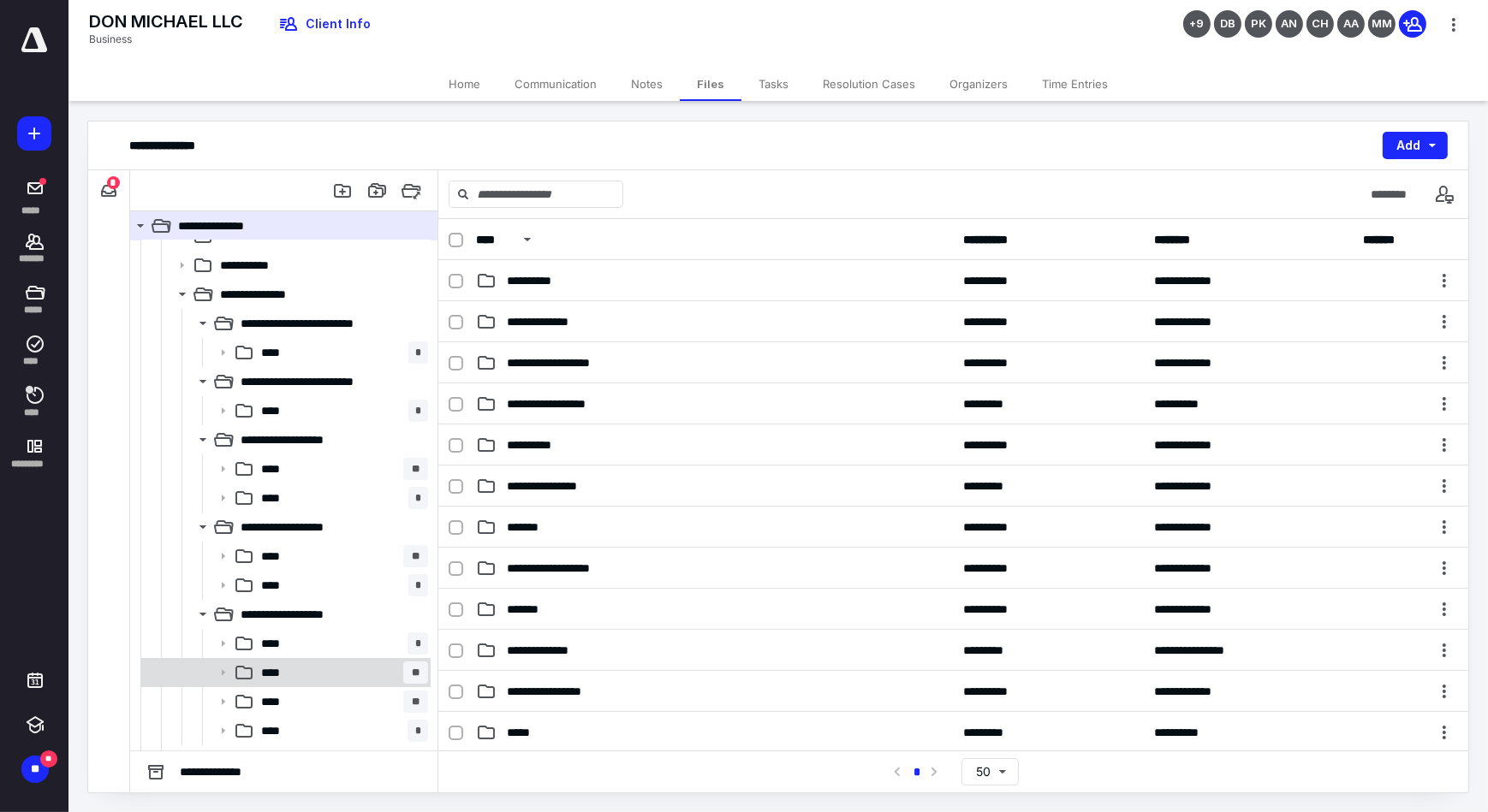 scroll, scrollTop: 311, scrollLeft: 0, axis: vertical 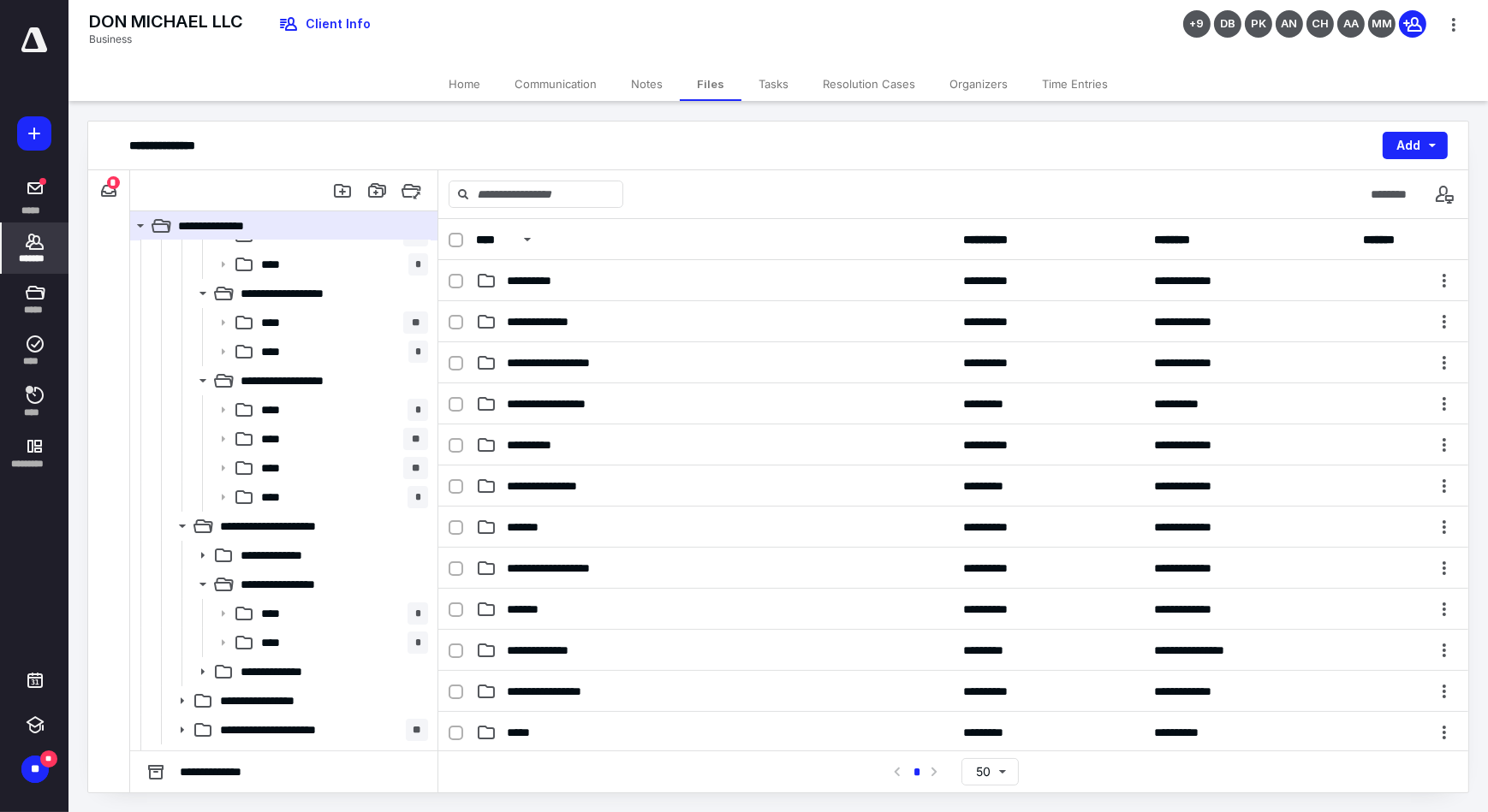 click 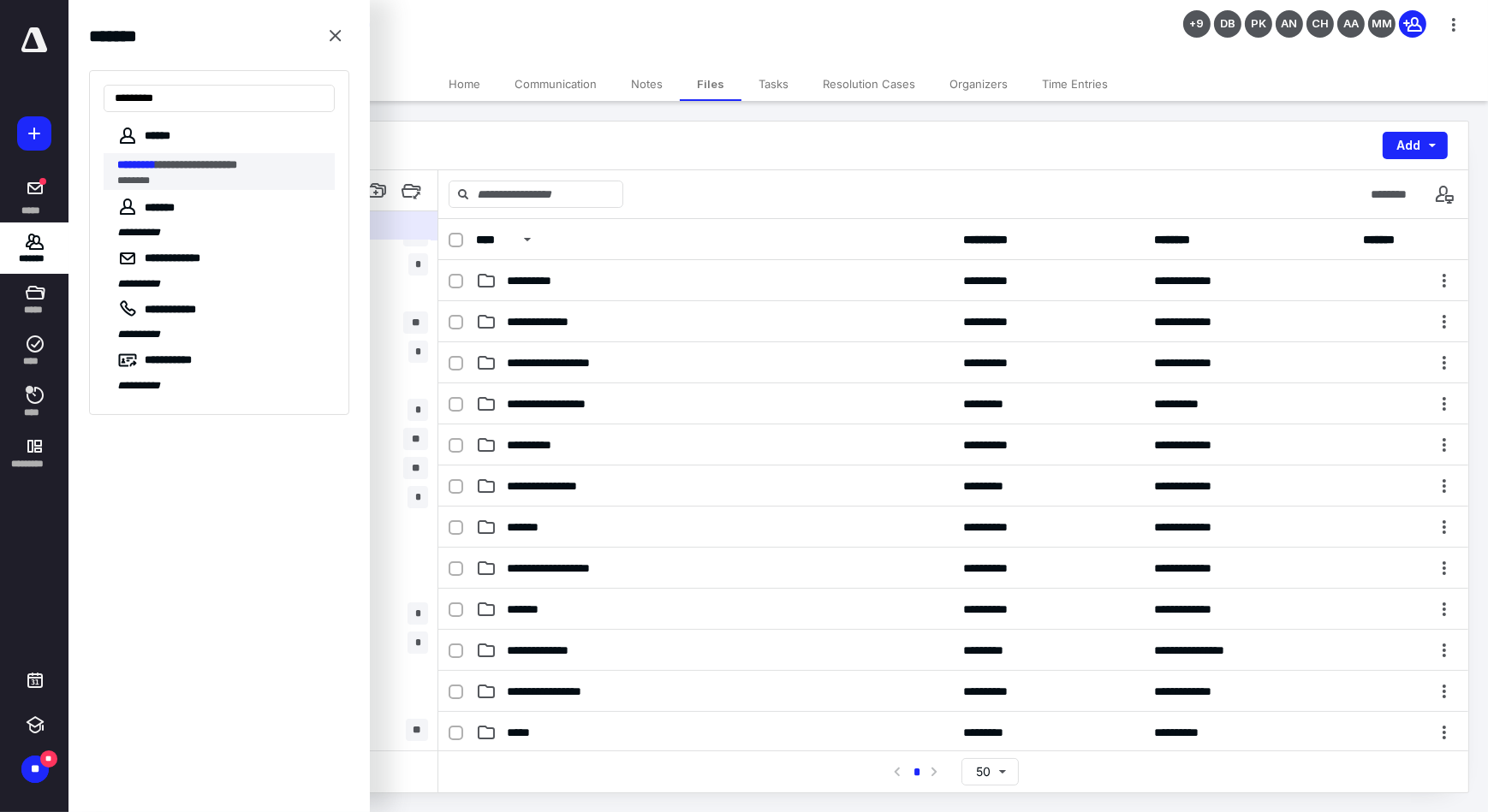 type on "*********" 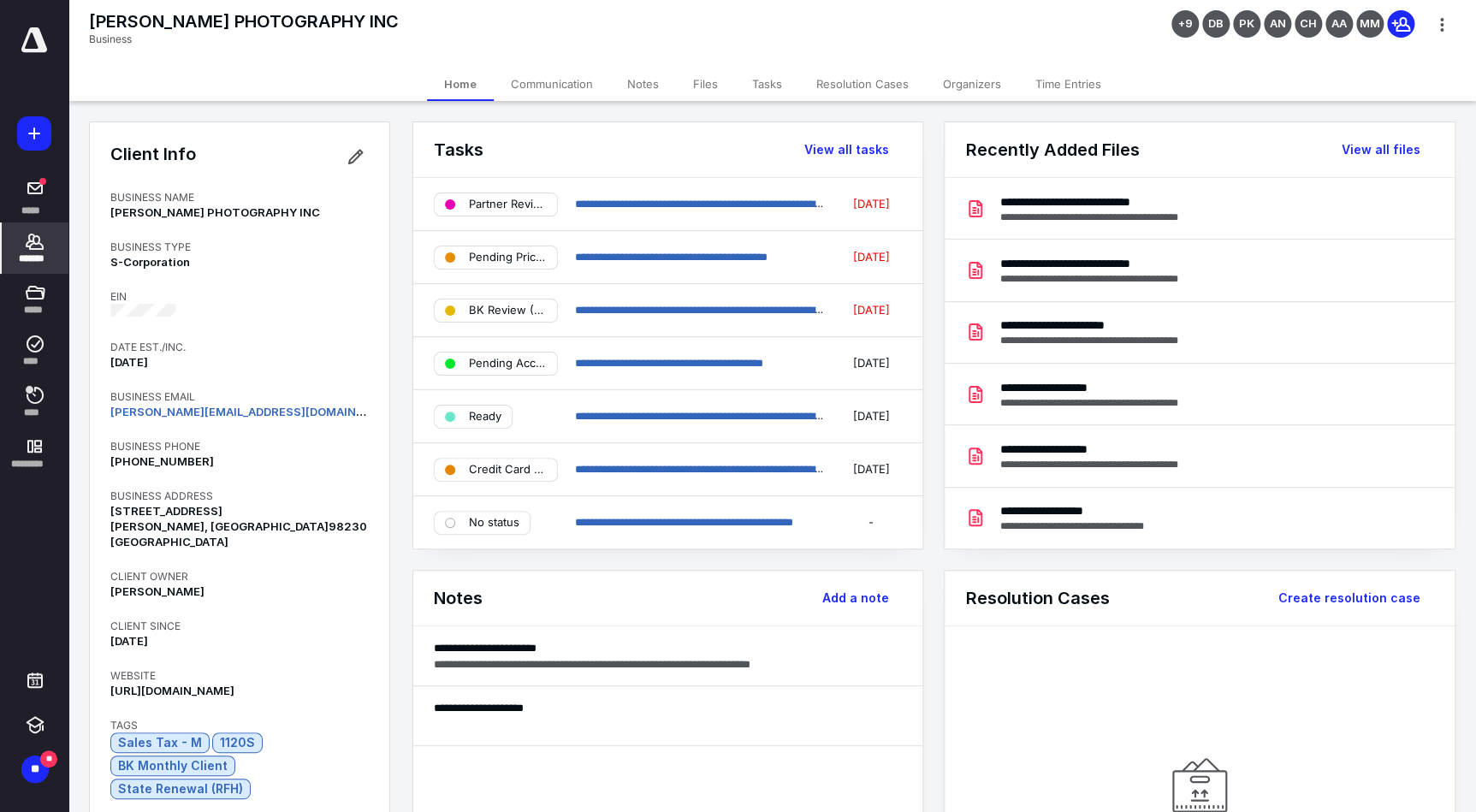 click on "Files" at bounding box center (705, 84) 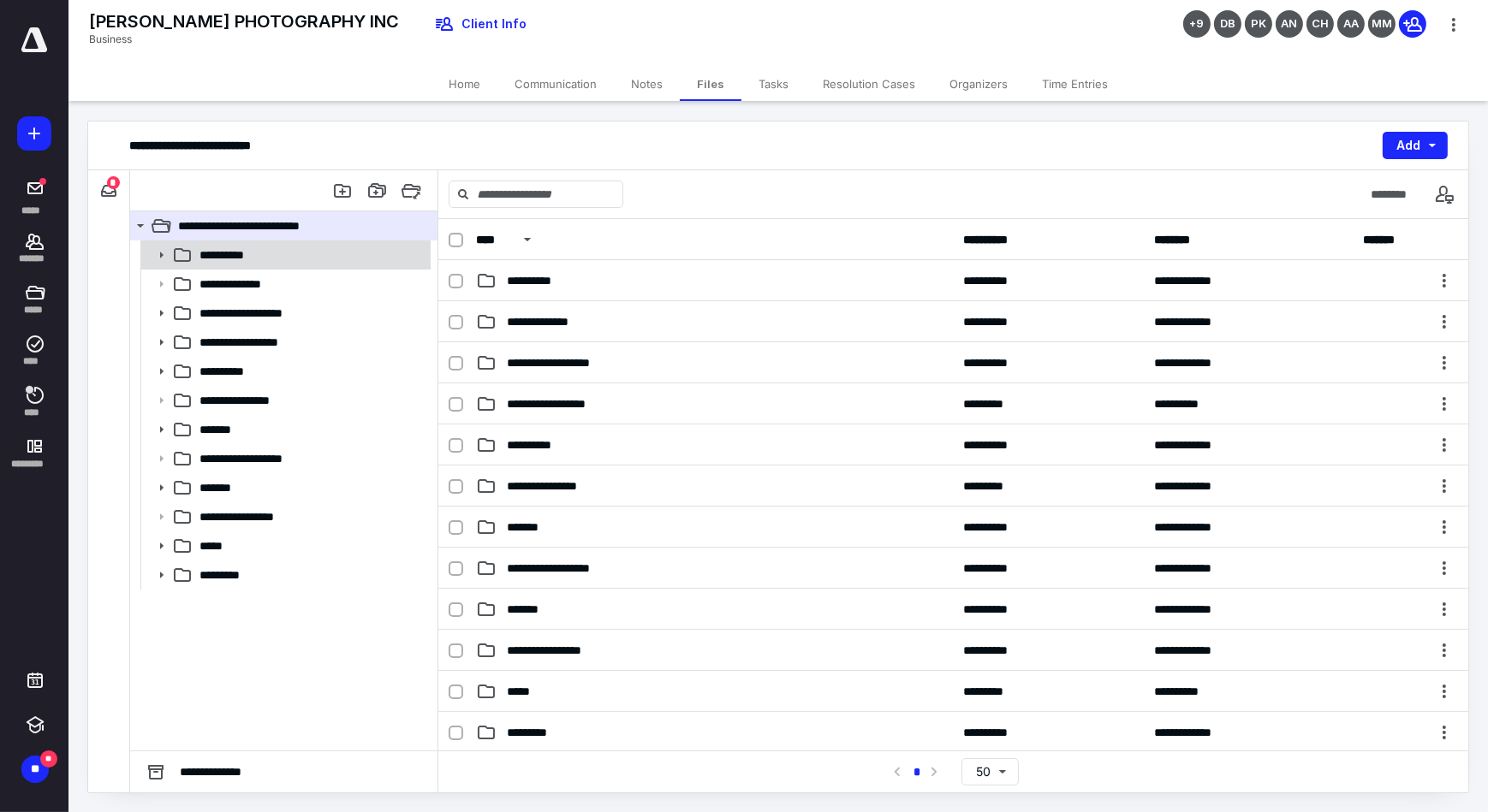 click 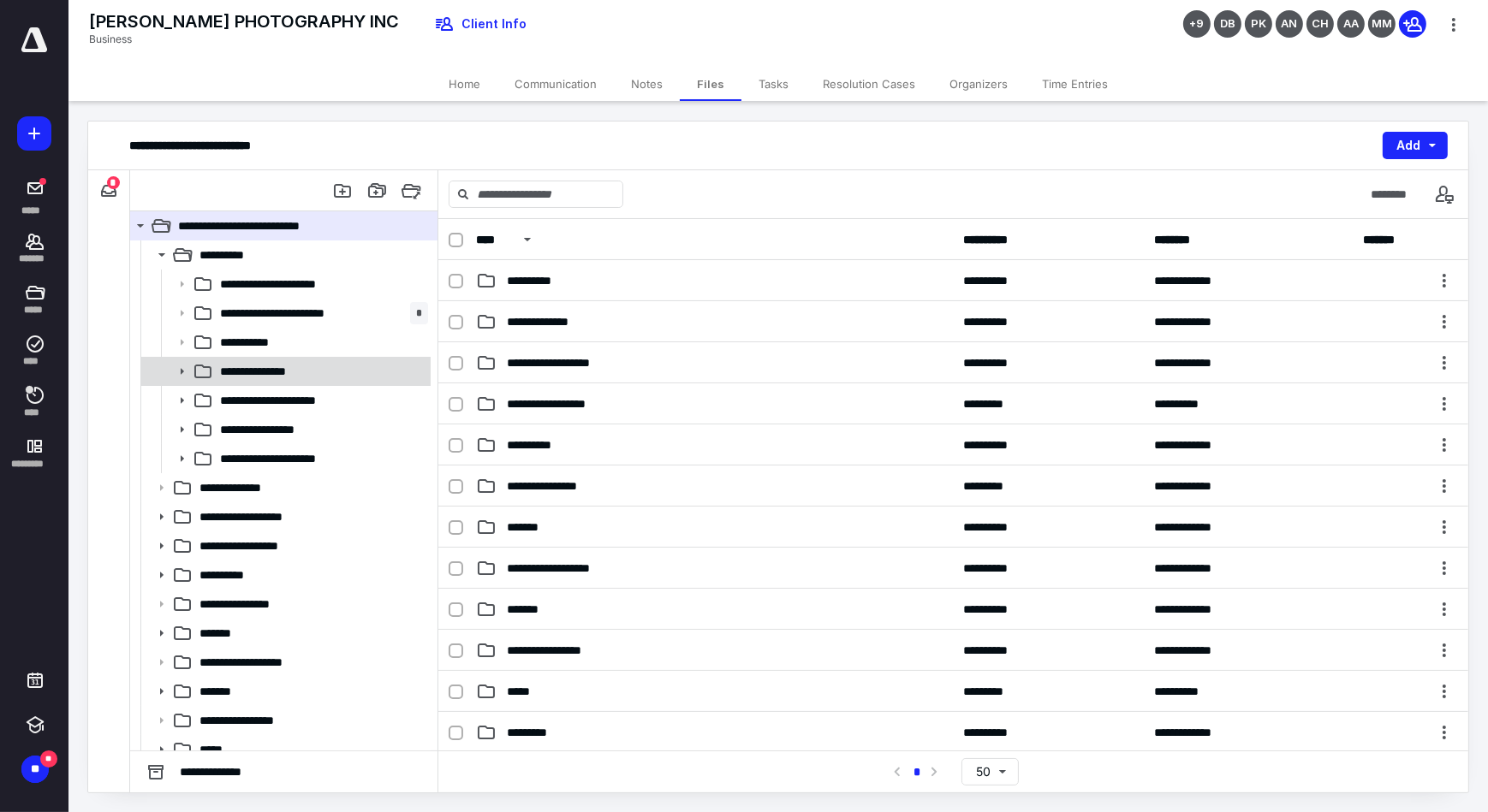 click 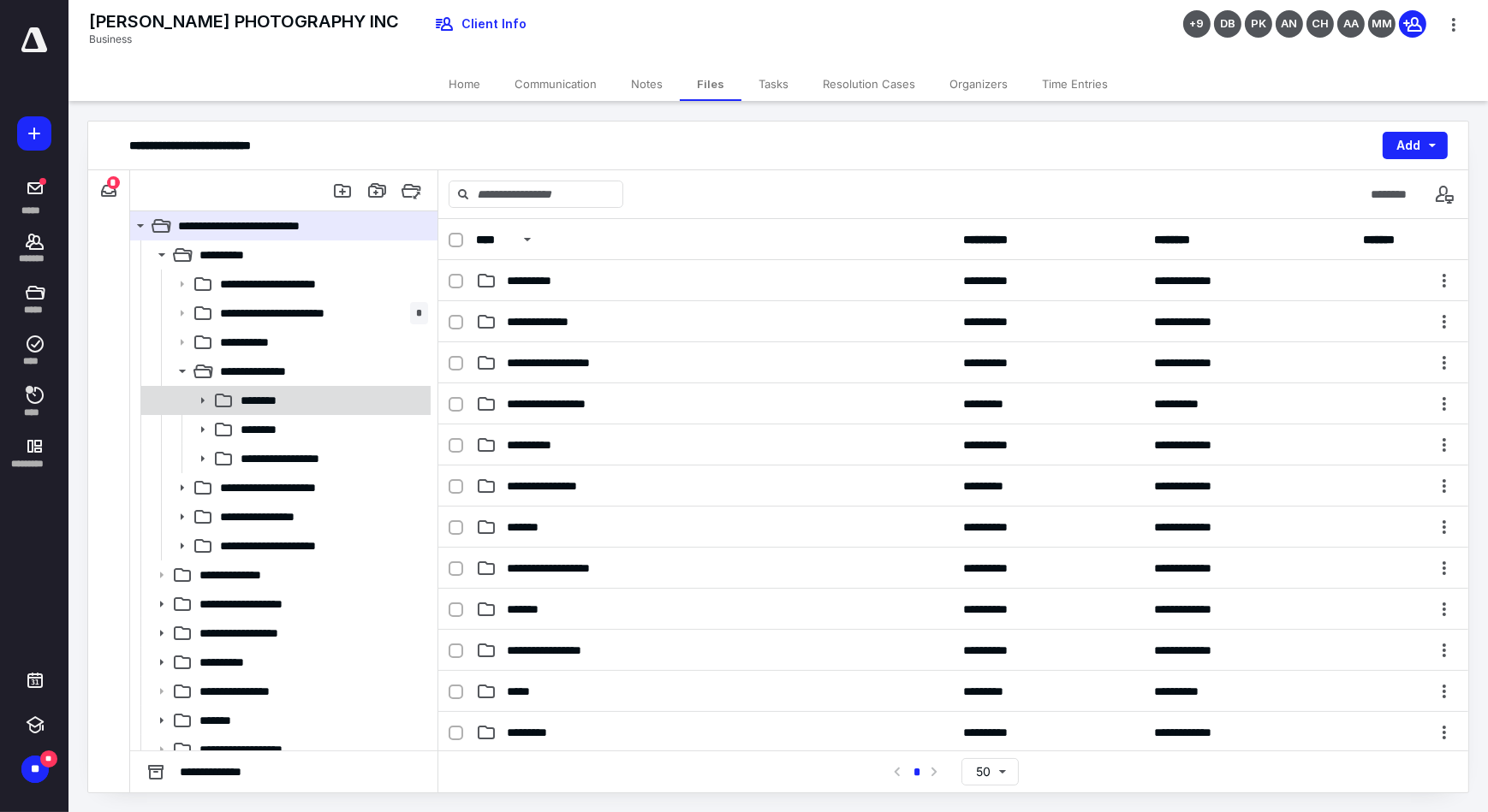 click 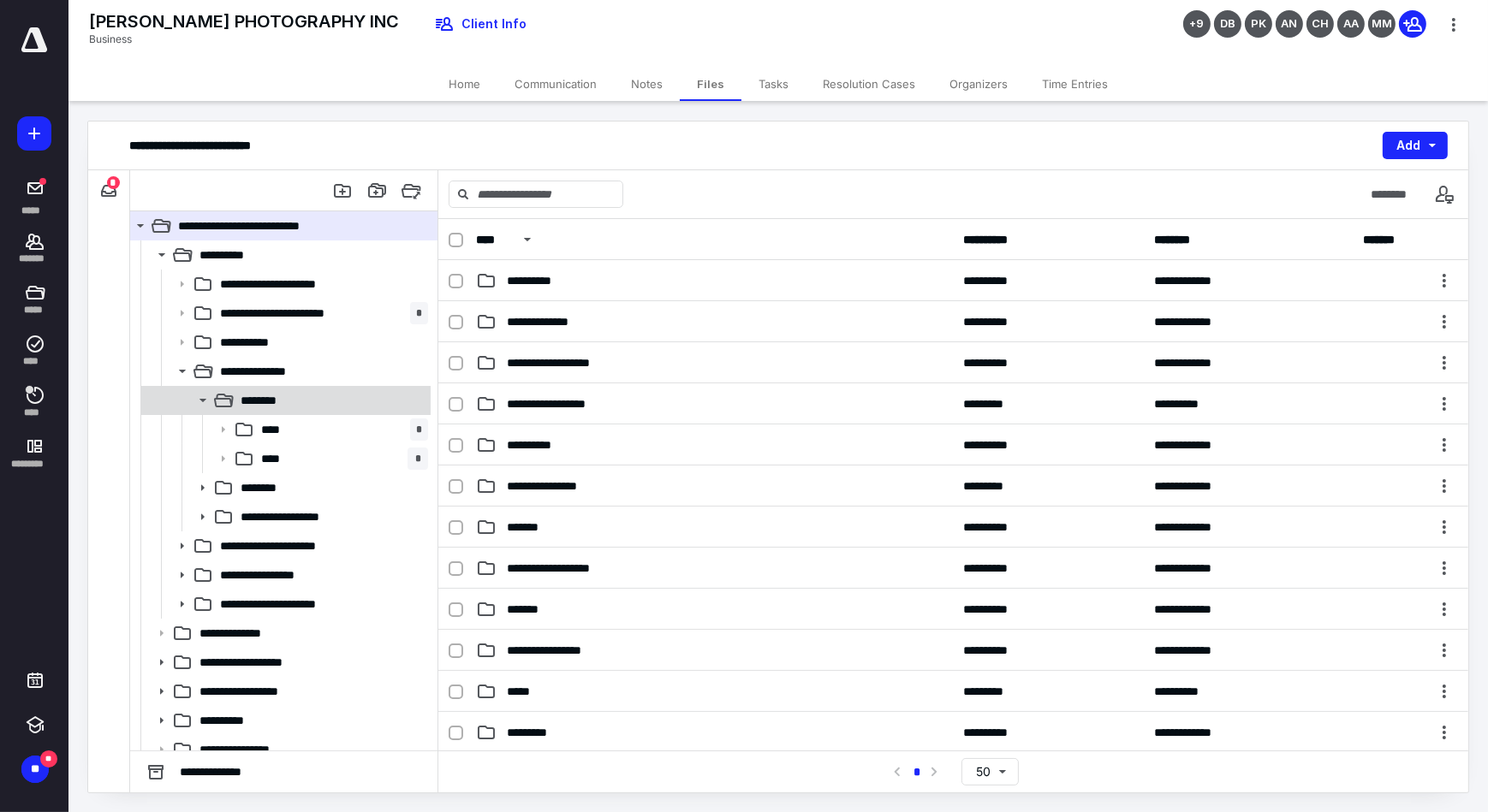 click 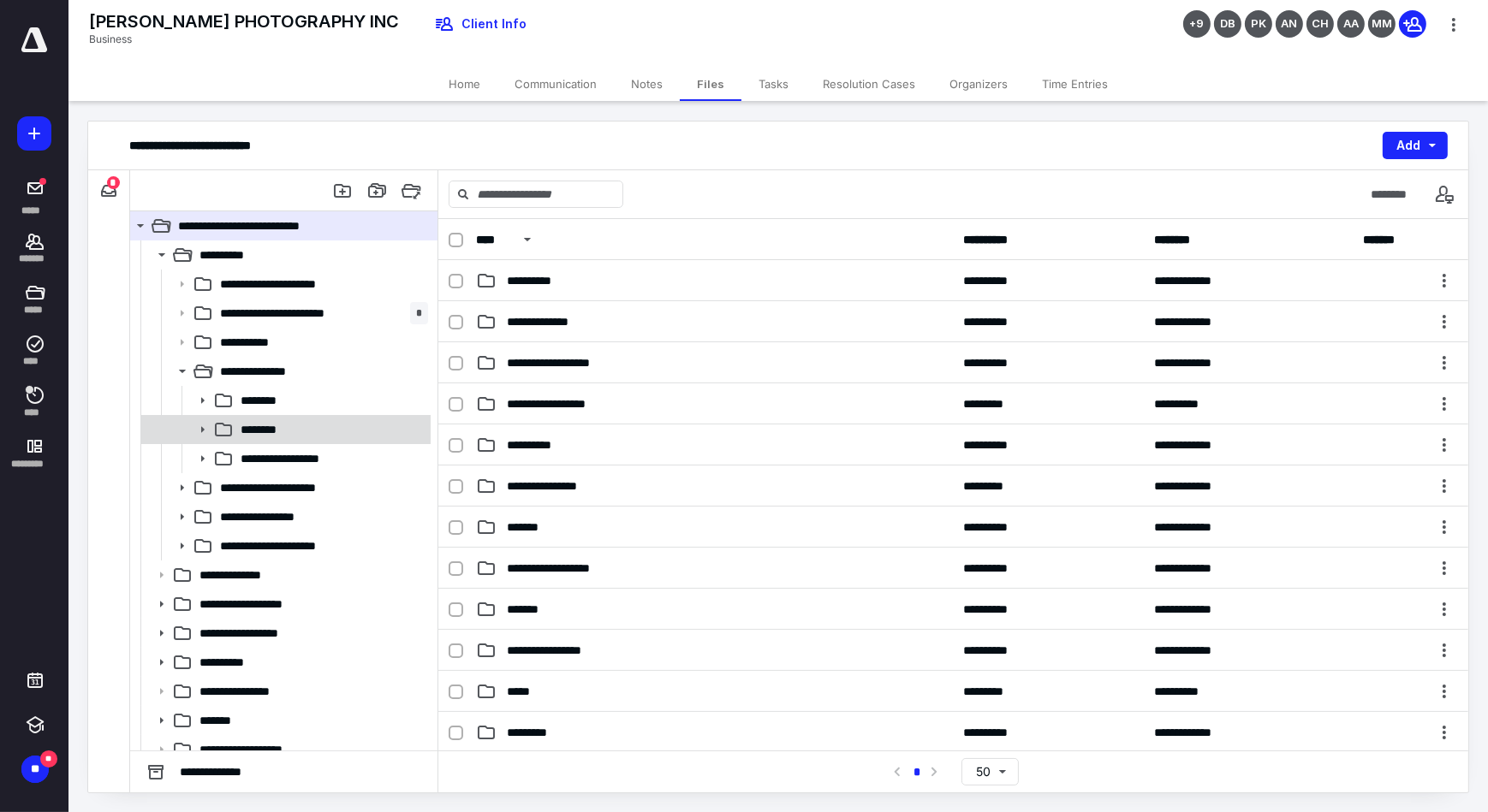 click 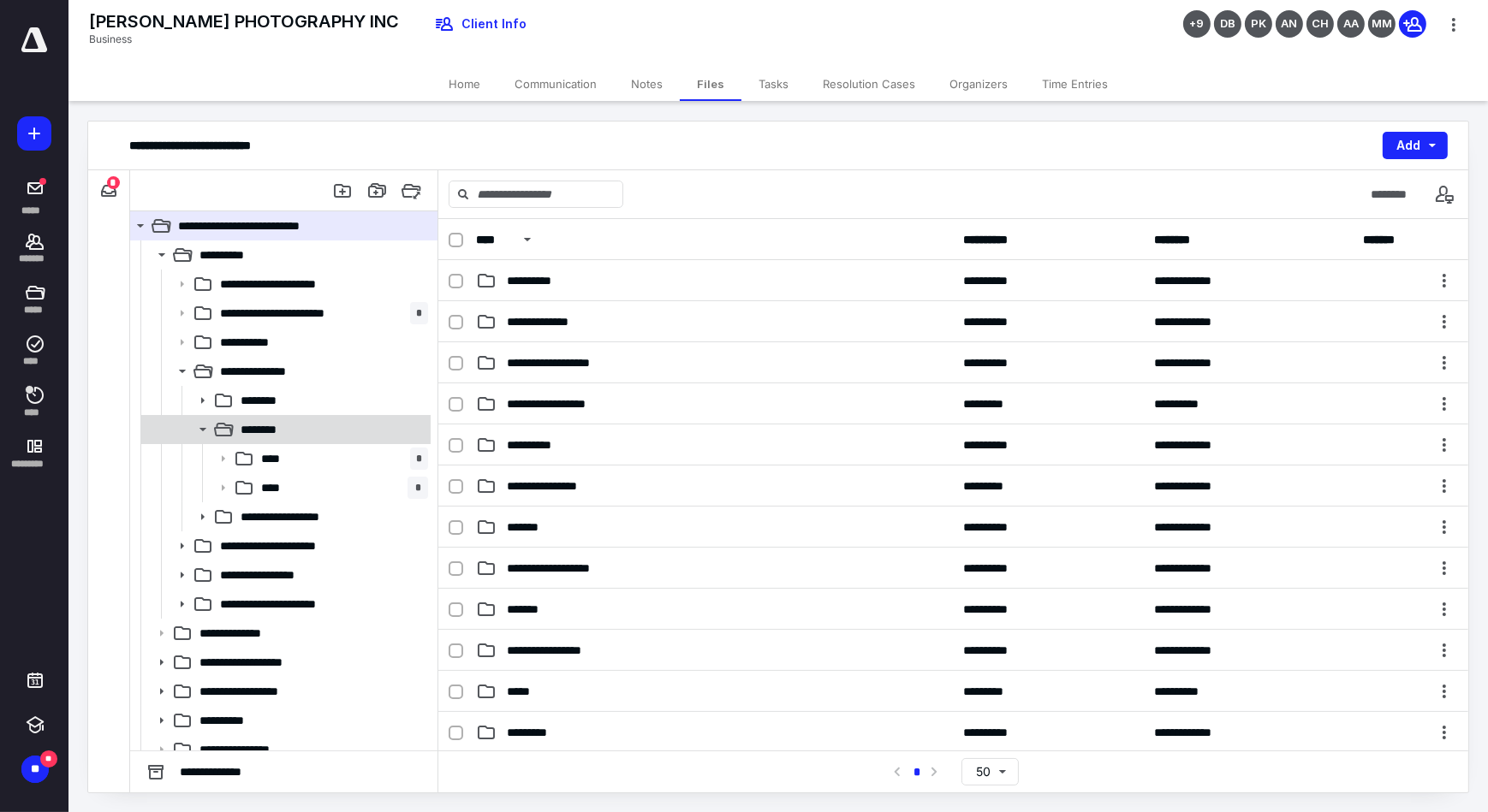 click 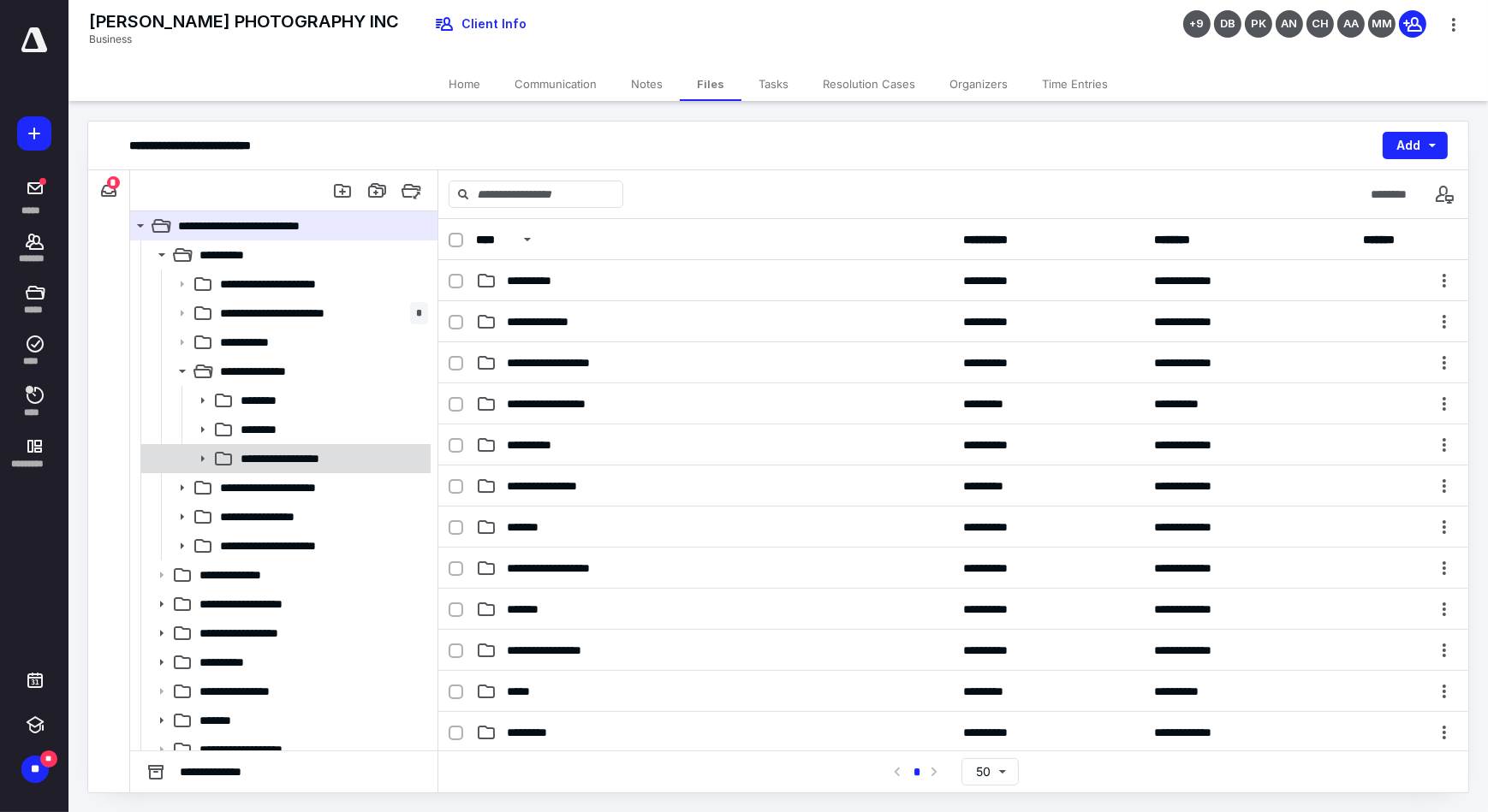 click 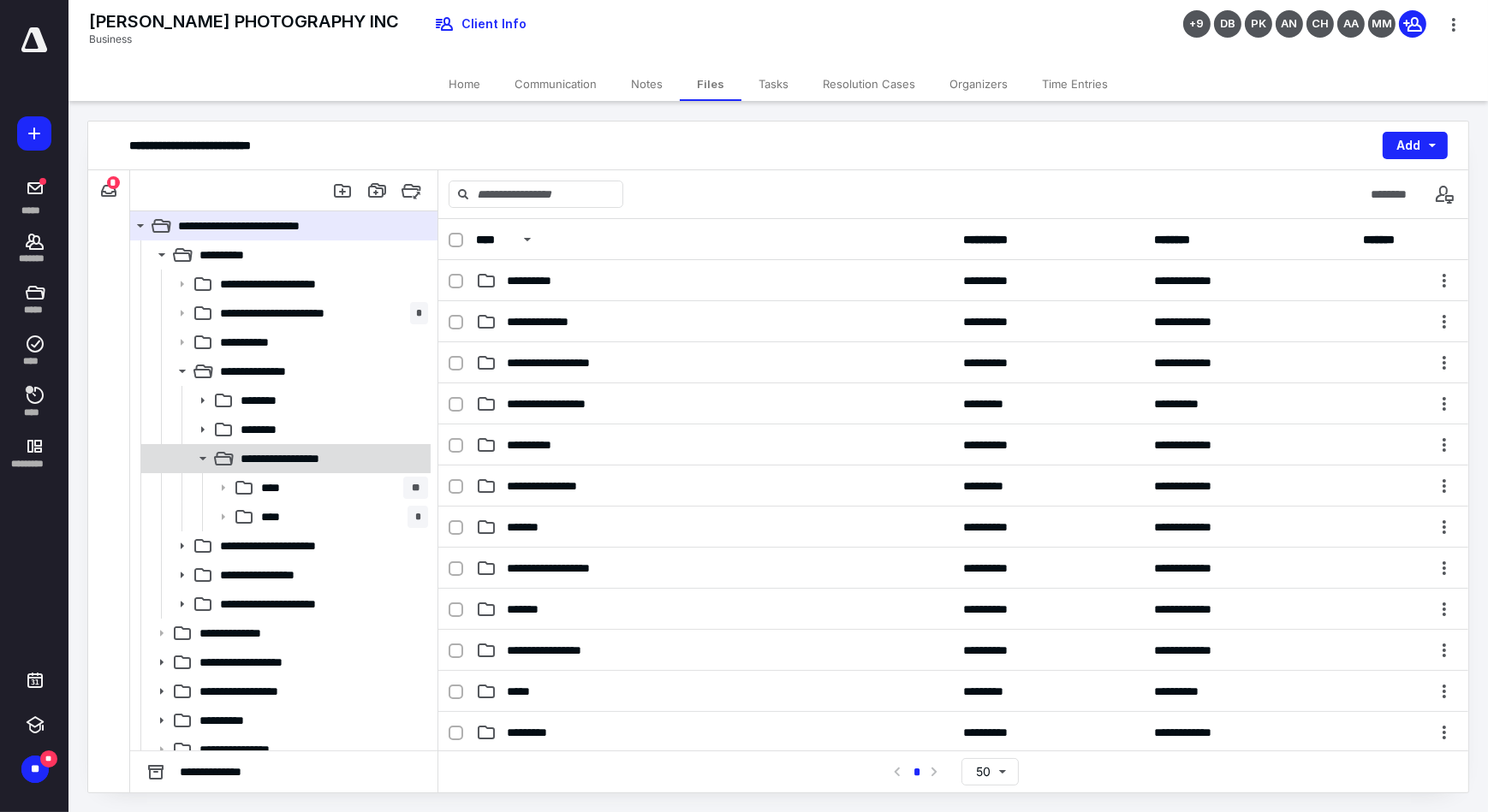 click 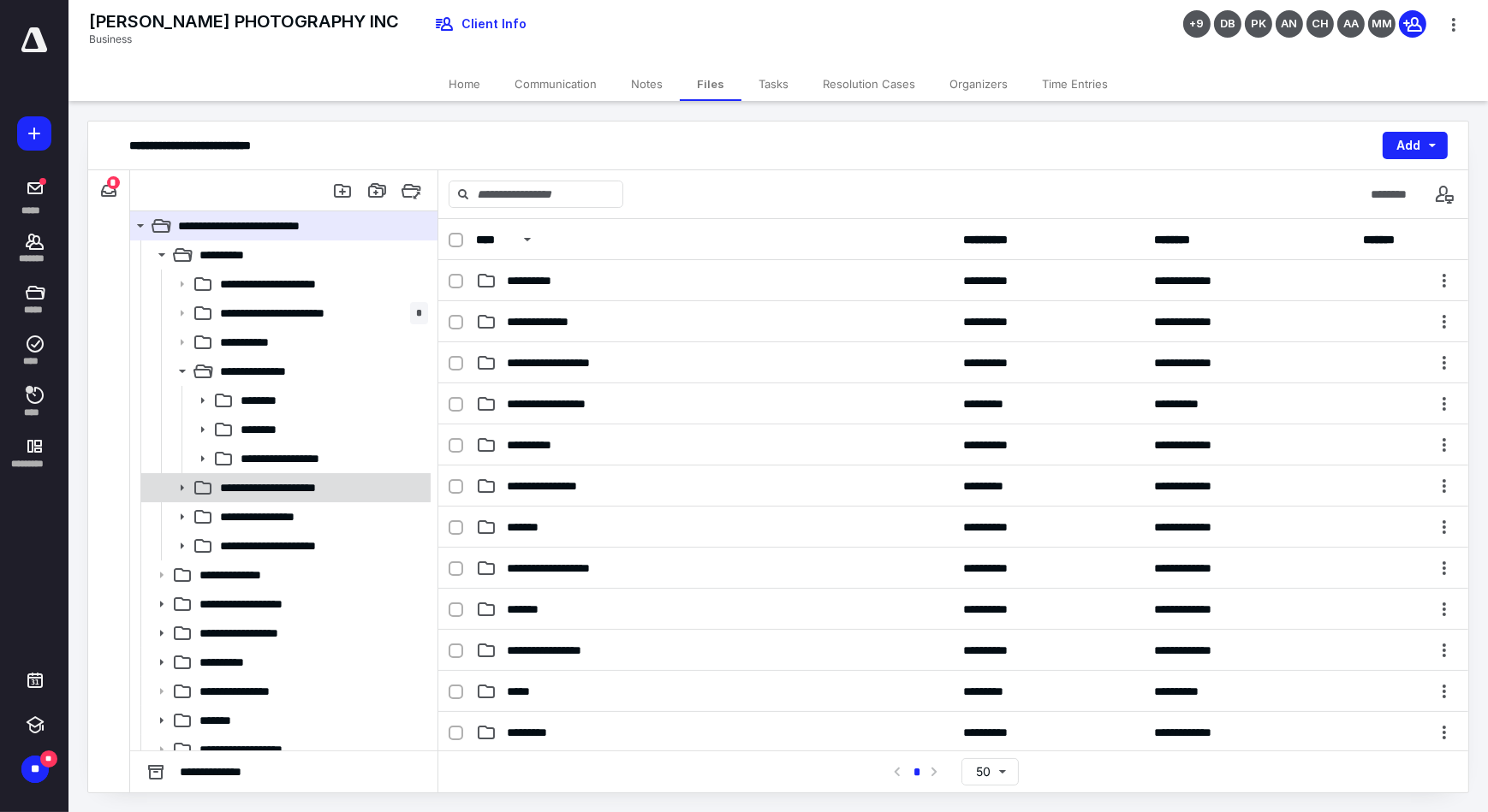click 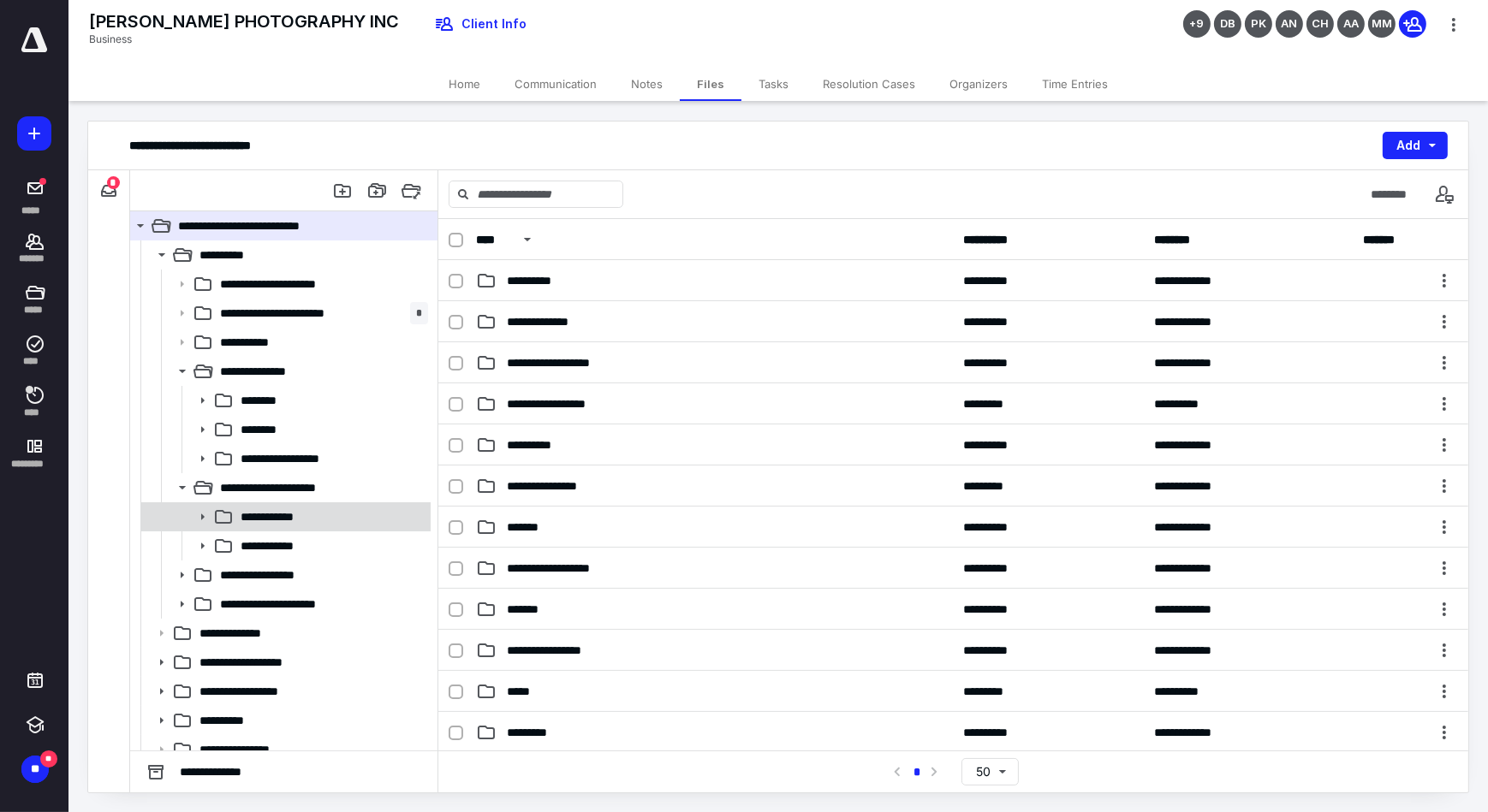click 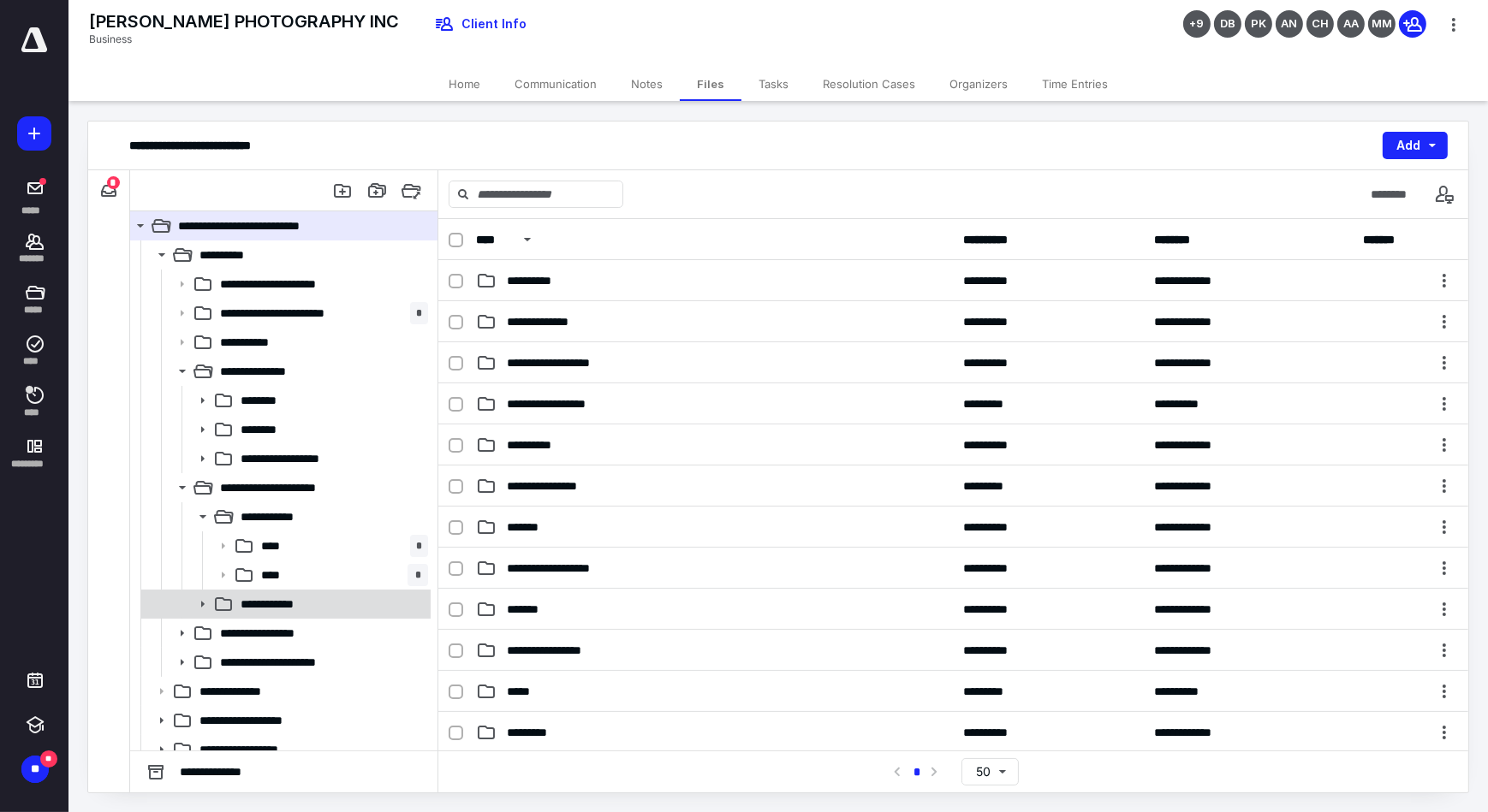 click 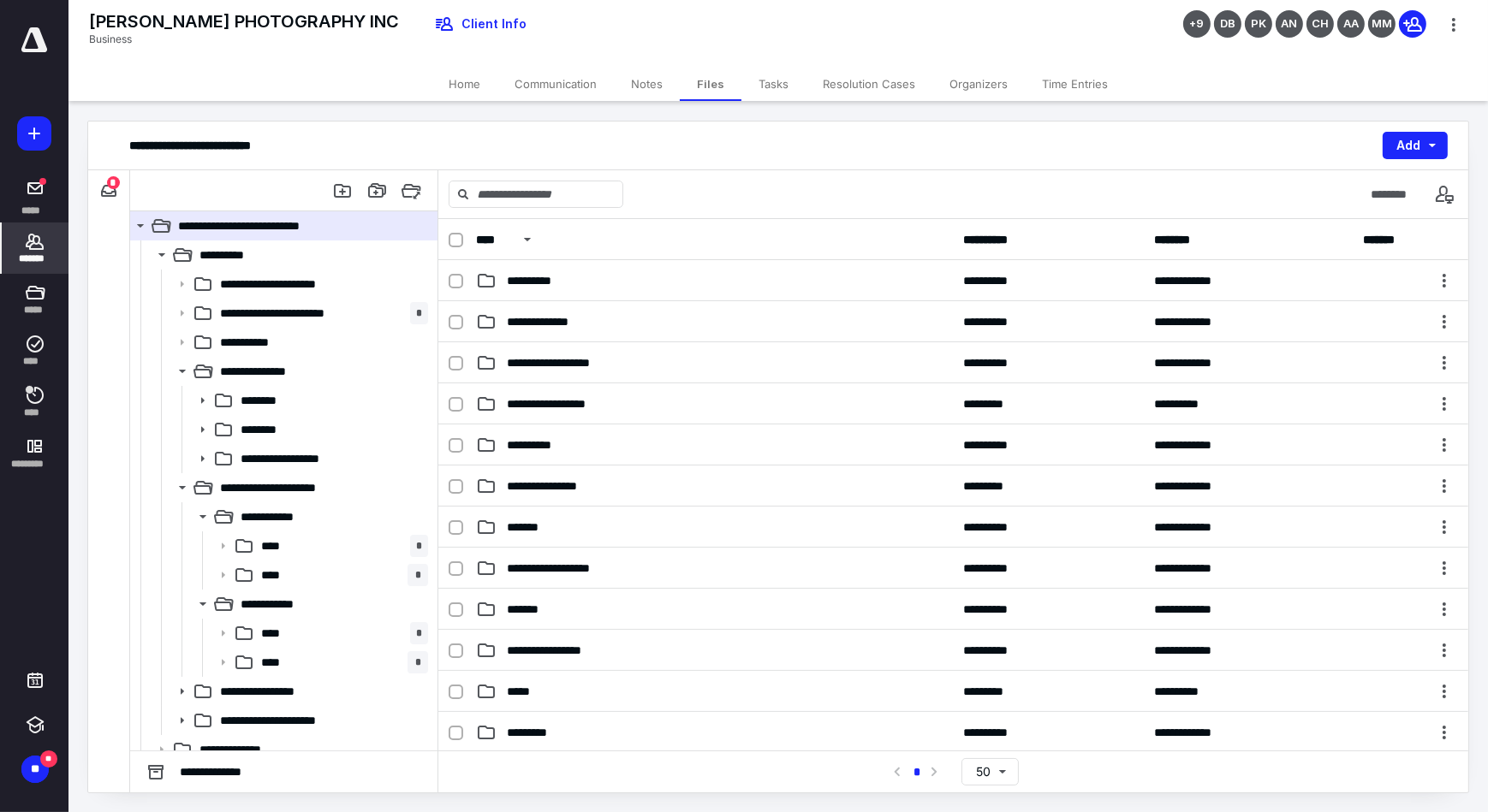 click on "*******" at bounding box center [35, 248] 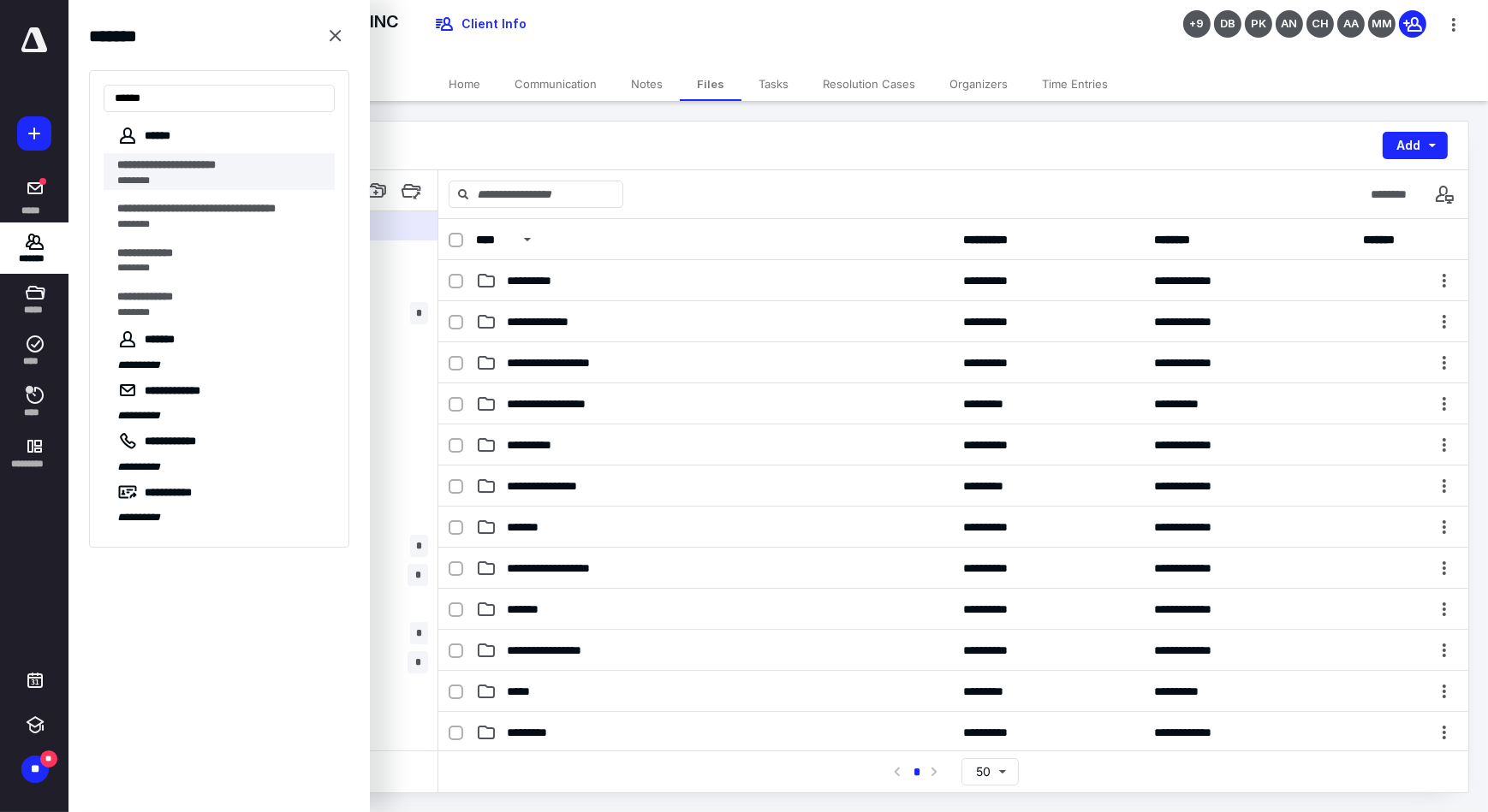 type on "*****" 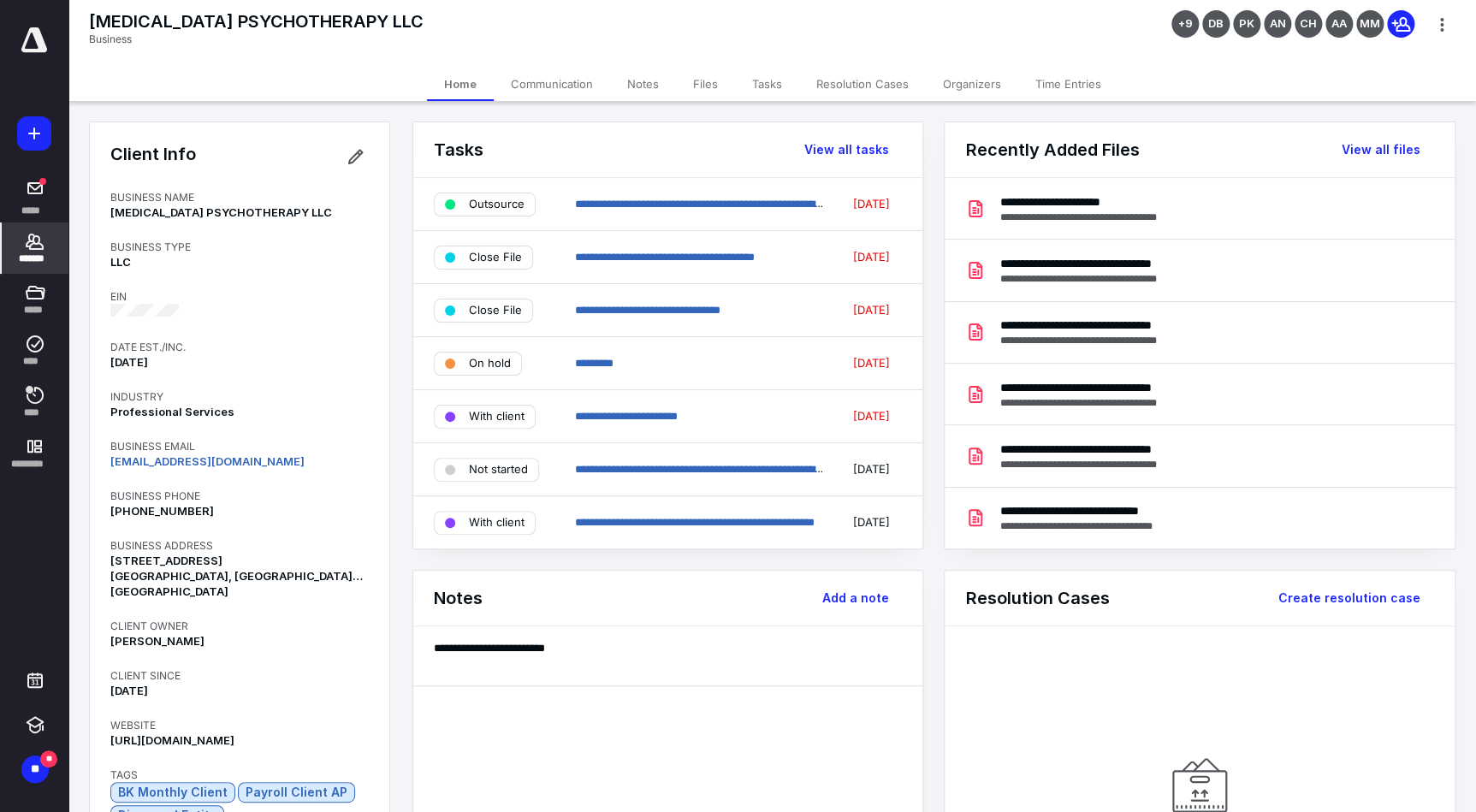 click on "Files" at bounding box center [705, 84] 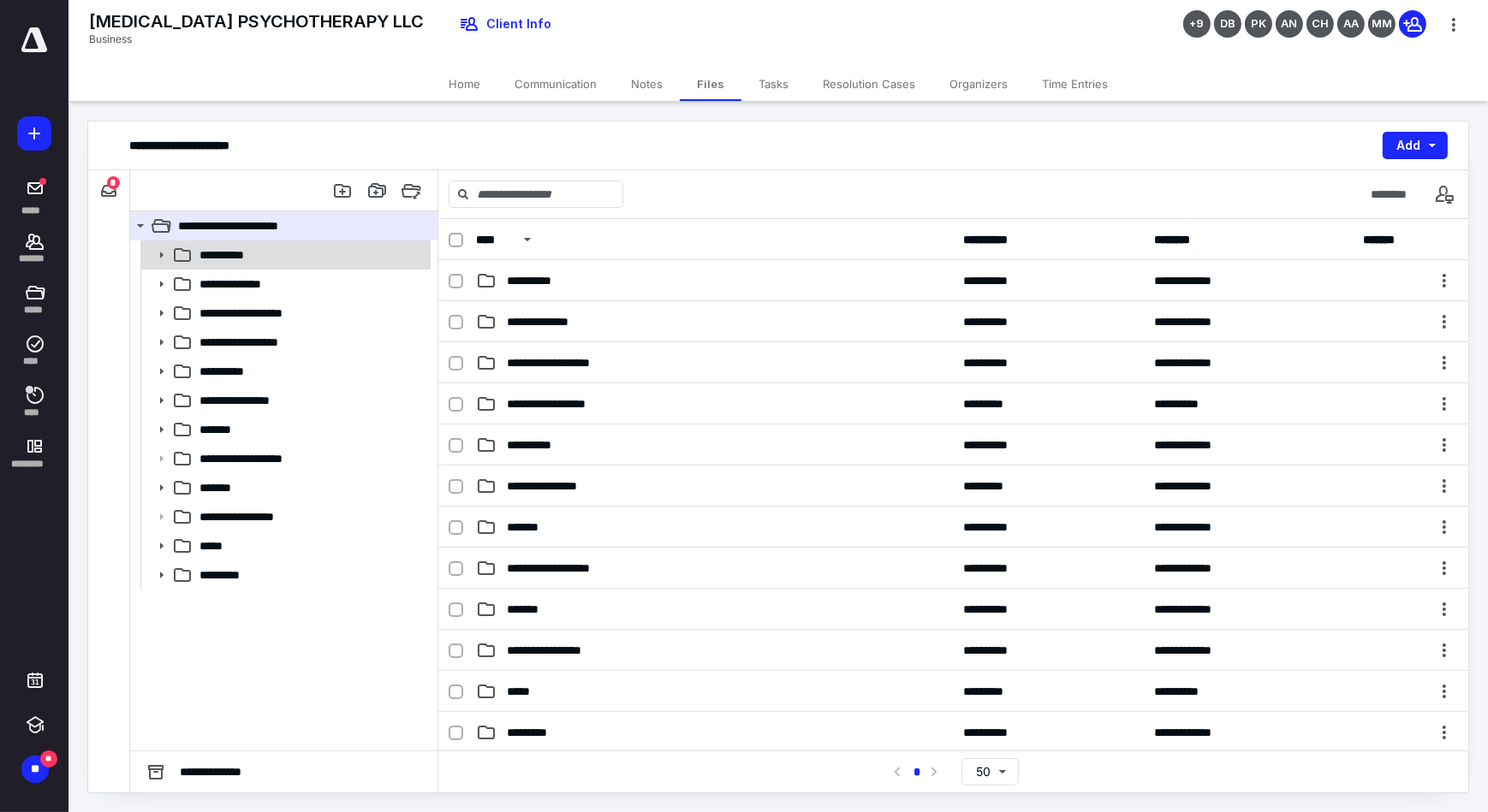 click 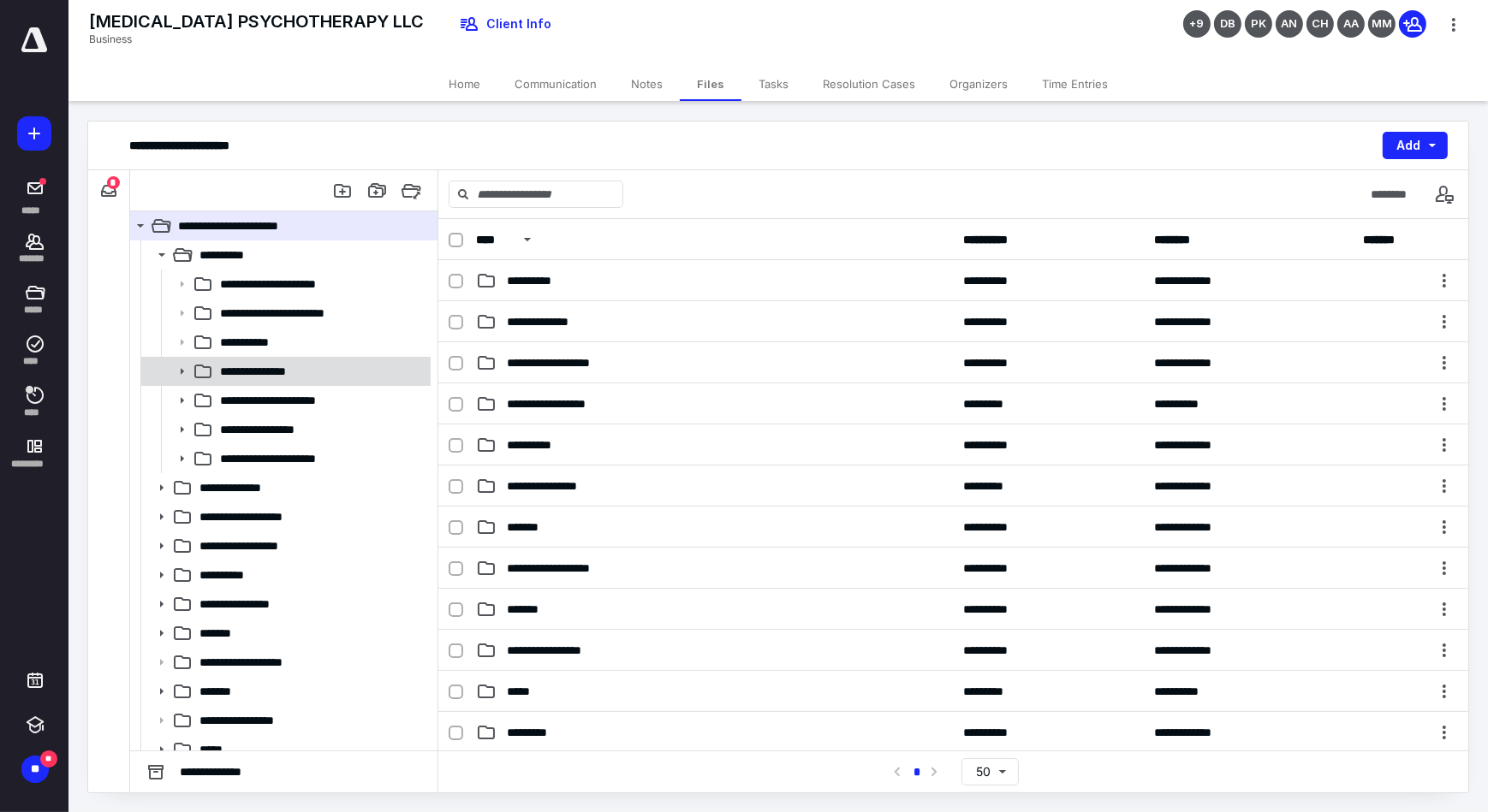 click 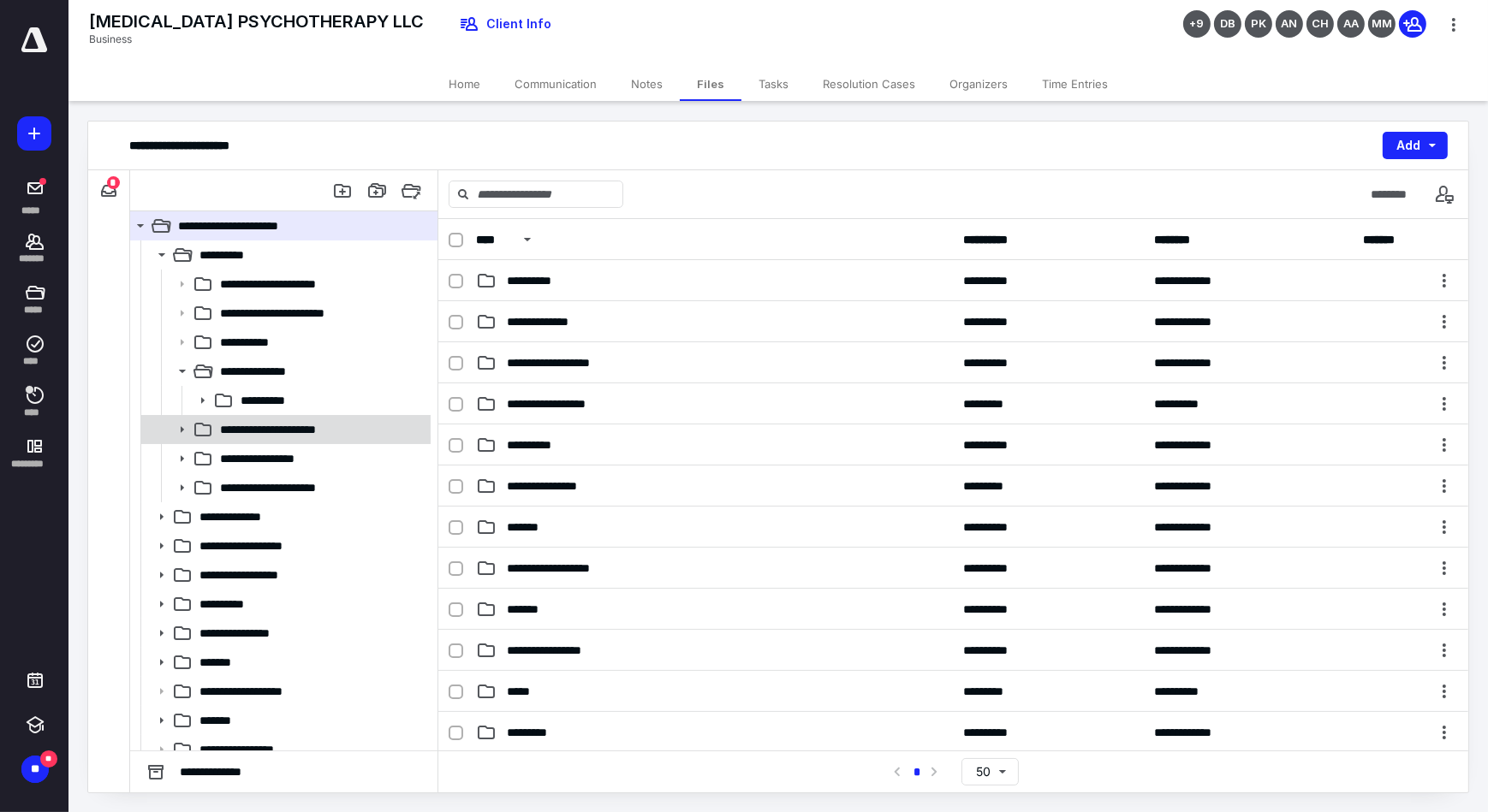 click 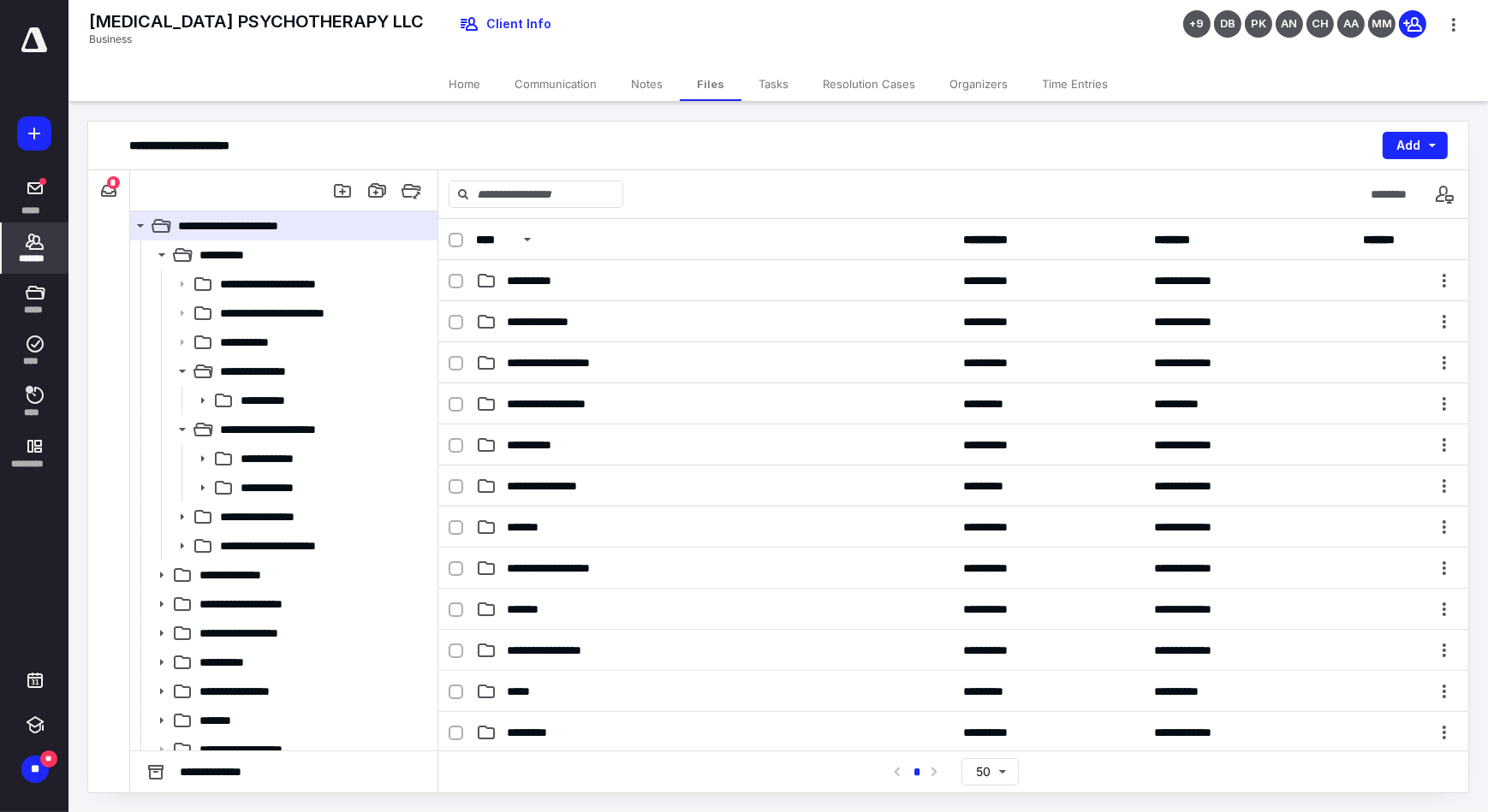 click on "*******" at bounding box center (35, 258) 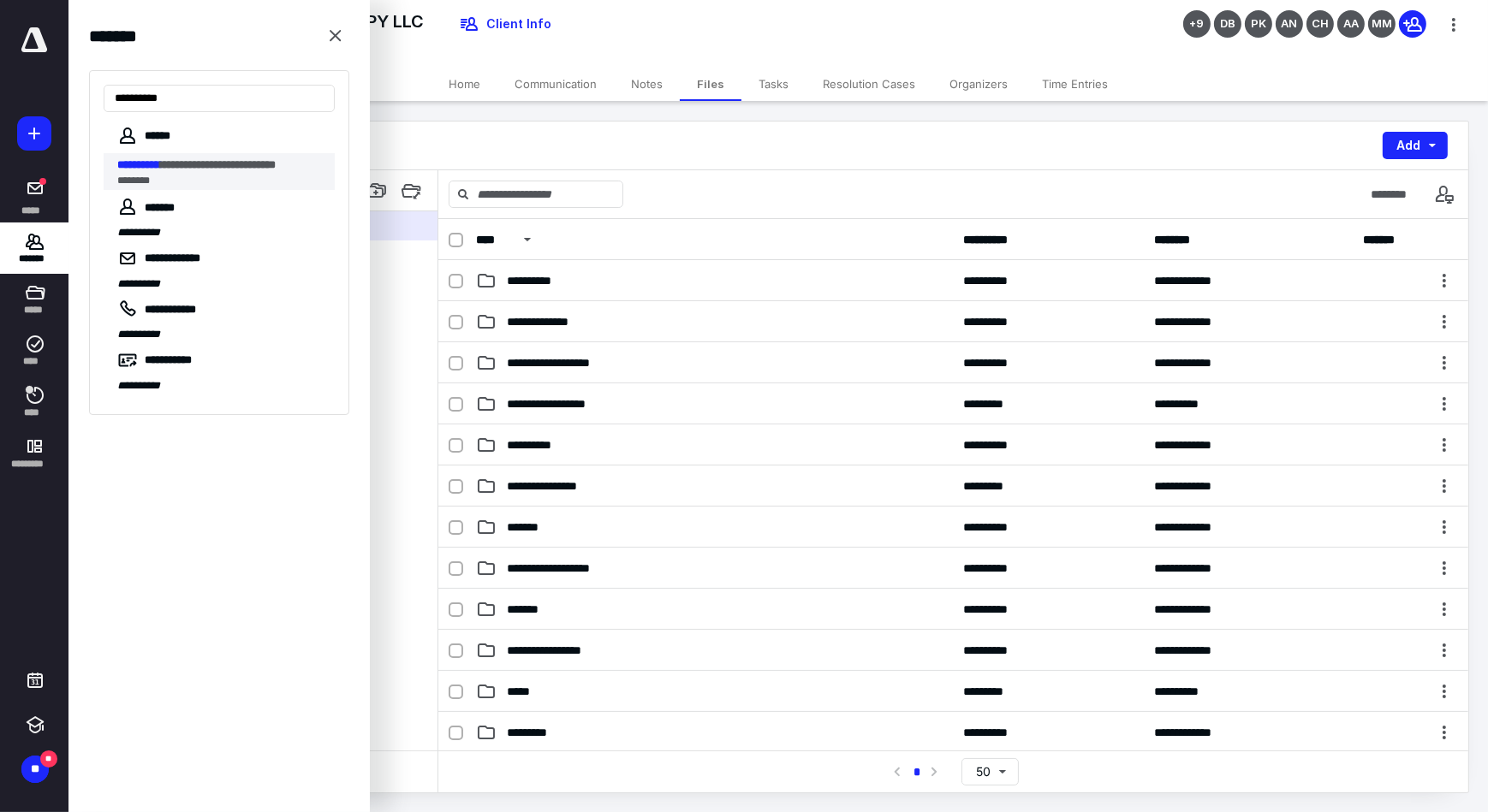 type on "**********" 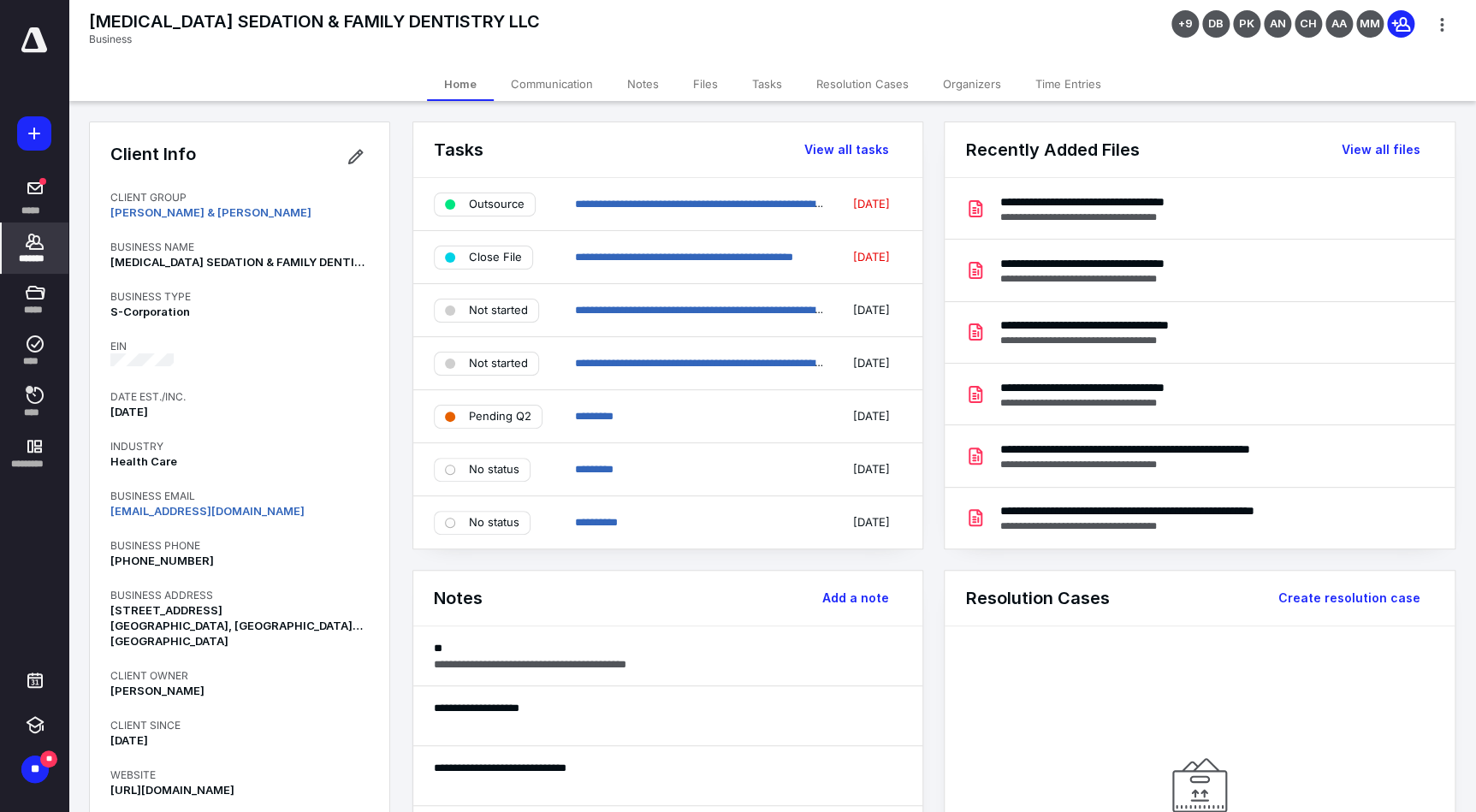 click on "Files" at bounding box center (705, 84) 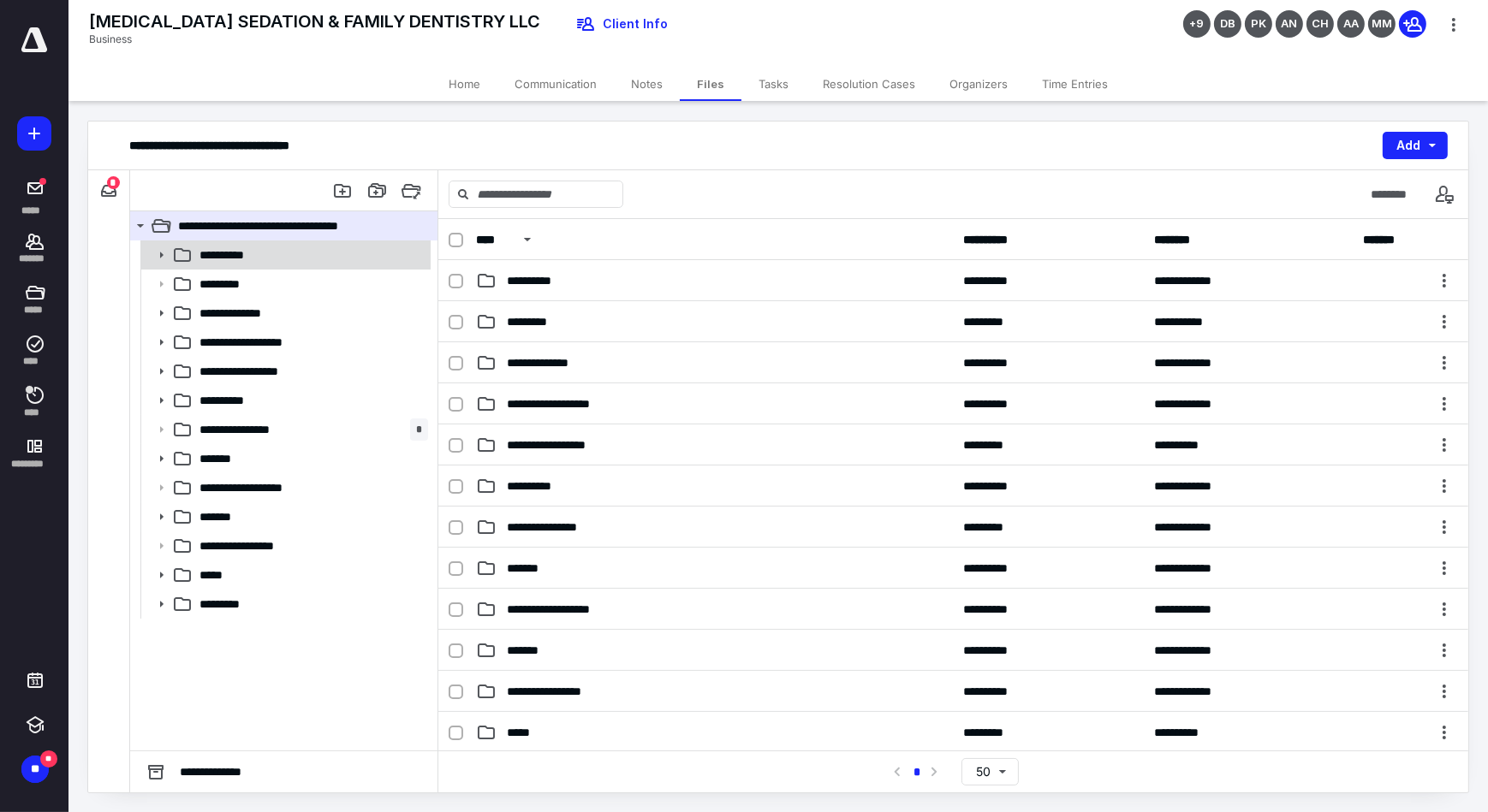 click 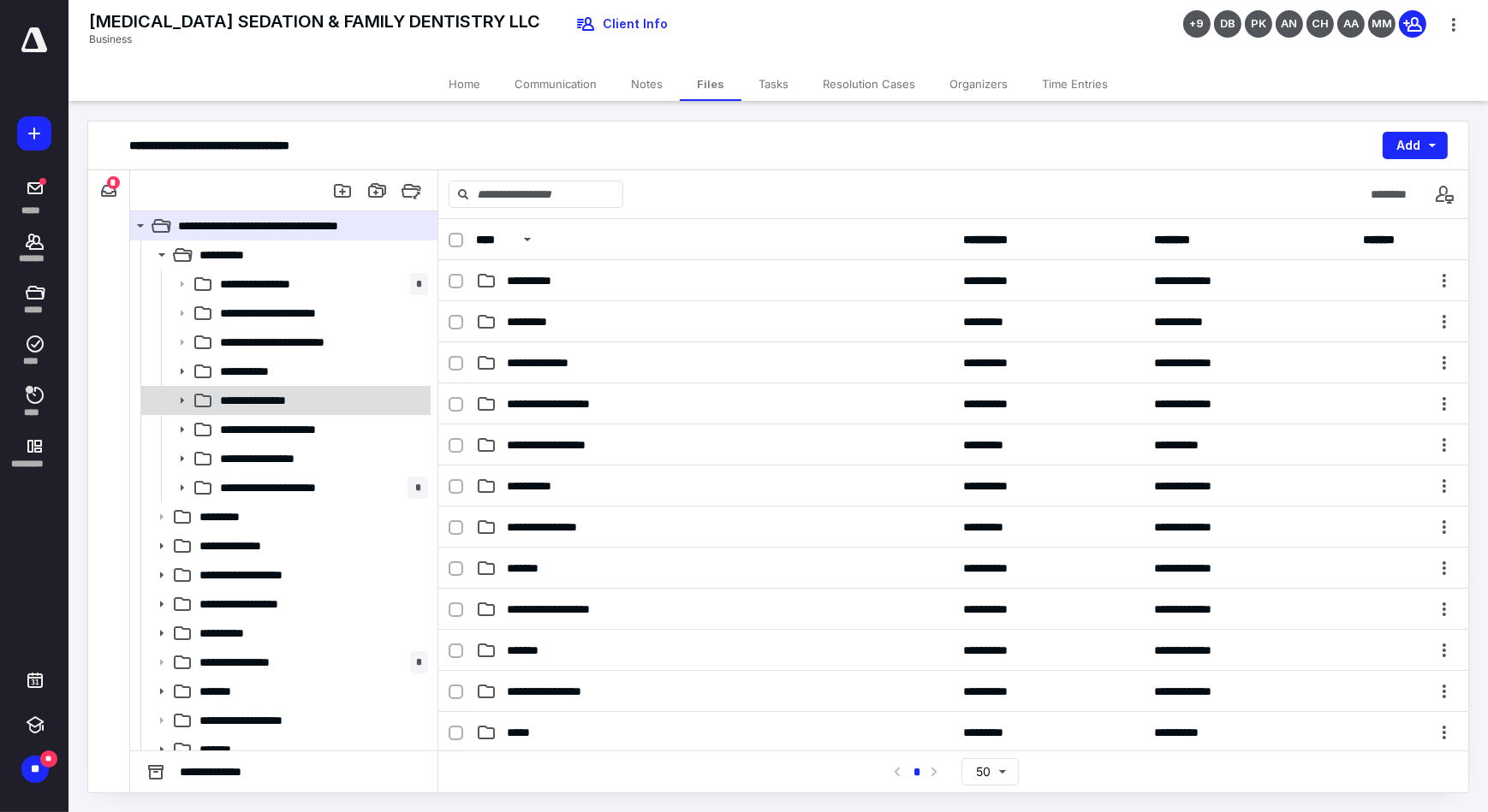 click 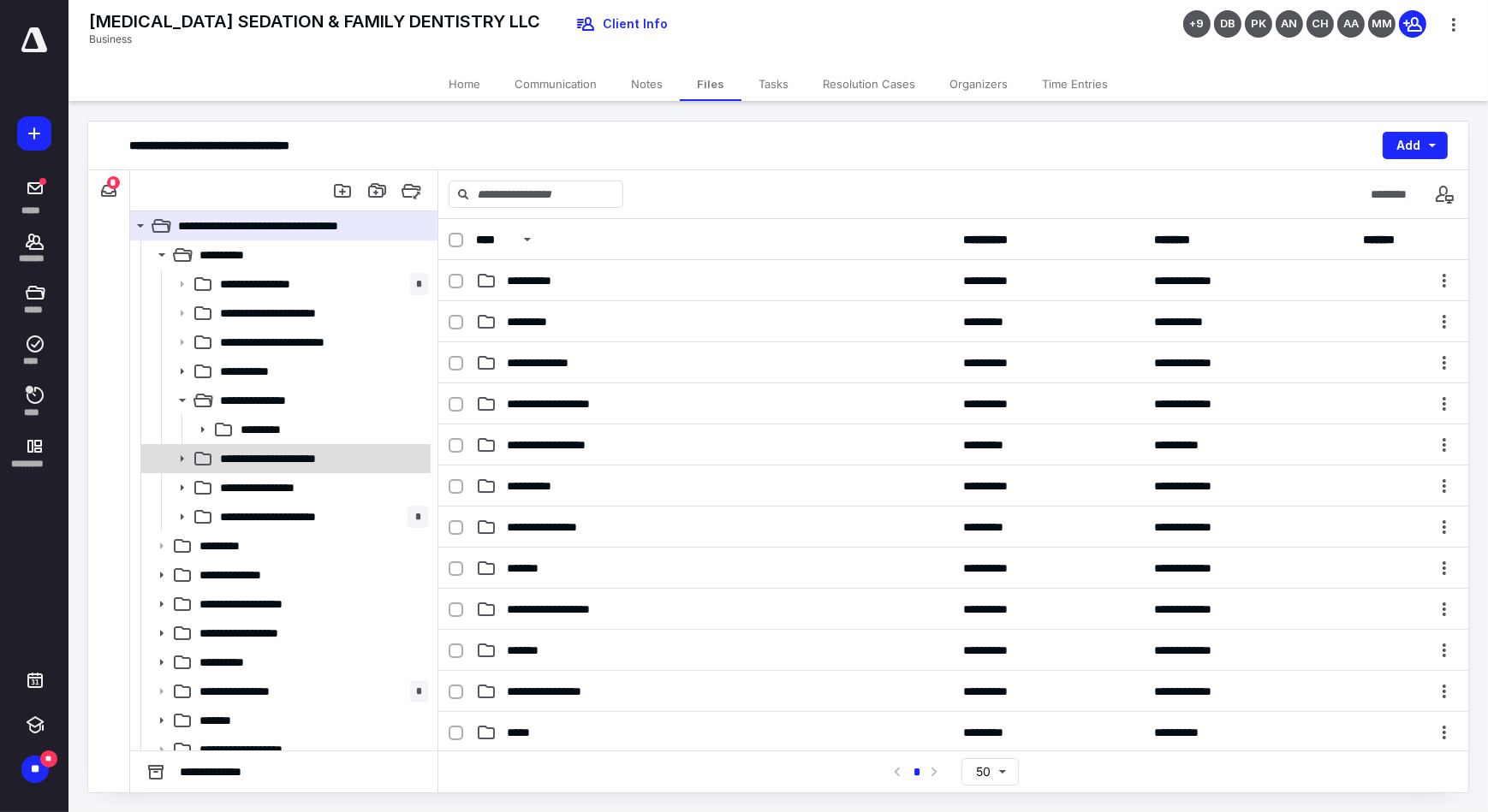 click 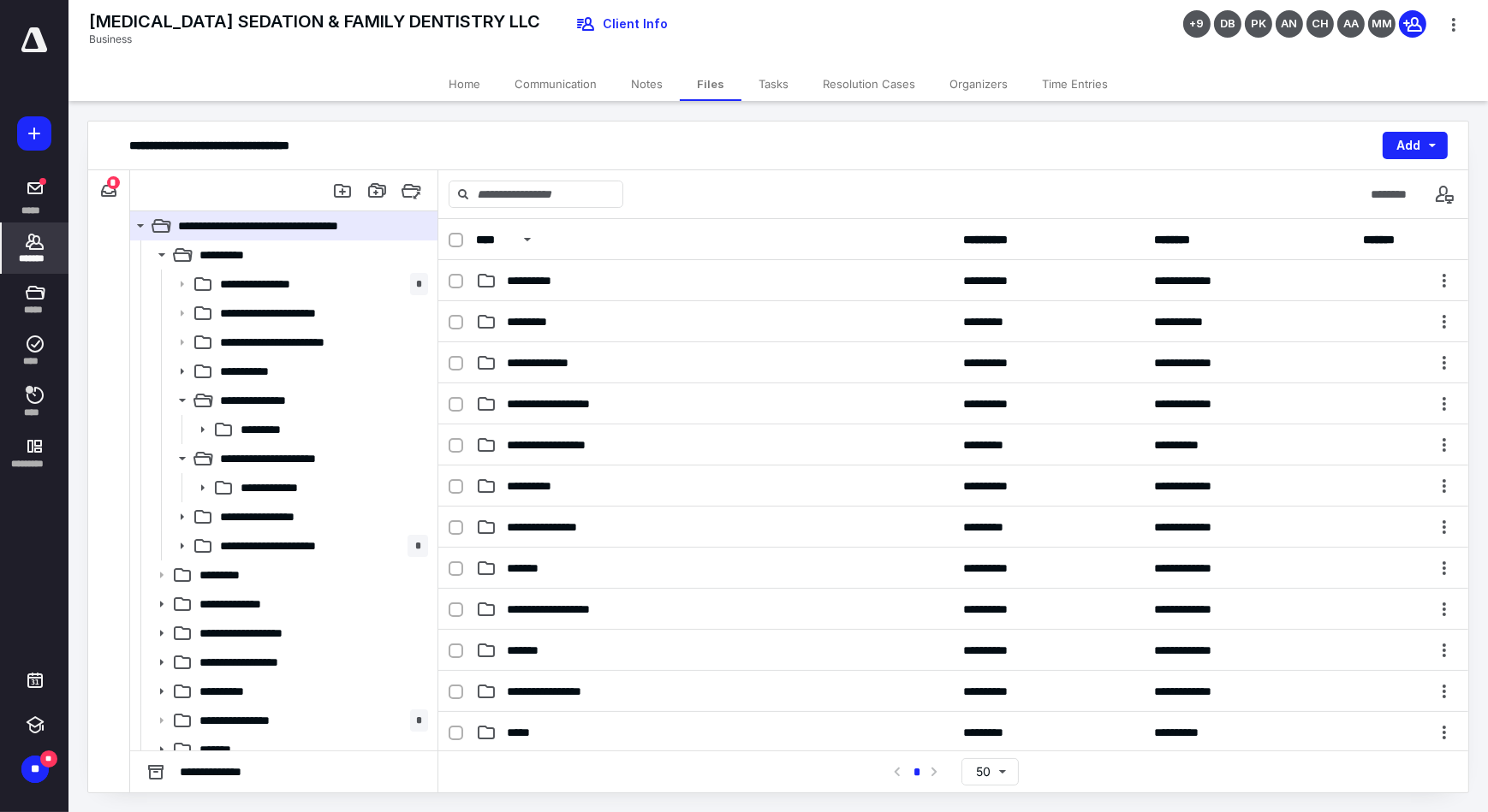 click 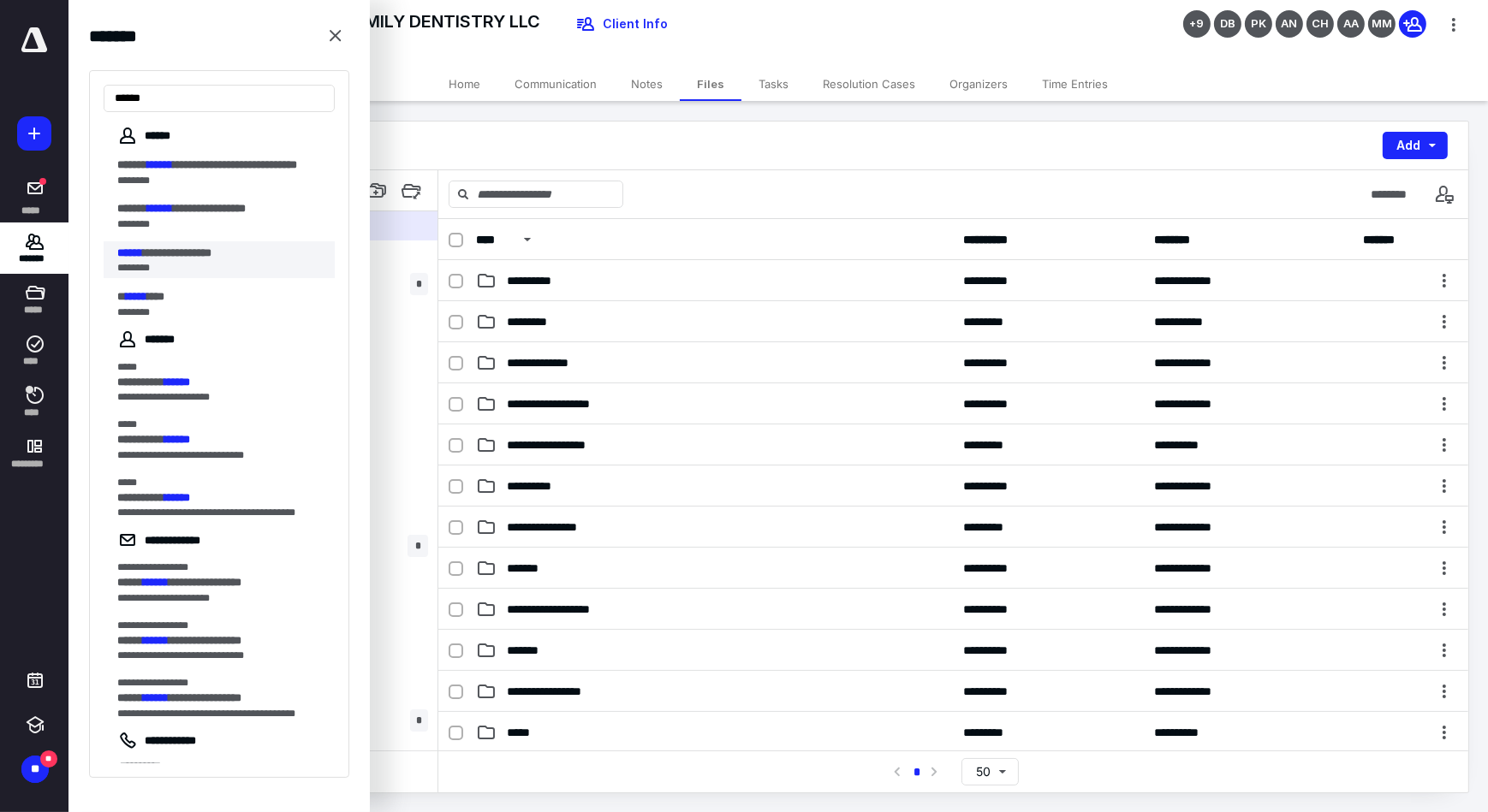type on "******" 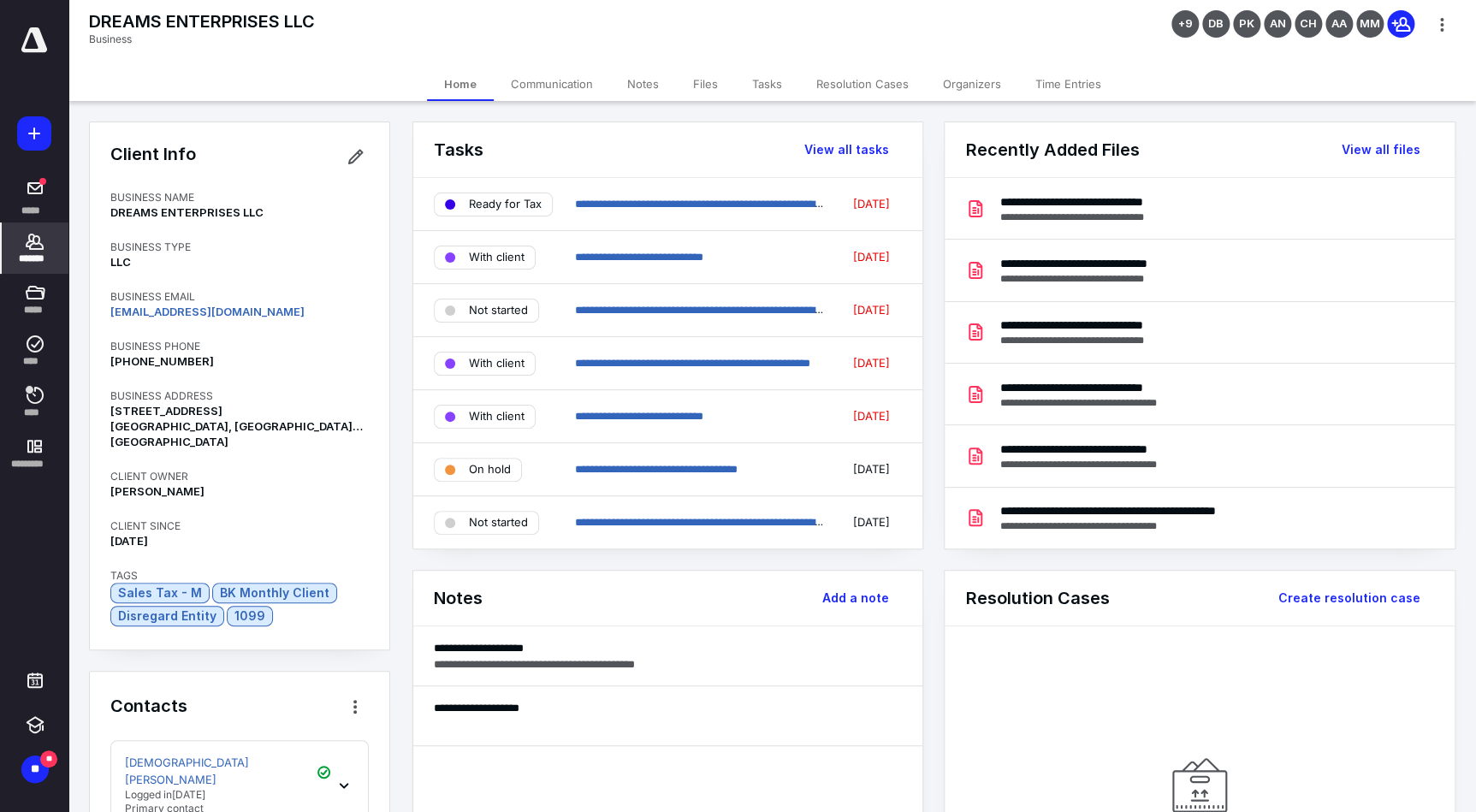 click on "Files" at bounding box center (705, 84) 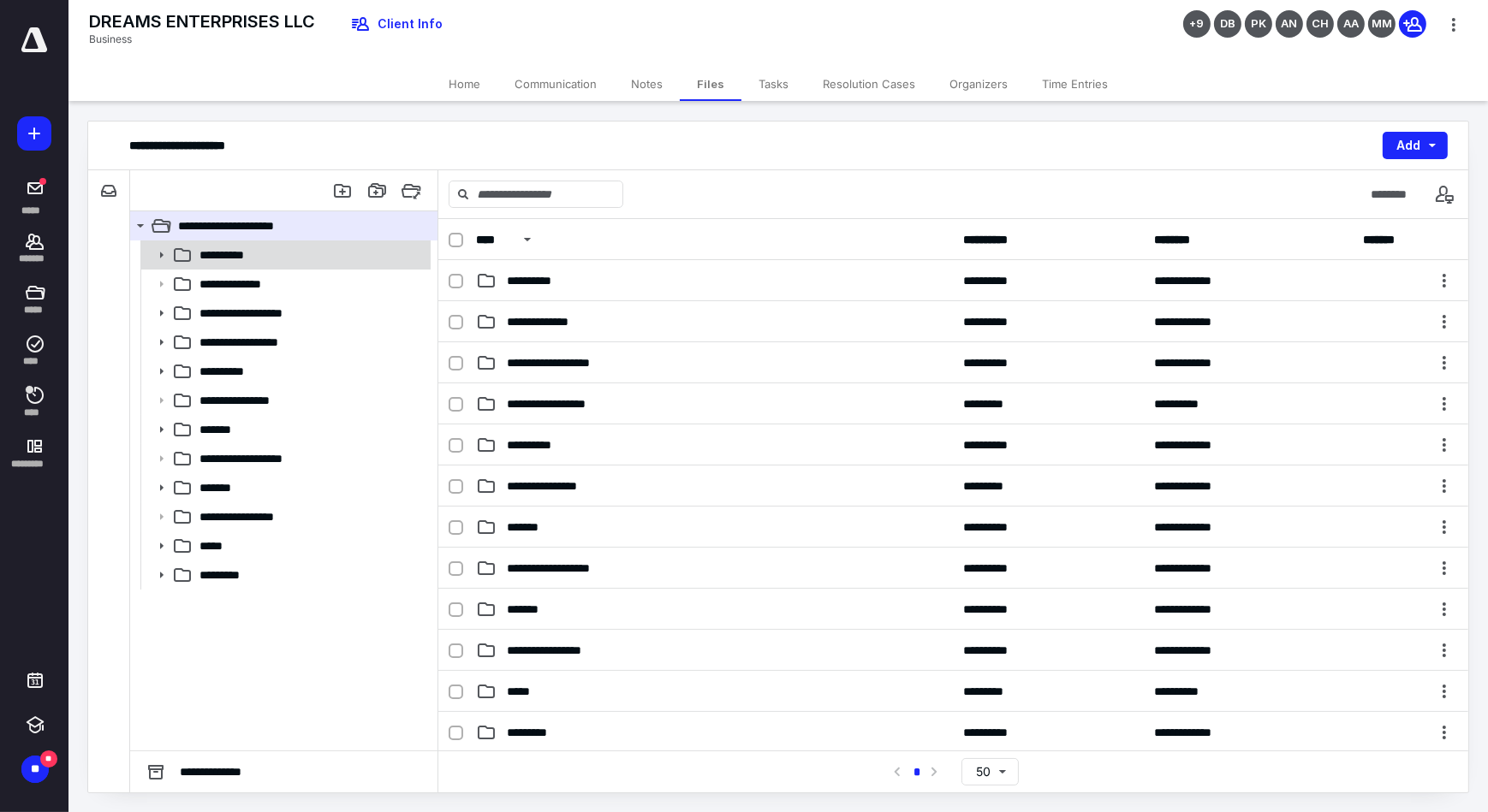 click 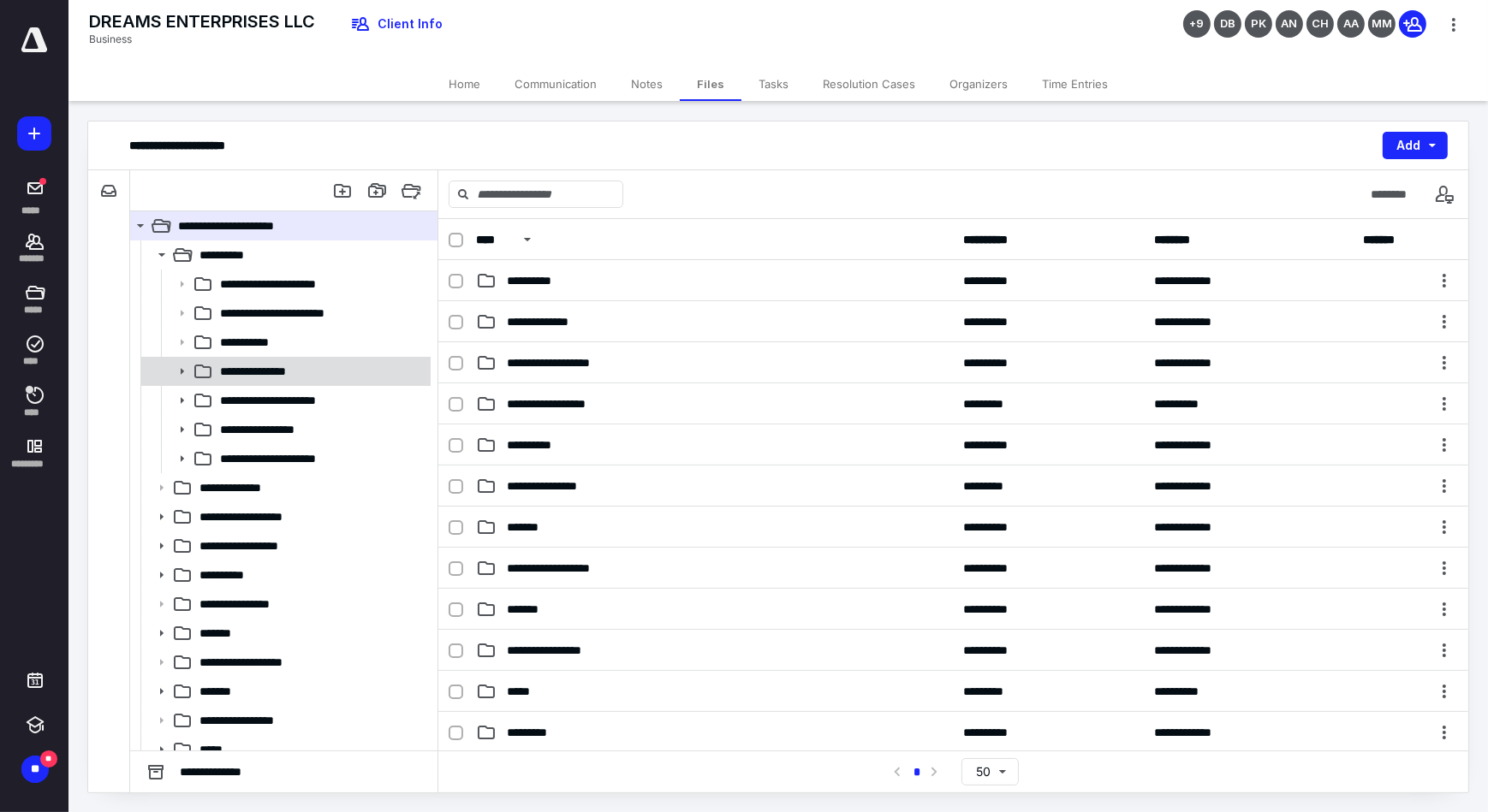 click 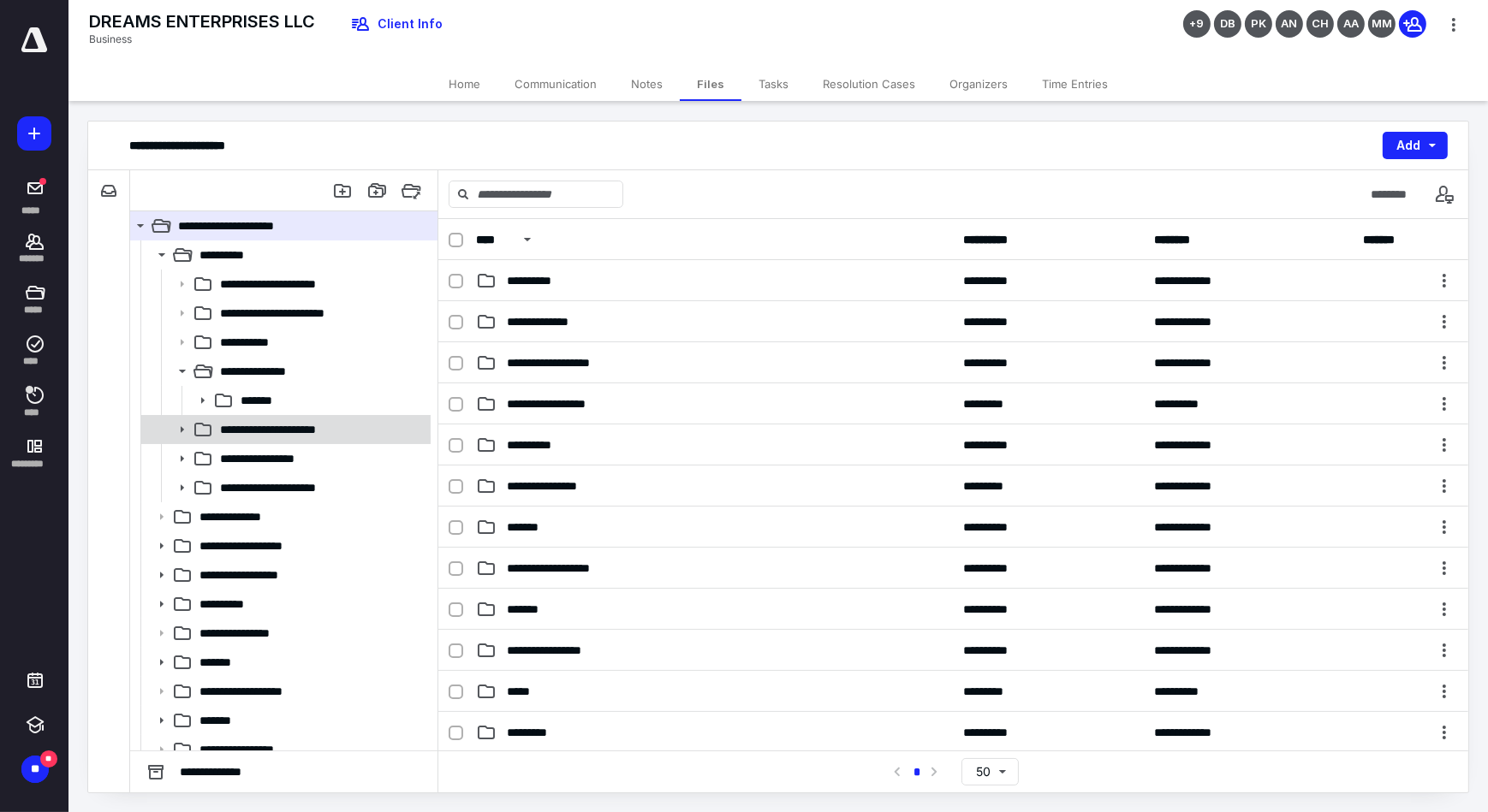 click 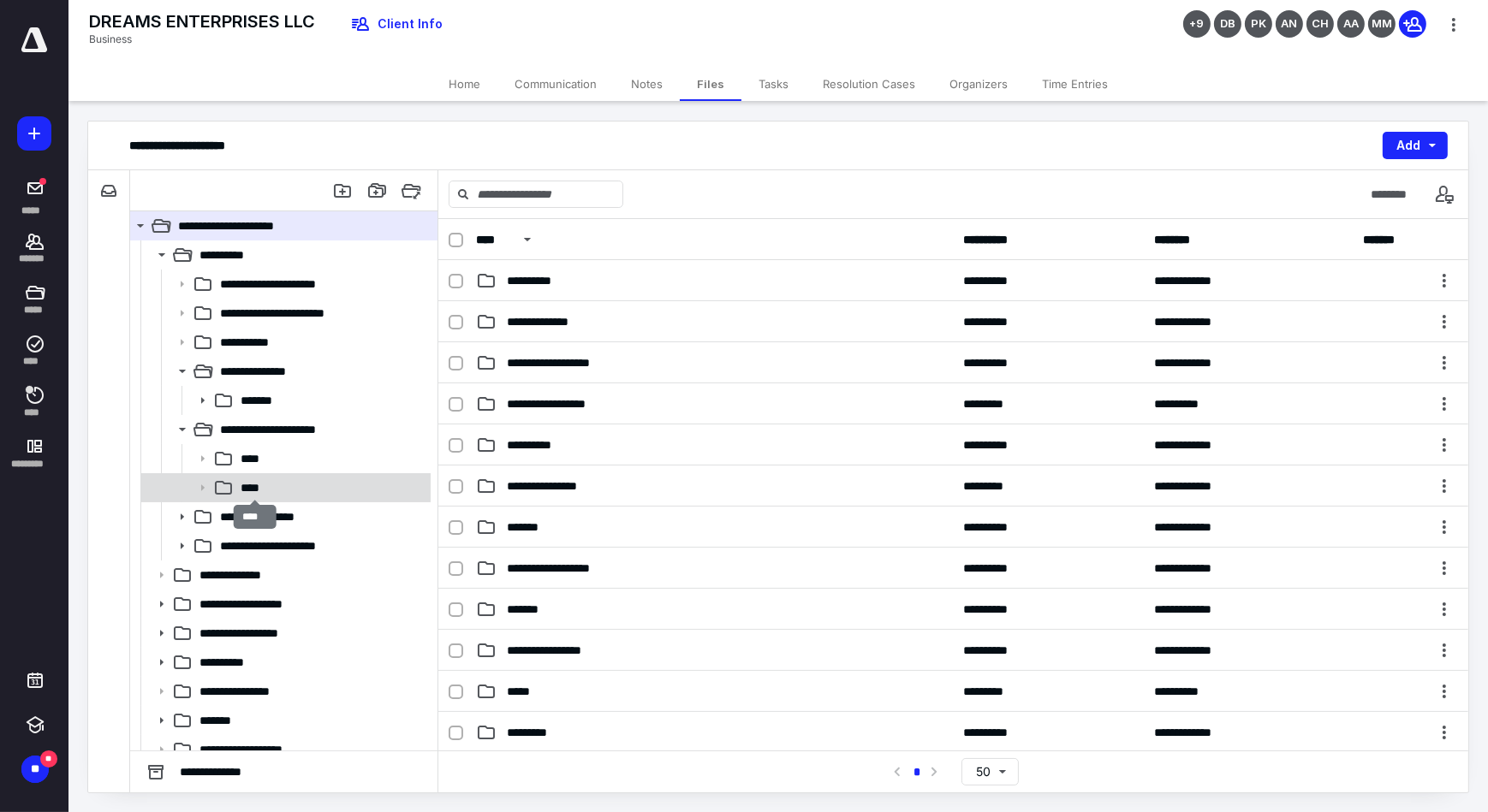 click on "****" at bounding box center (255, 488) 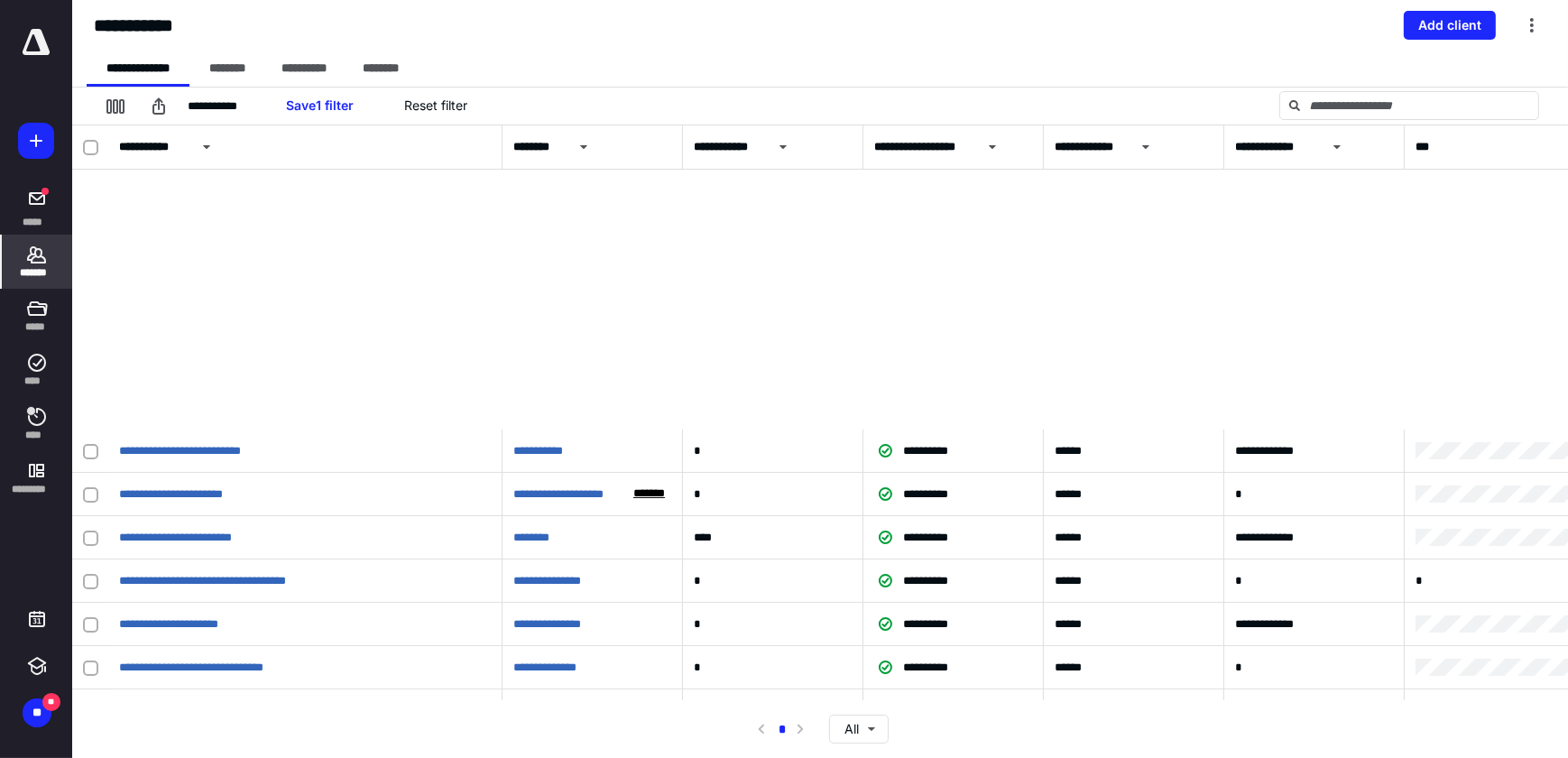 scroll, scrollTop: 0, scrollLeft: 0, axis: both 